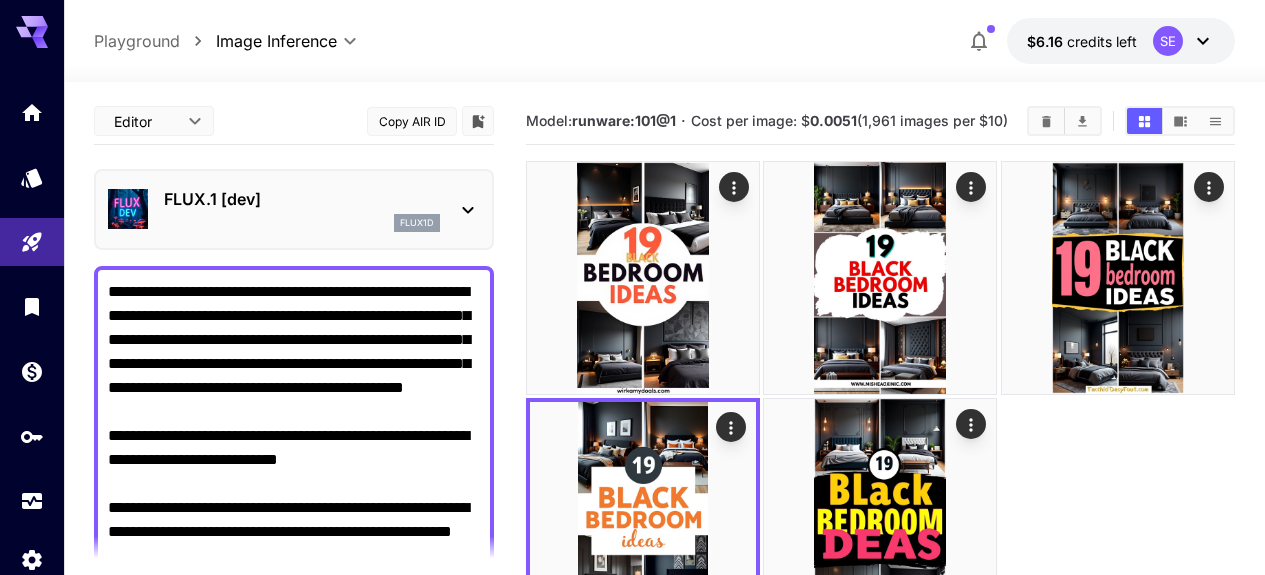 scroll, scrollTop: 65, scrollLeft: 0, axis: vertical 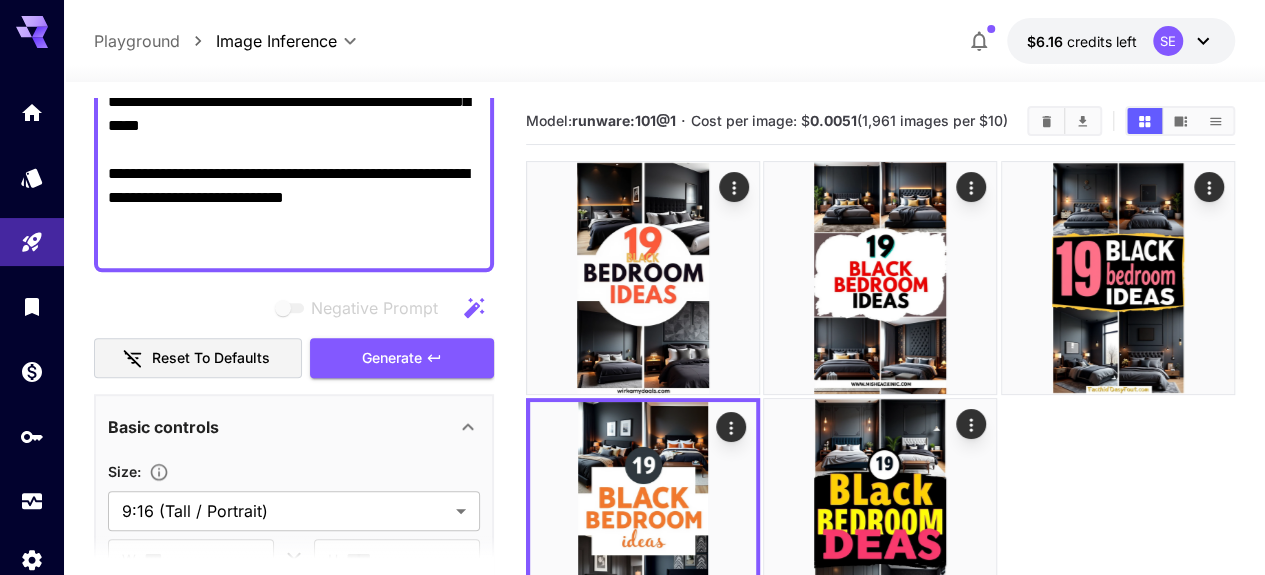 click 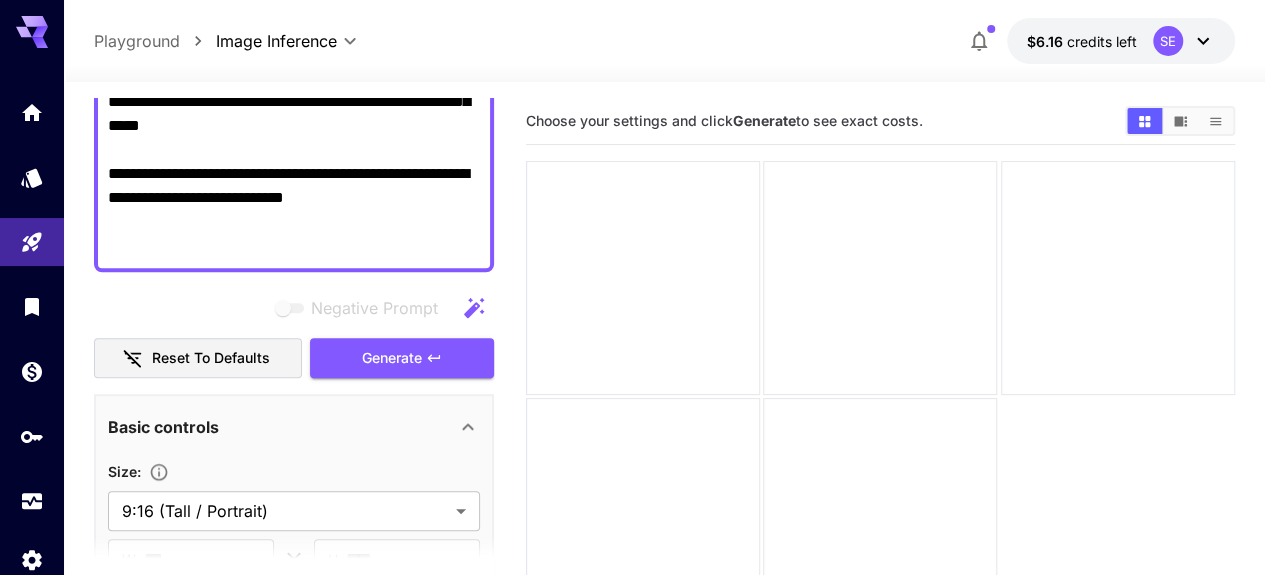 click on "**********" at bounding box center (294, -78) 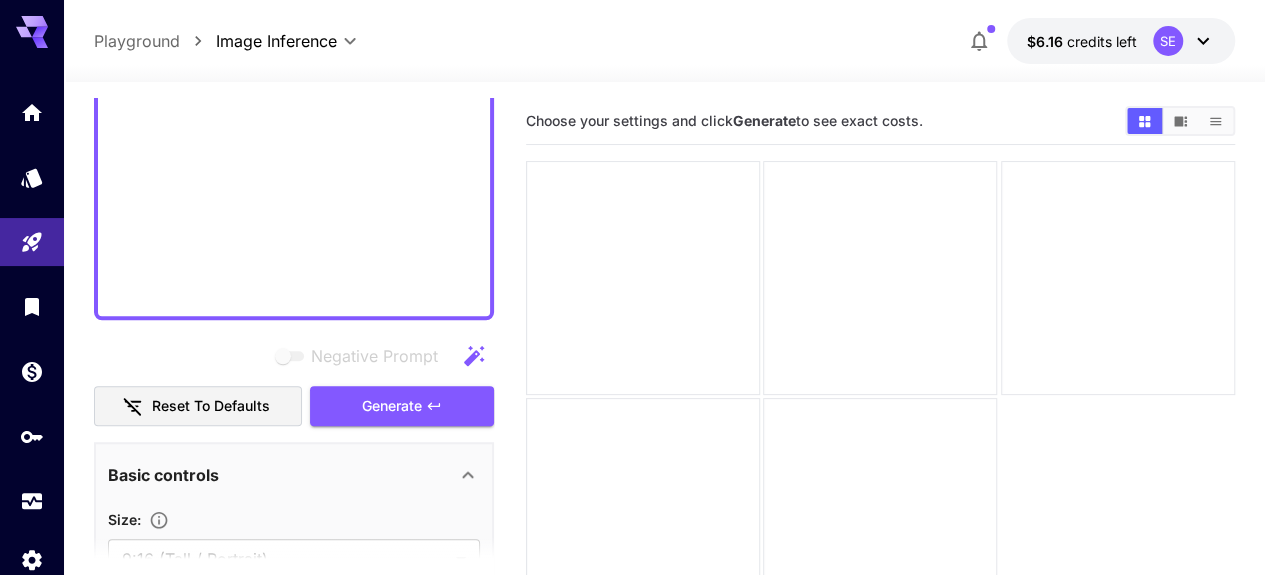scroll, scrollTop: 865, scrollLeft: 0, axis: vertical 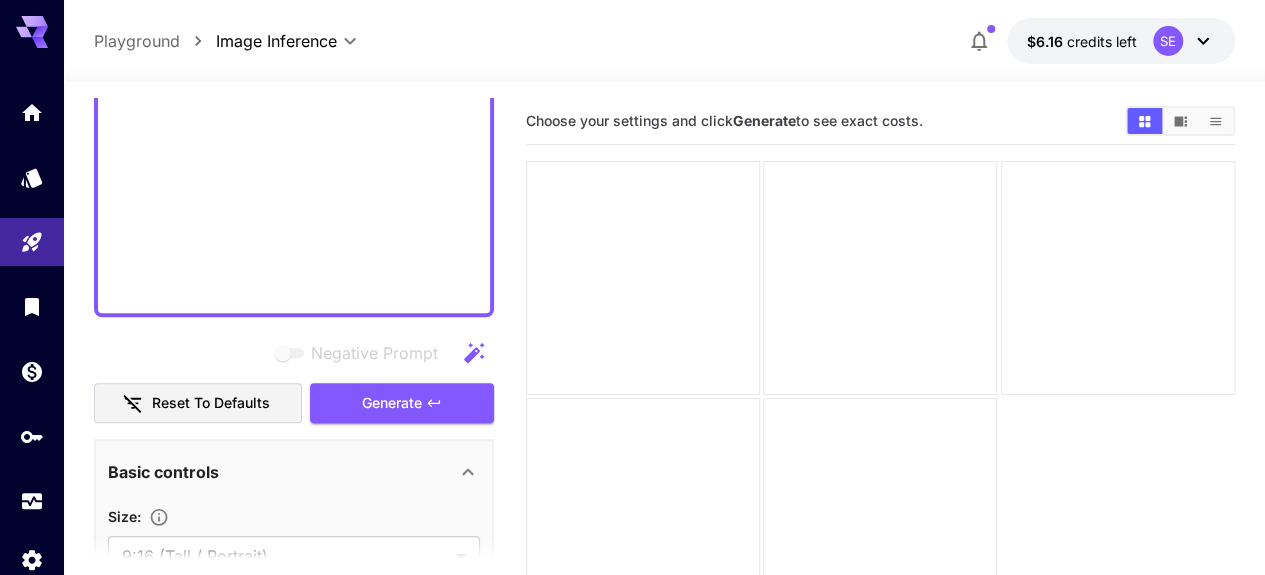 click on "Generate" at bounding box center (392, 403) 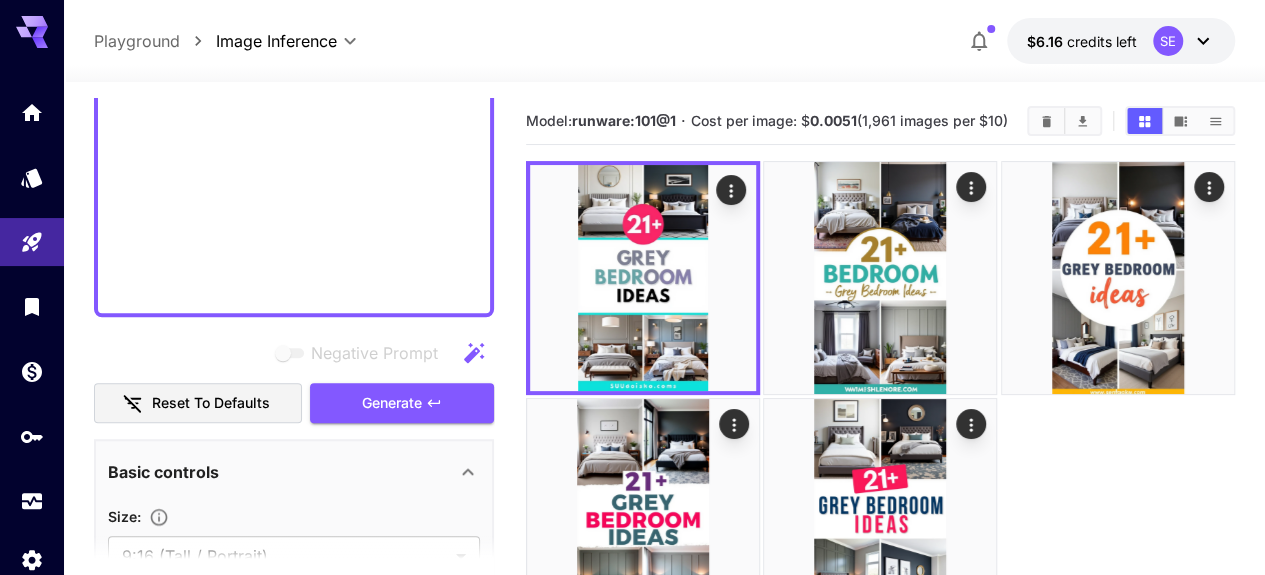 click 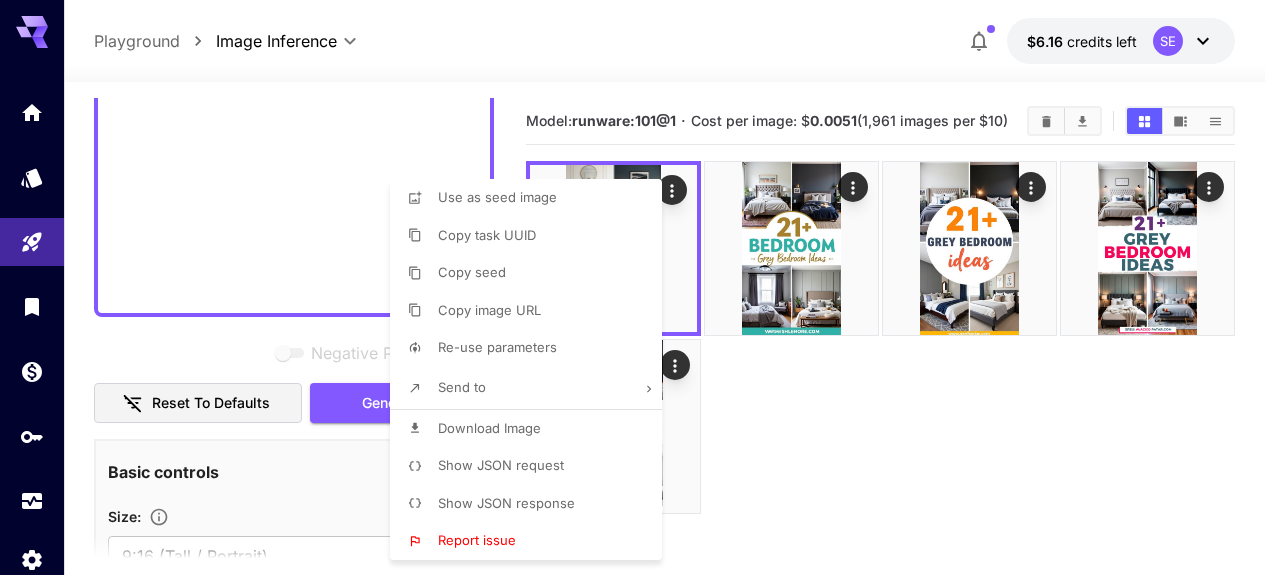 click on "Download Image" at bounding box center (489, 428) 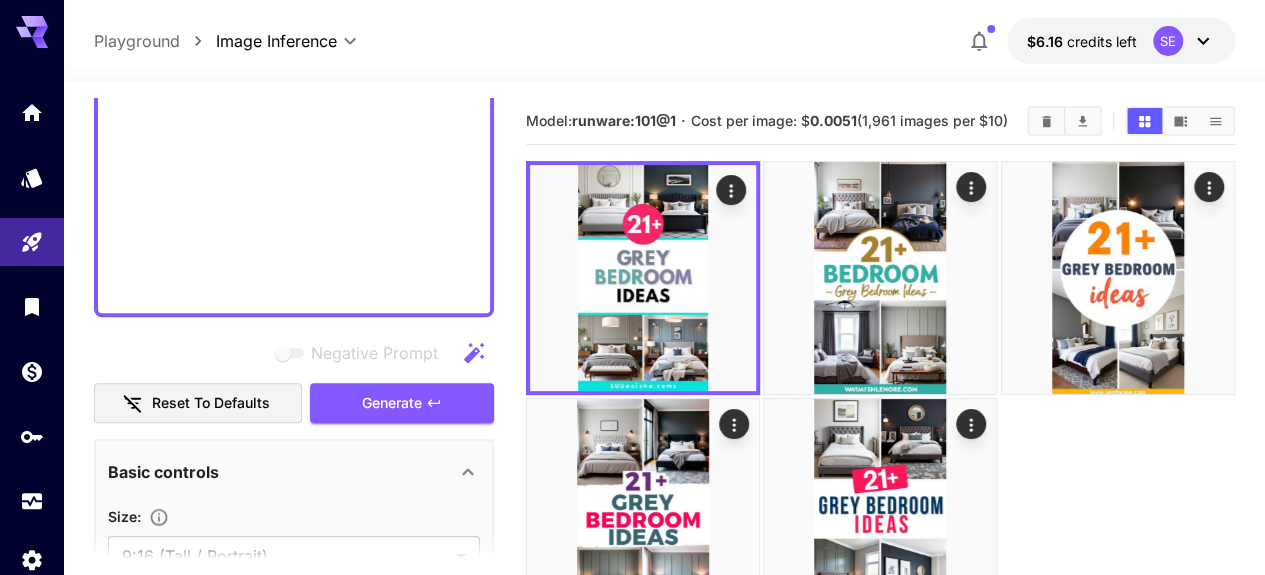 click at bounding box center [880, 397] 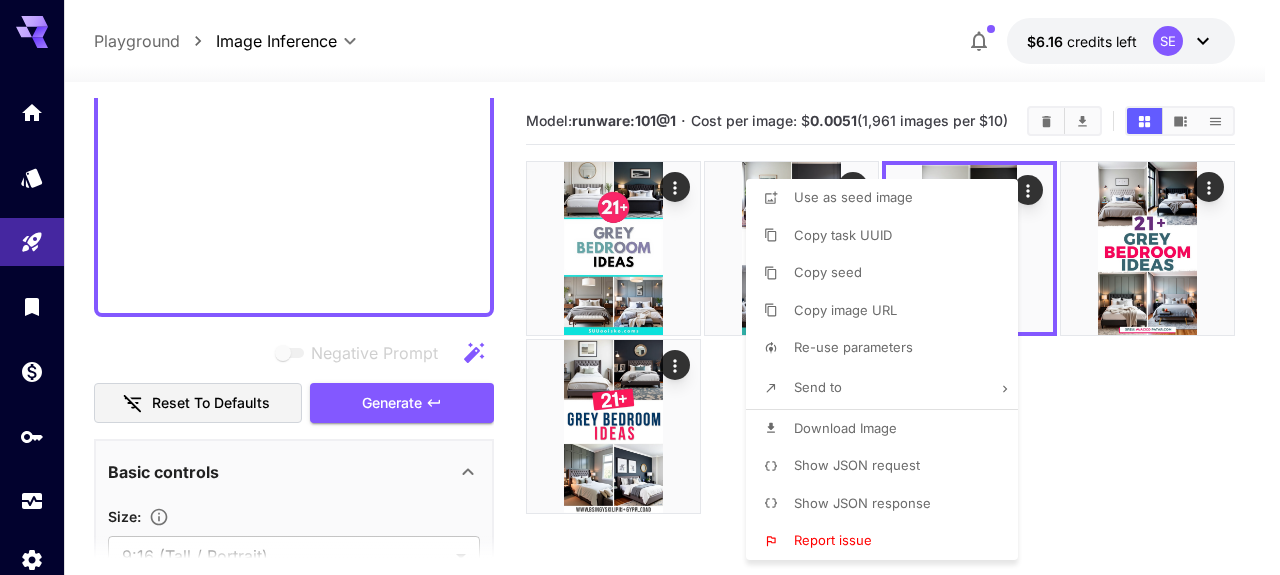 click on "Download Image" at bounding box center (845, 428) 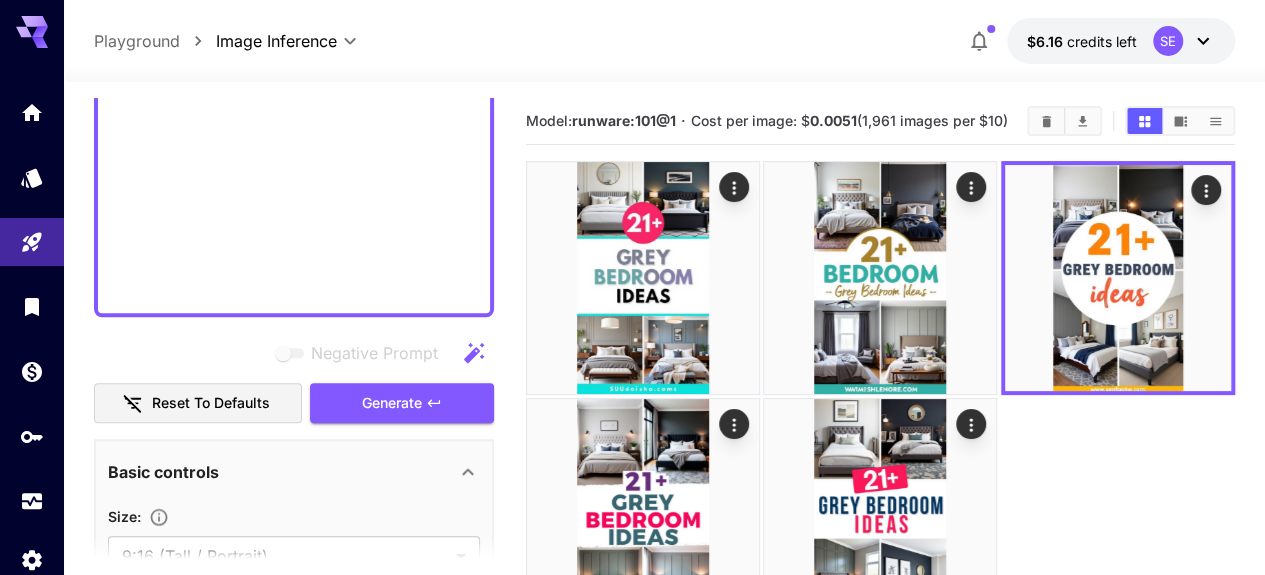 click 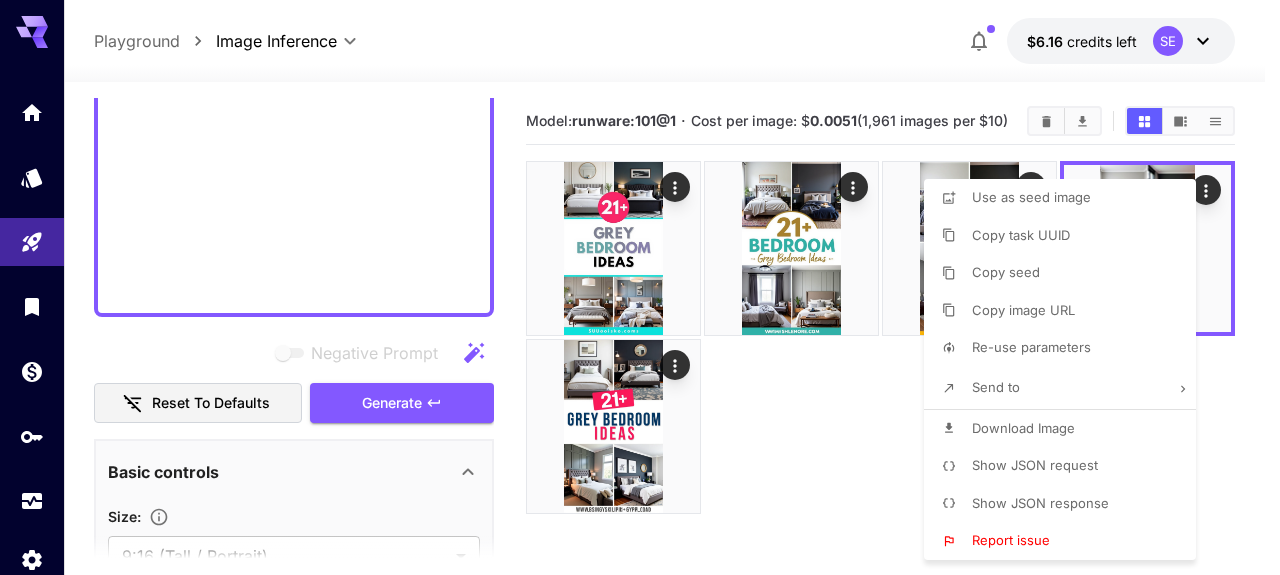 click on "Download Image" at bounding box center (1023, 428) 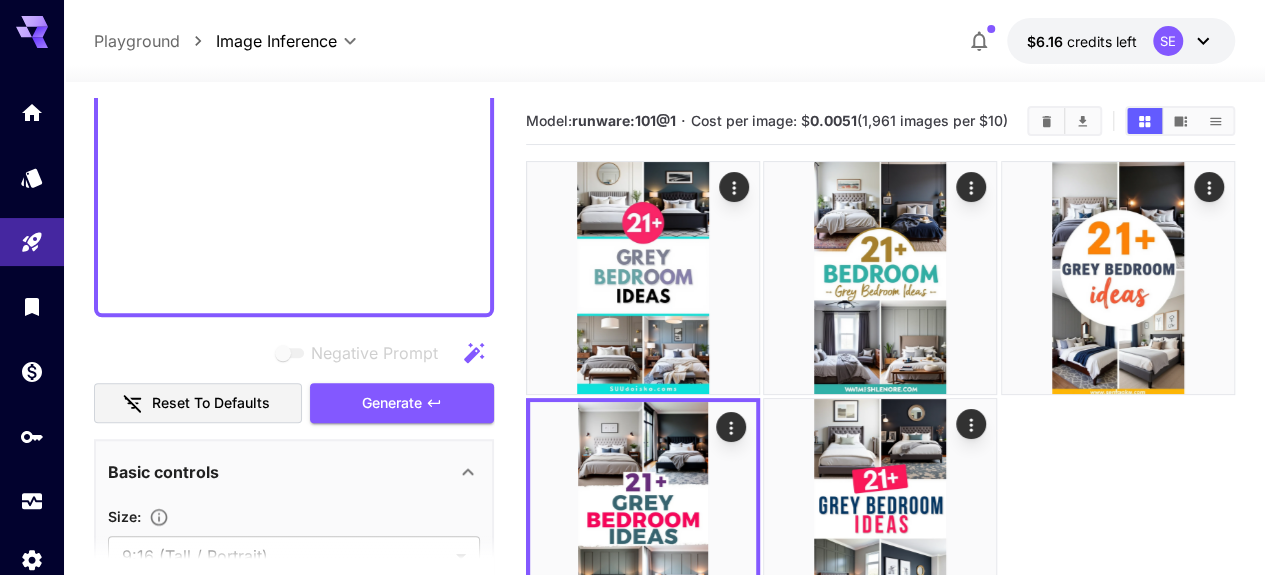click 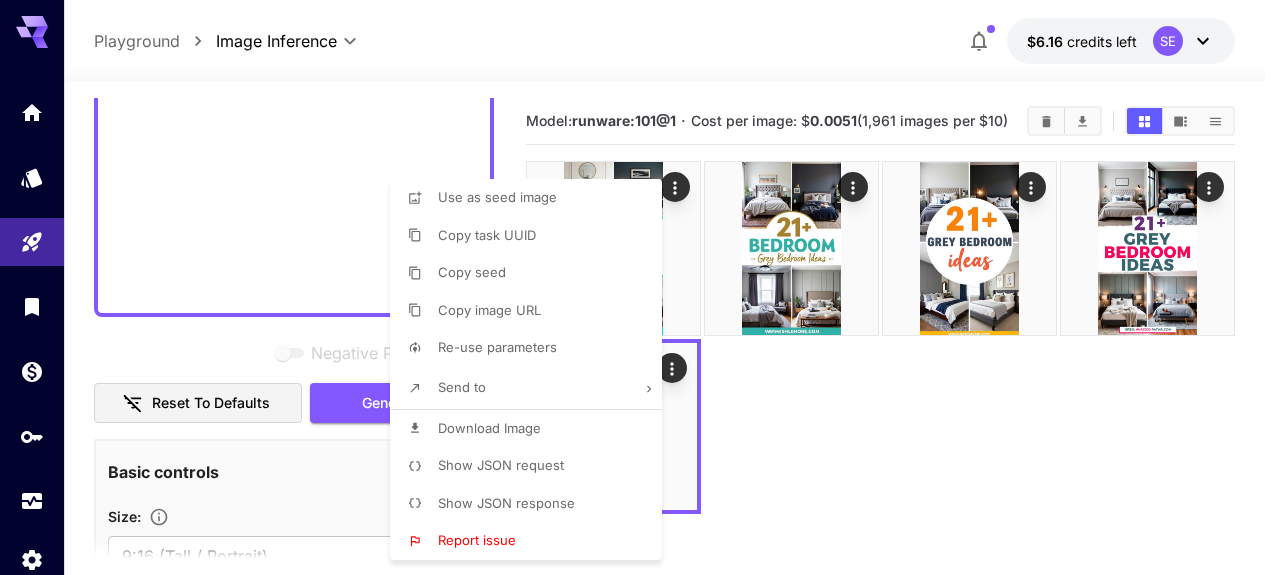 click on "Download Image" at bounding box center [489, 428] 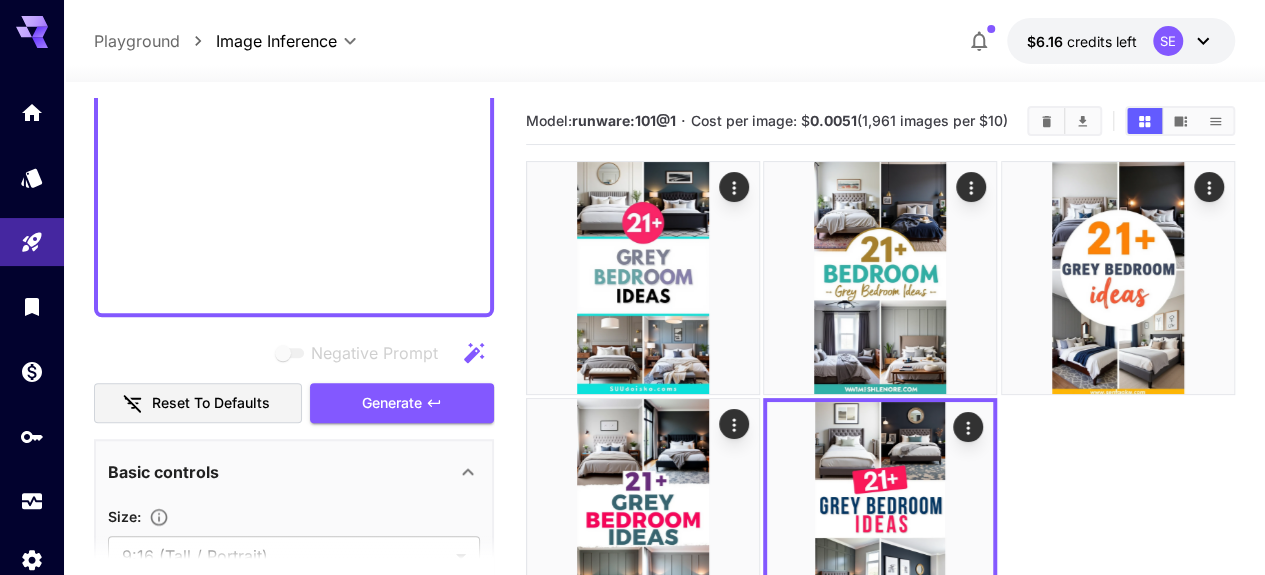 click 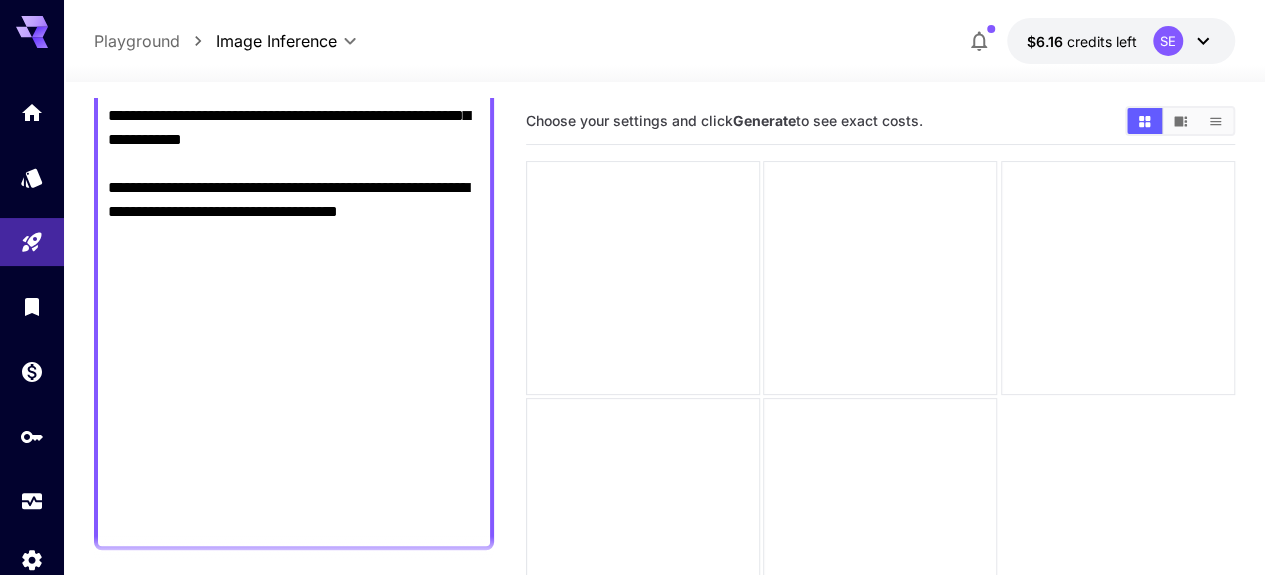 scroll, scrollTop: 513, scrollLeft: 0, axis: vertical 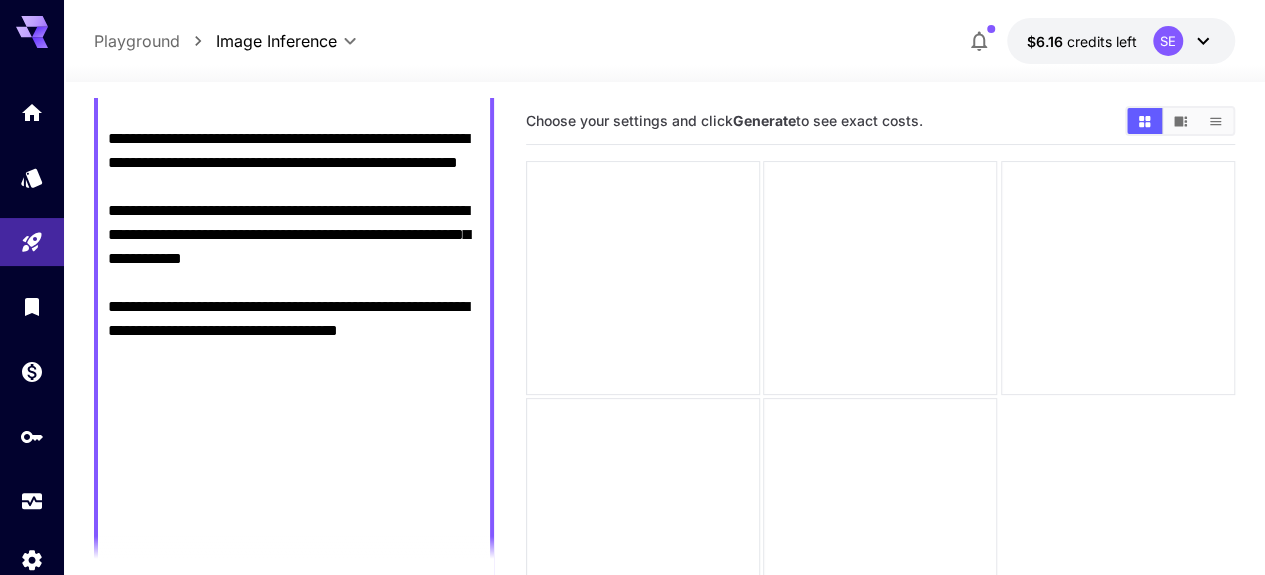 click on "**********" at bounding box center [294, 211] 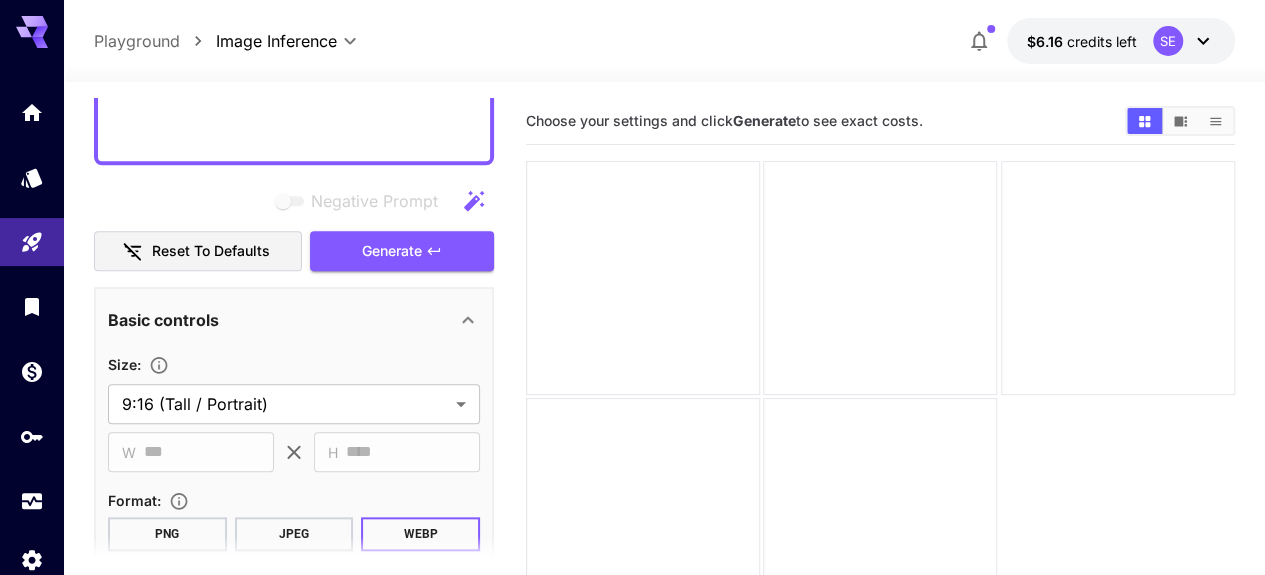 scroll, scrollTop: 972, scrollLeft: 0, axis: vertical 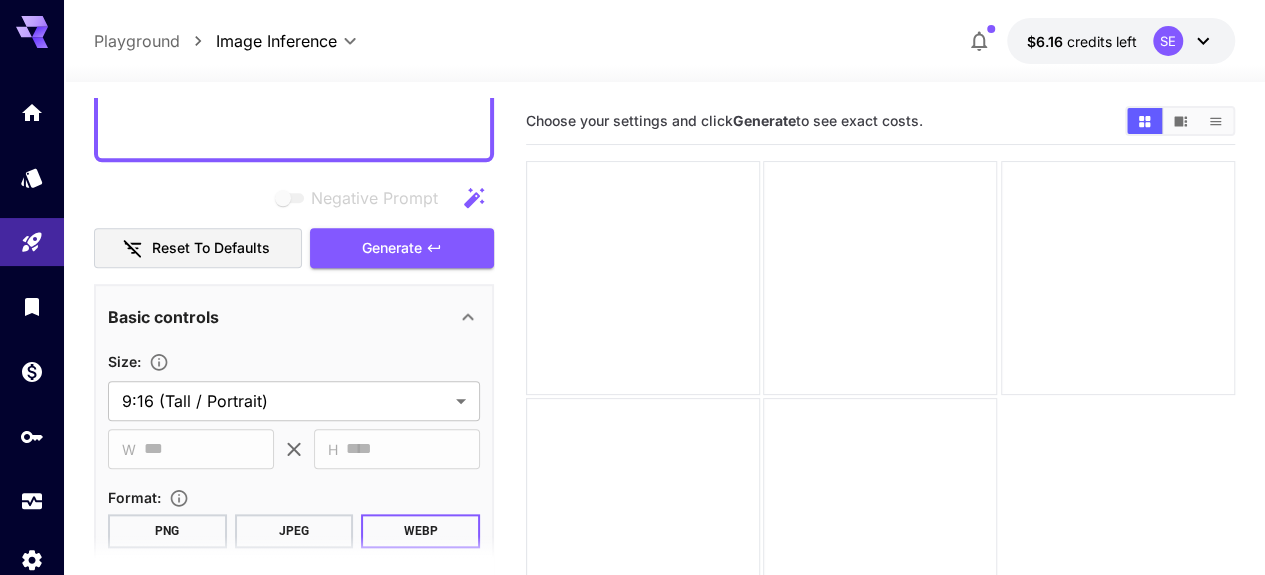 click 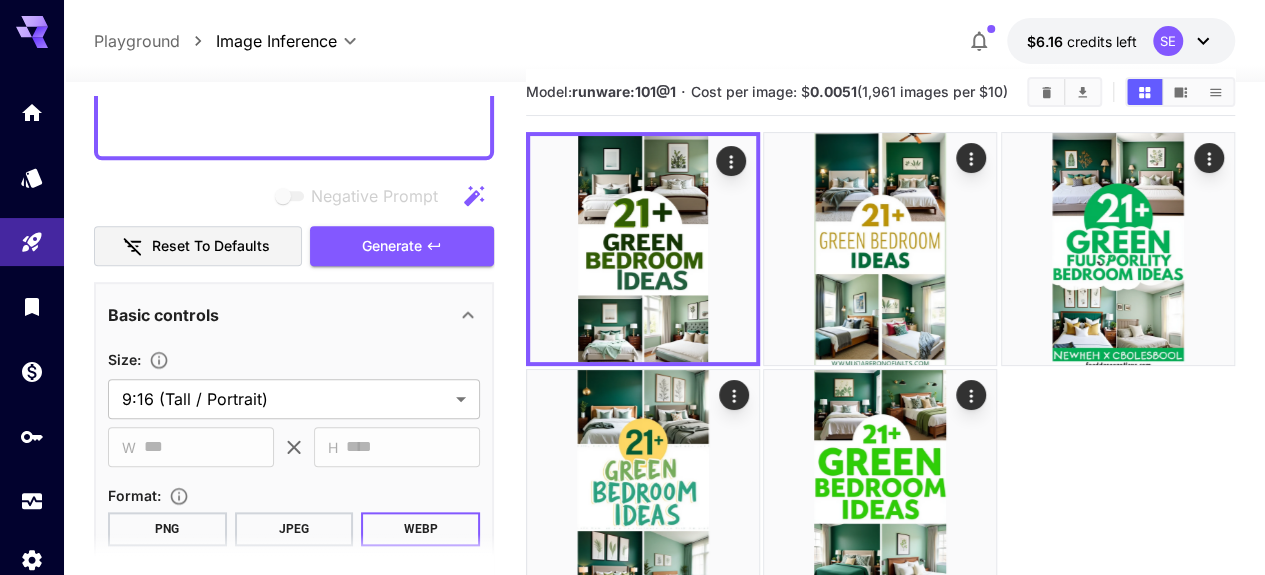 scroll, scrollTop: 3, scrollLeft: 0, axis: vertical 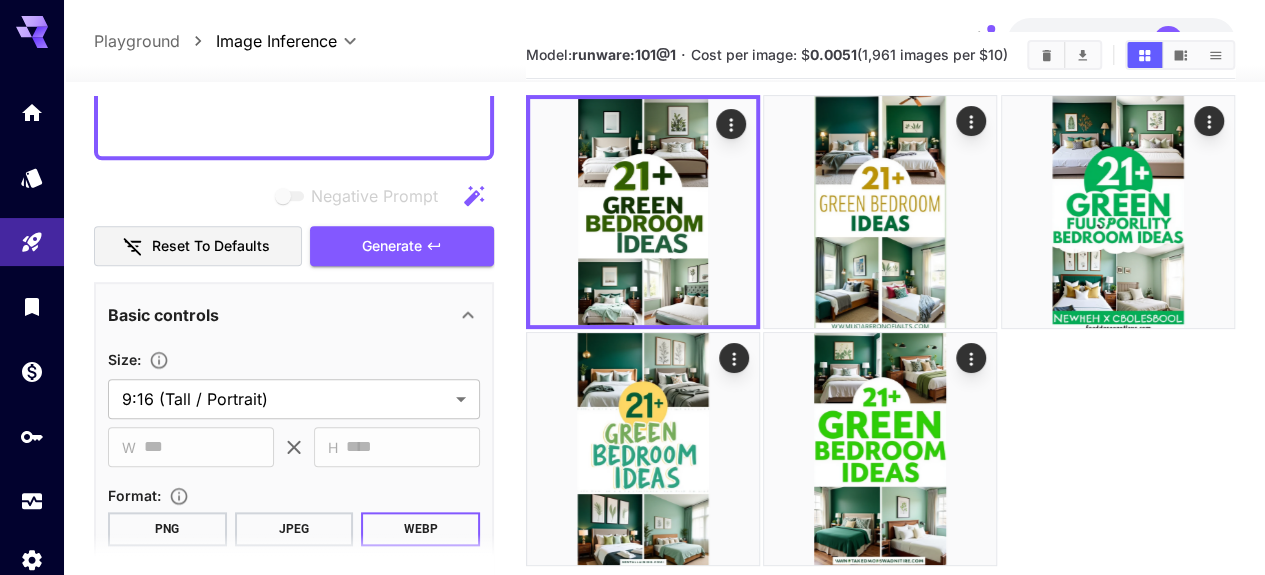 click 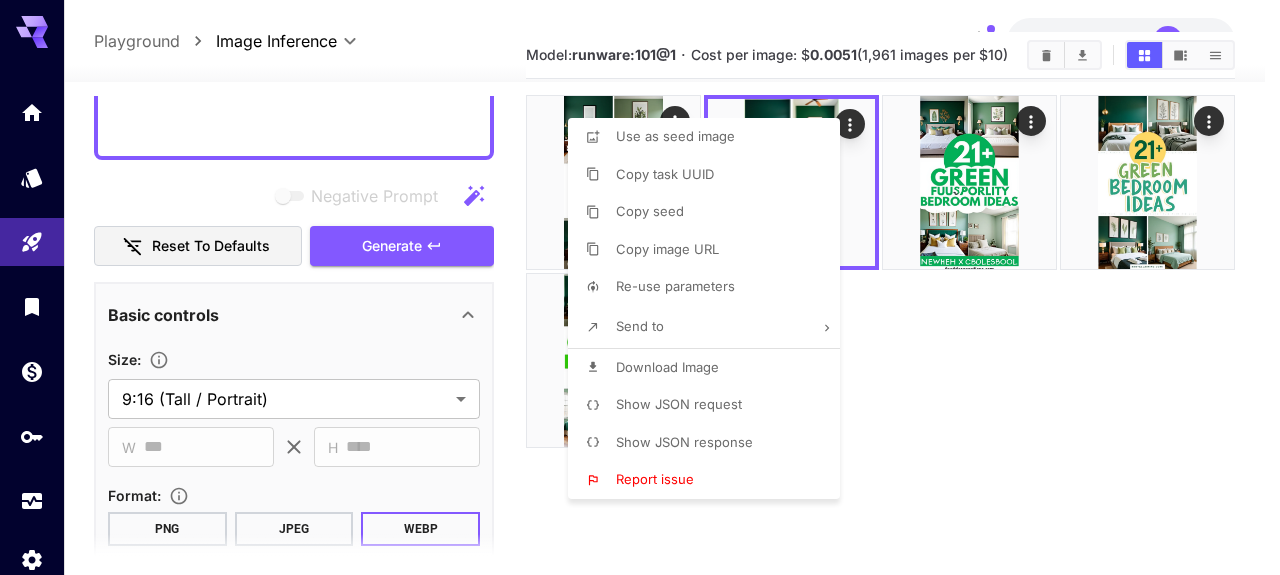click on "Download Image" at bounding box center [667, 367] 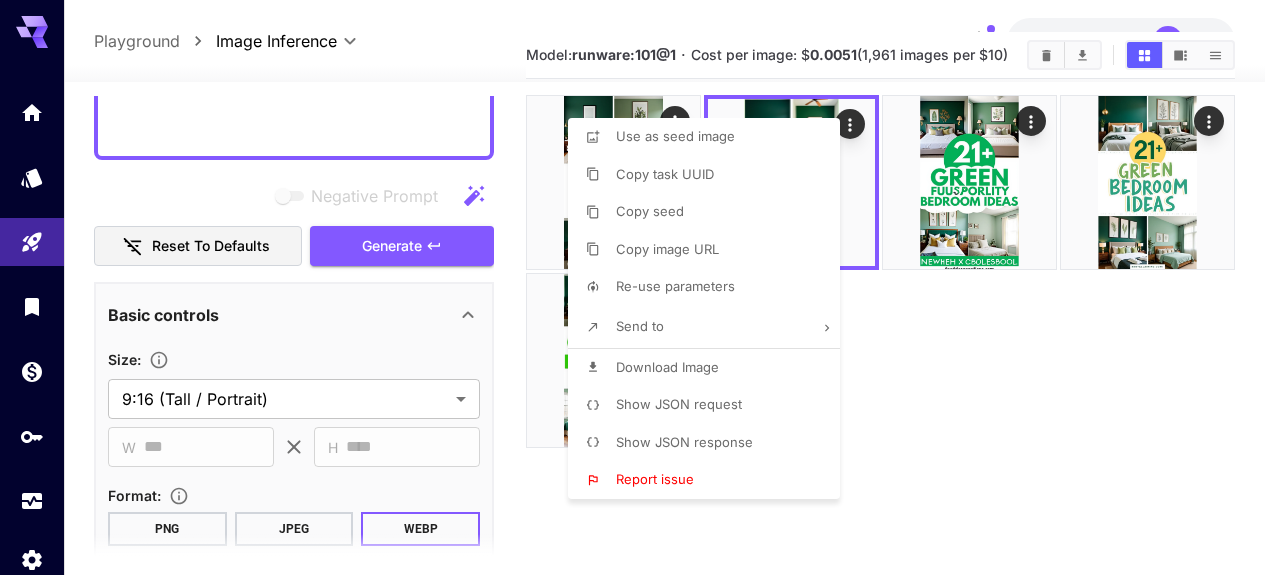 click at bounding box center [640, 287] 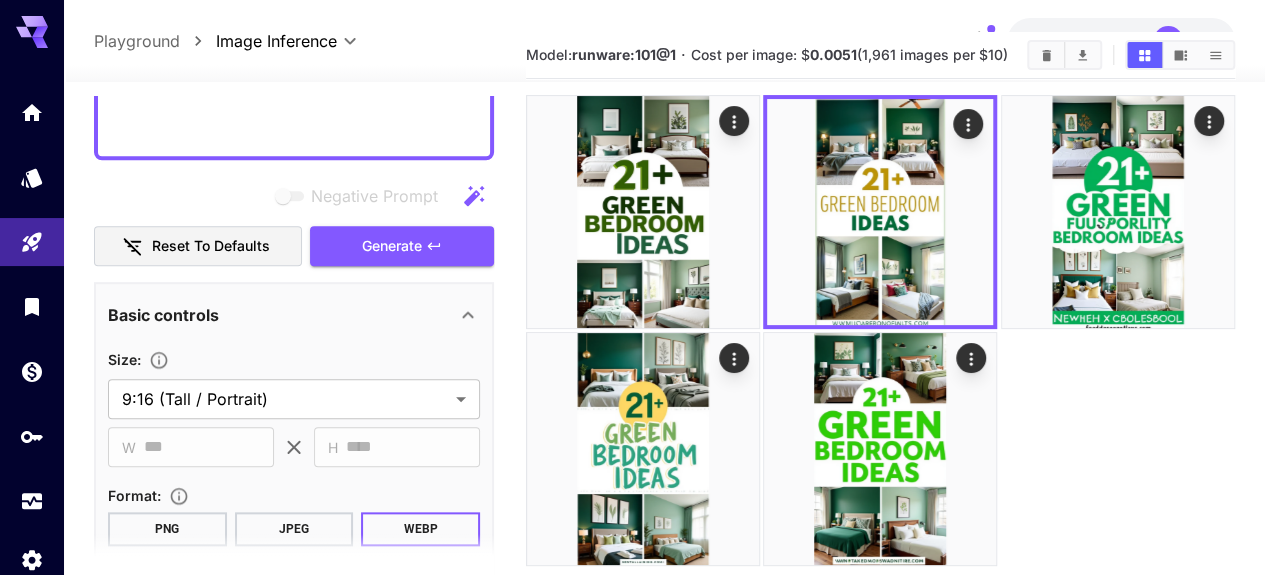 click 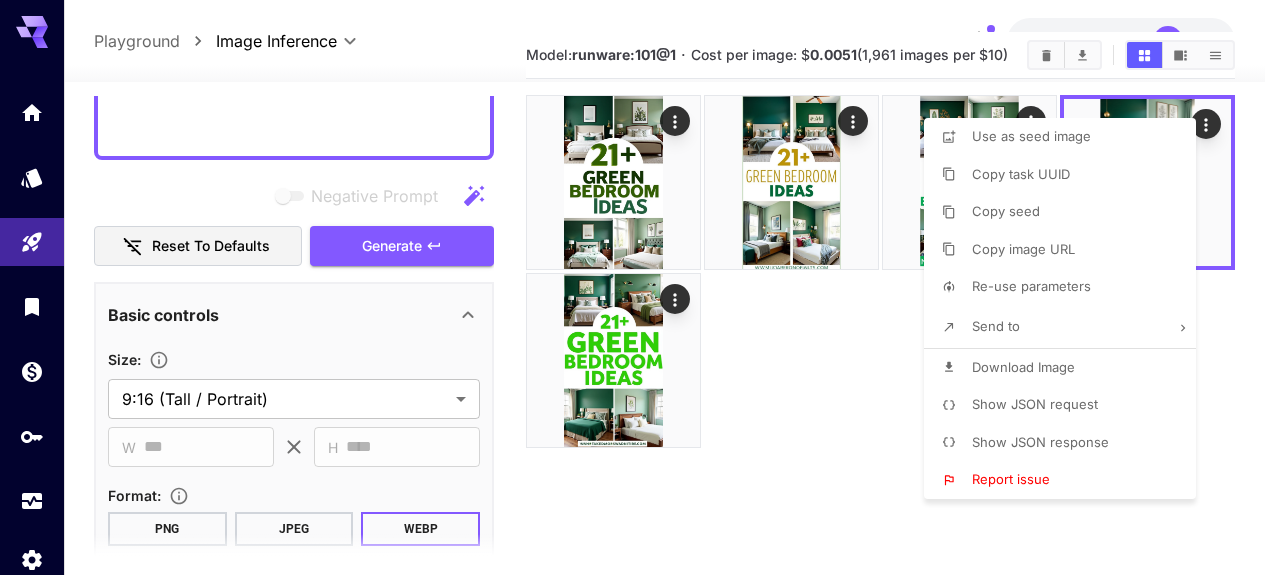 click on "Download Image" at bounding box center (1023, 367) 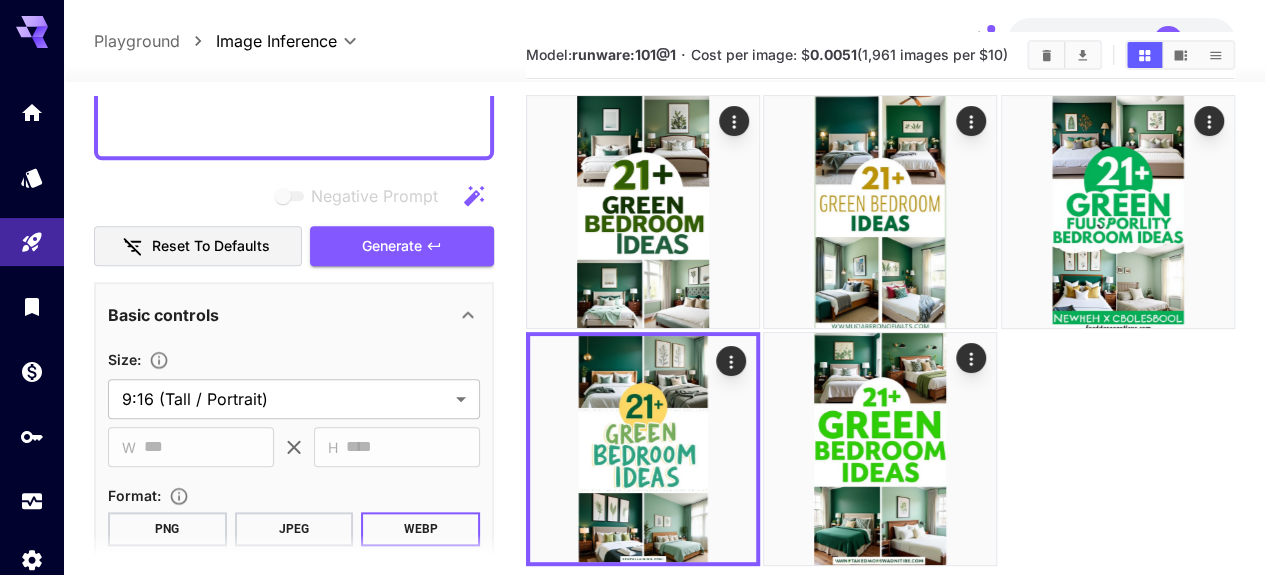 click 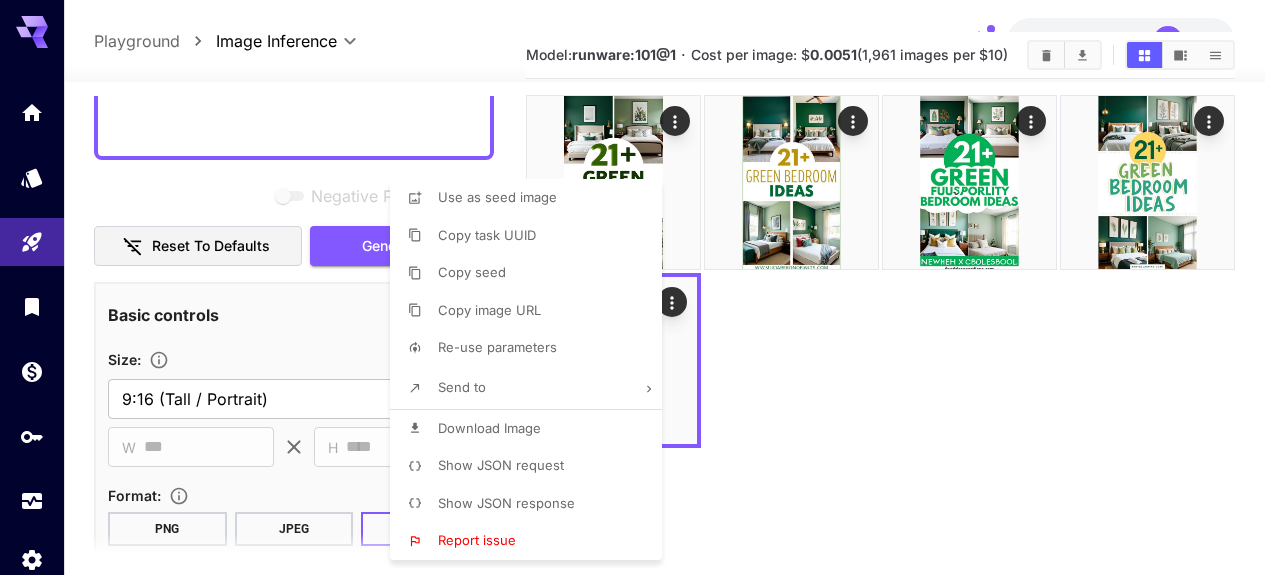click on "Download Image" at bounding box center (489, 428) 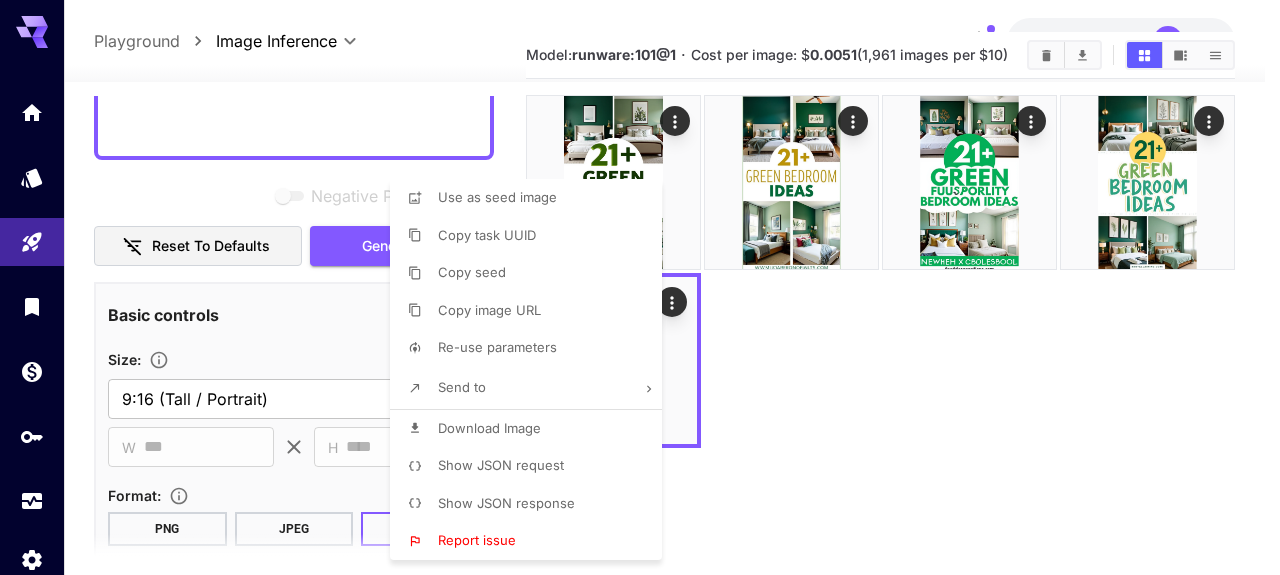 click at bounding box center (640, 287) 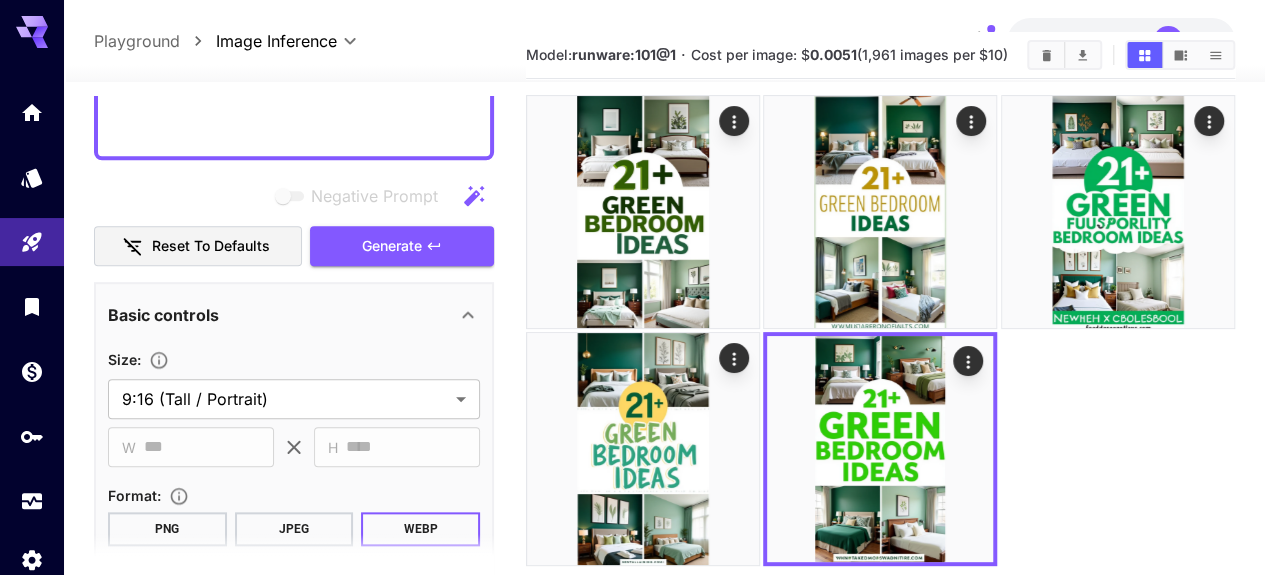 click 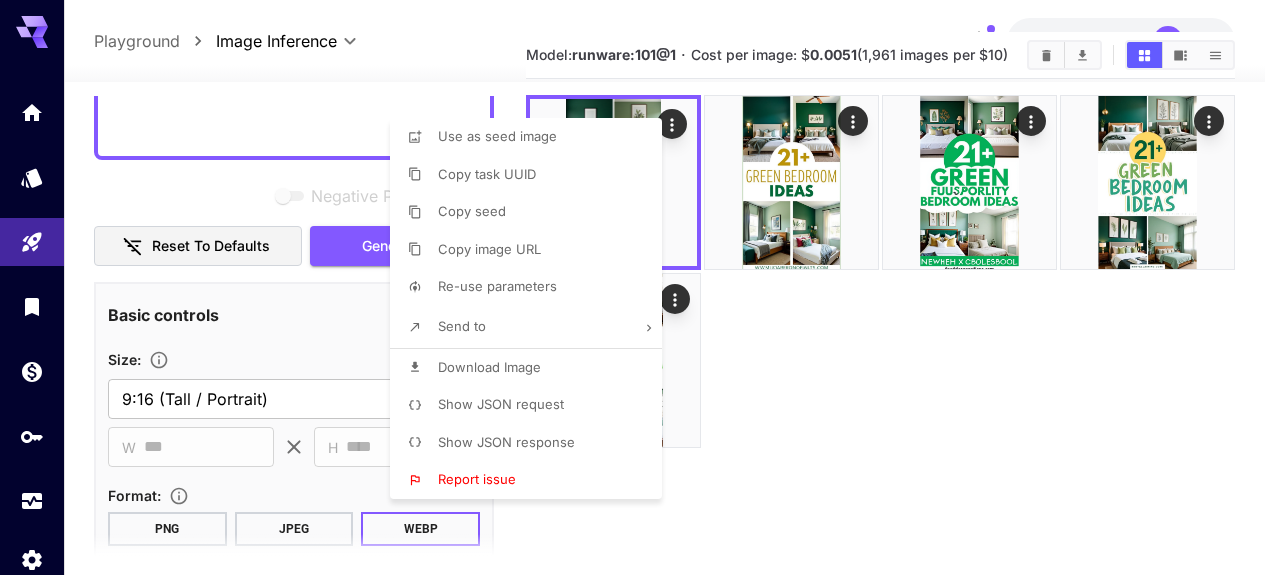 click at bounding box center [640, 287] 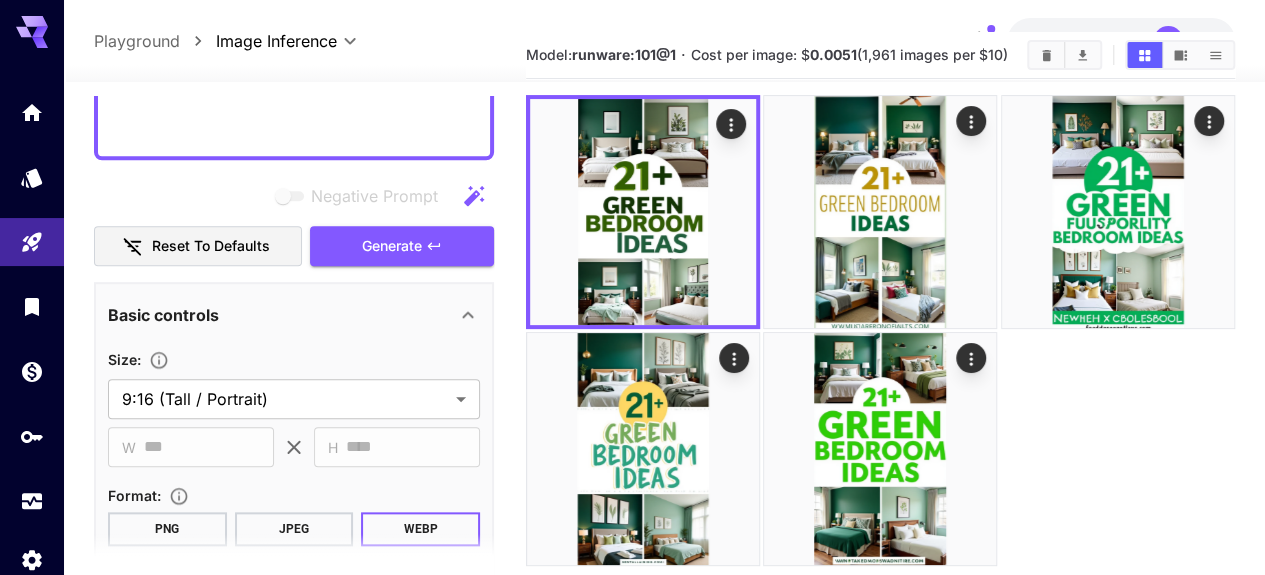 click at bounding box center [643, 212] 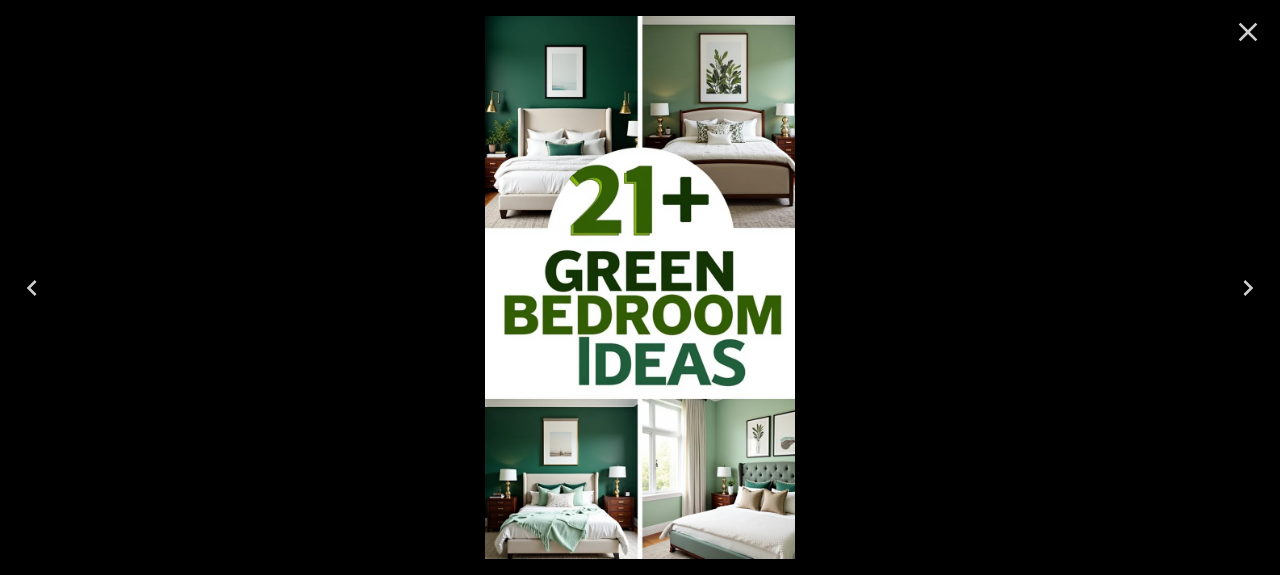 click 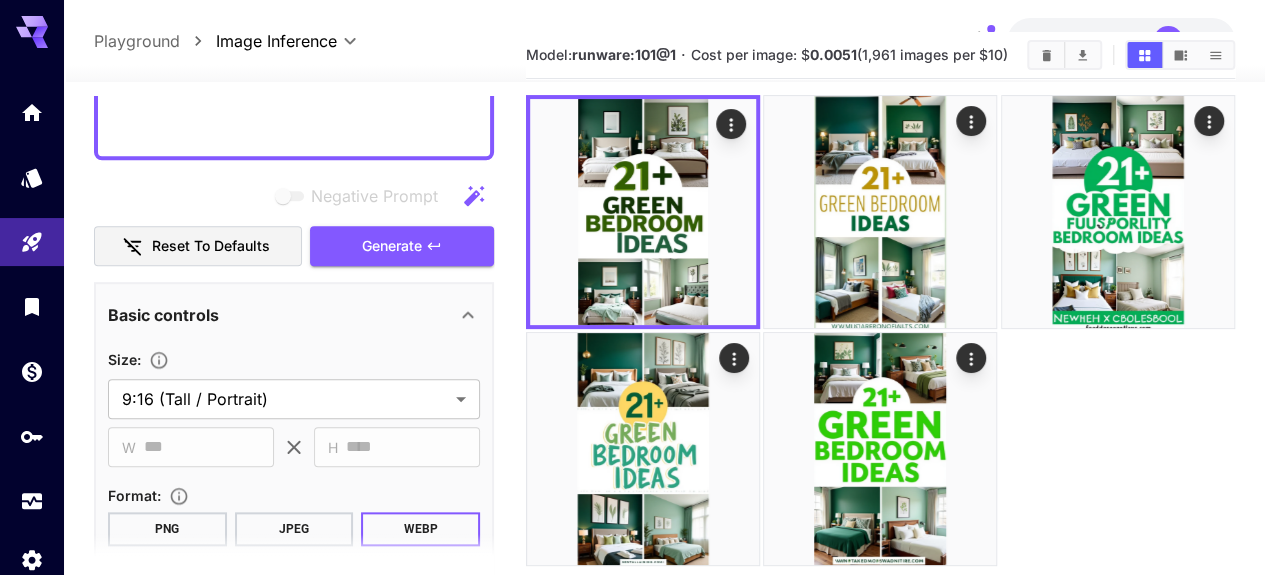 click 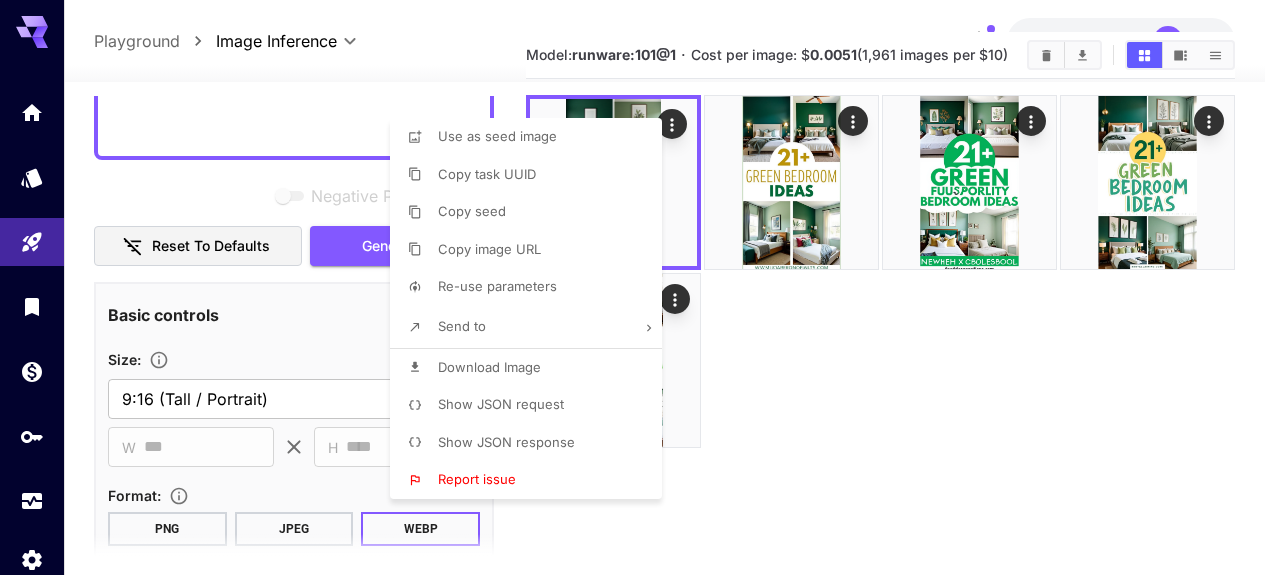 click on "Download Image" at bounding box center (489, 367) 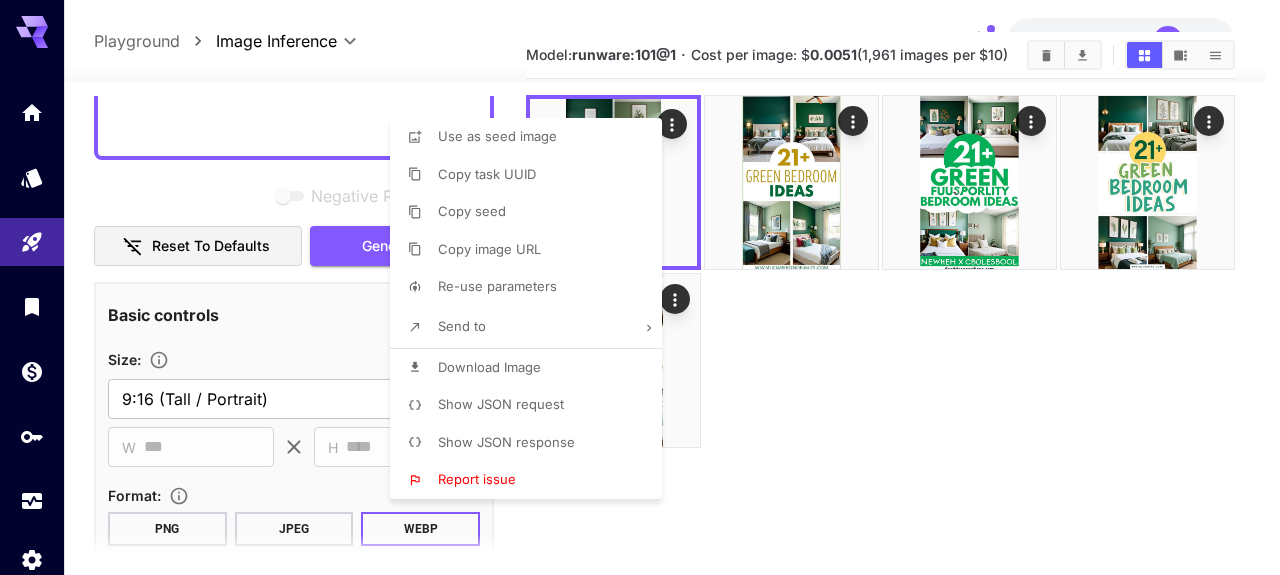 click at bounding box center [640, 287] 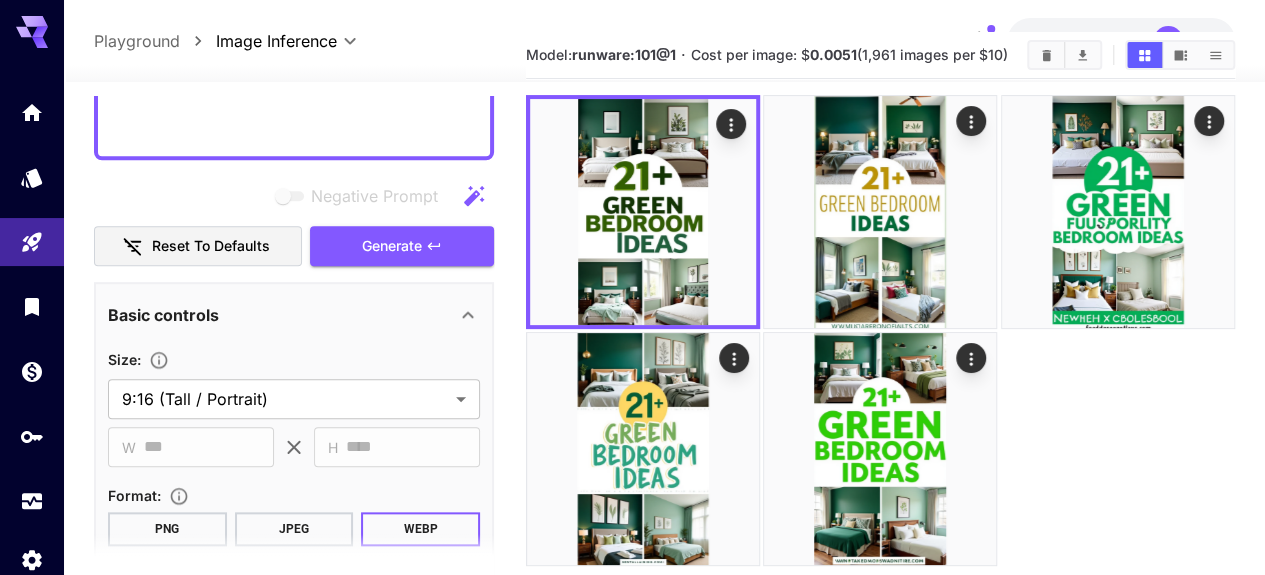 click 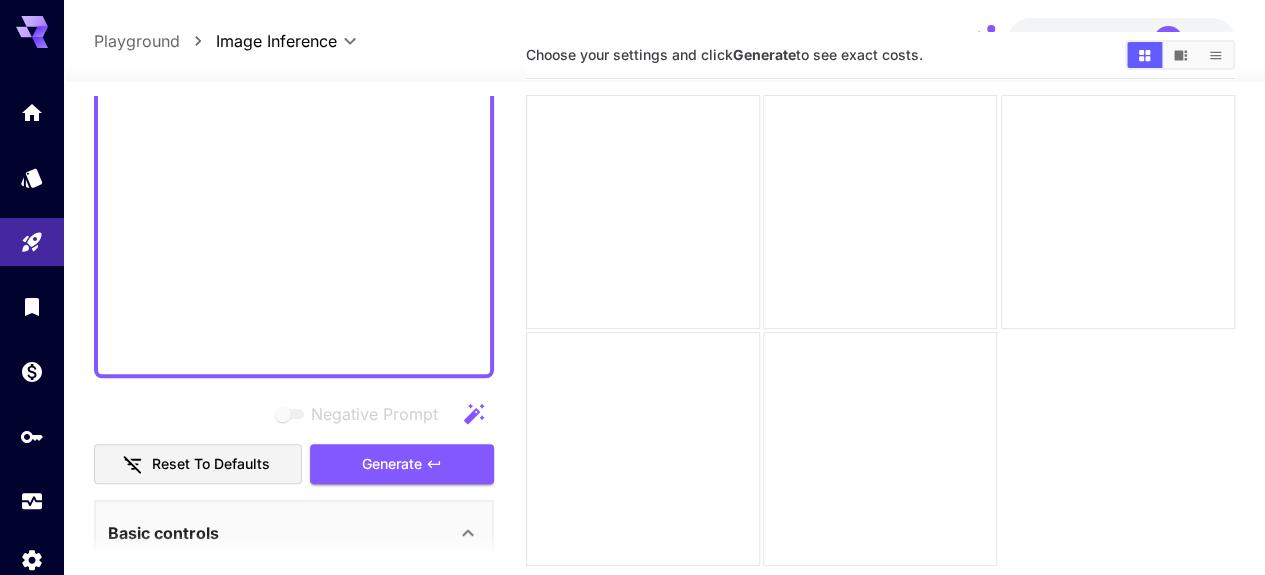 scroll, scrollTop: 749, scrollLeft: 0, axis: vertical 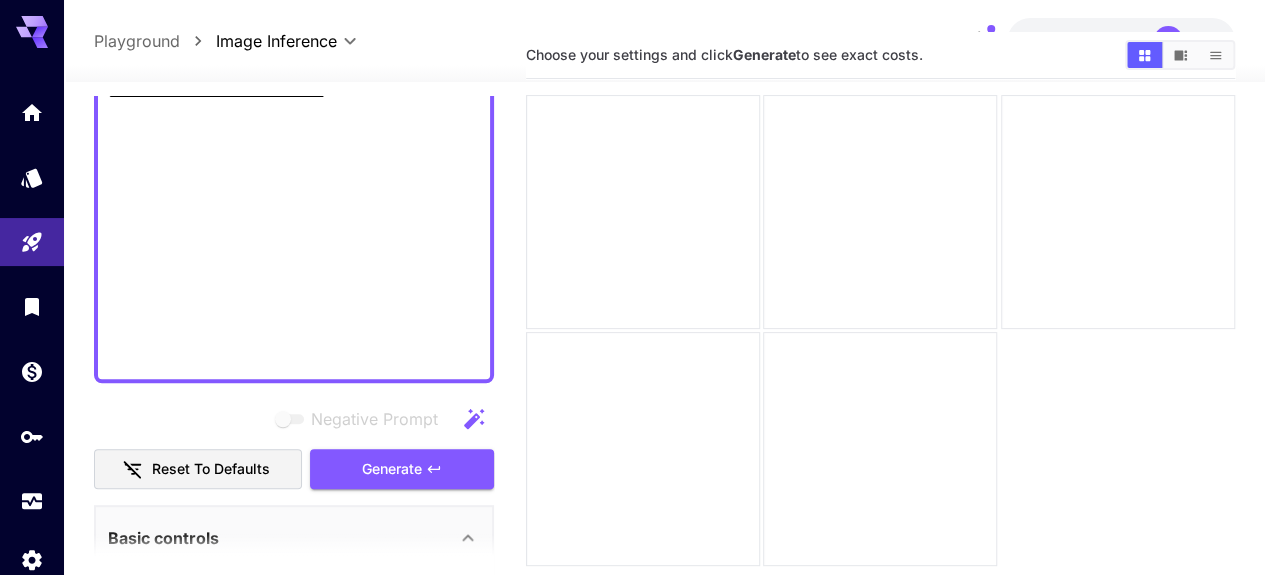 click on "**********" at bounding box center (294, -51) 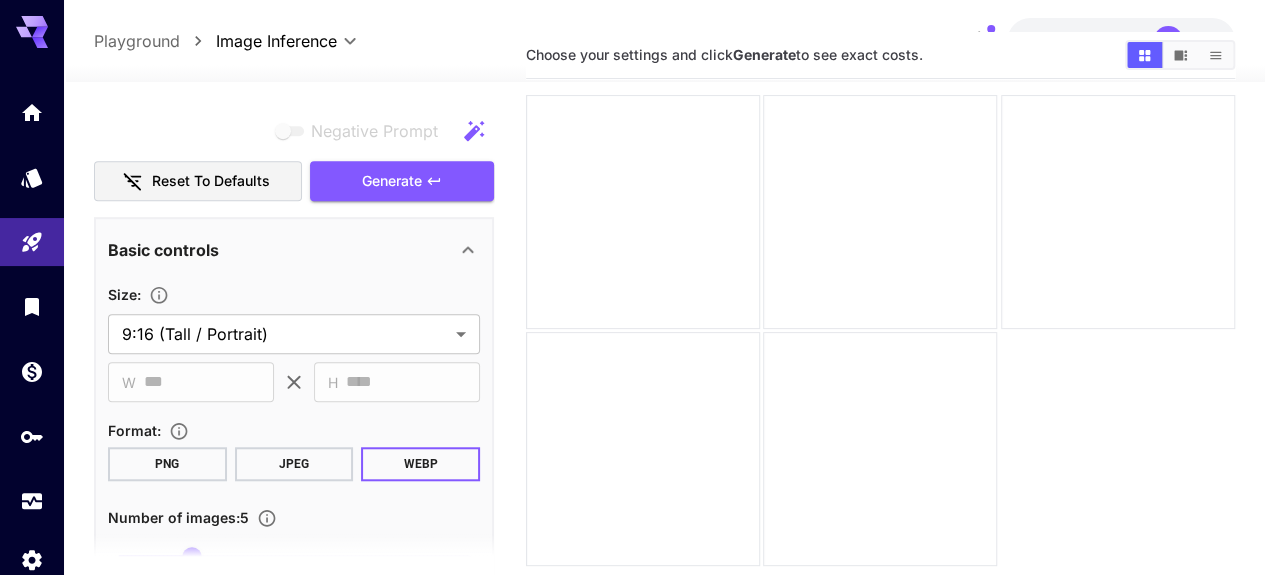 scroll, scrollTop: 711, scrollLeft: 0, axis: vertical 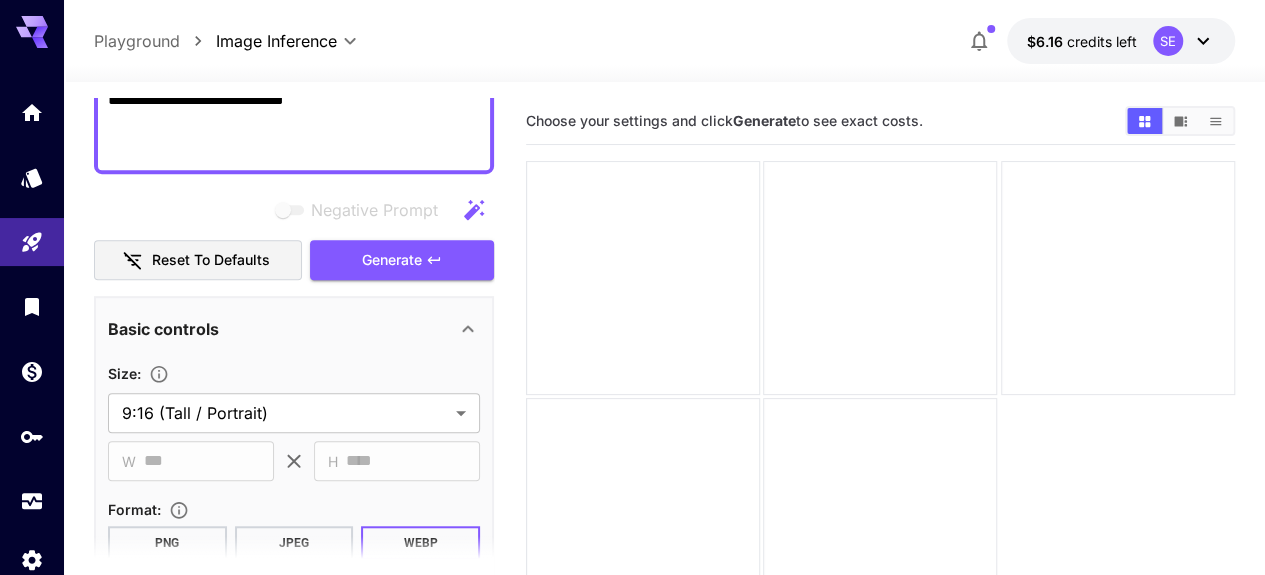 click on "Generate" at bounding box center (392, 260) 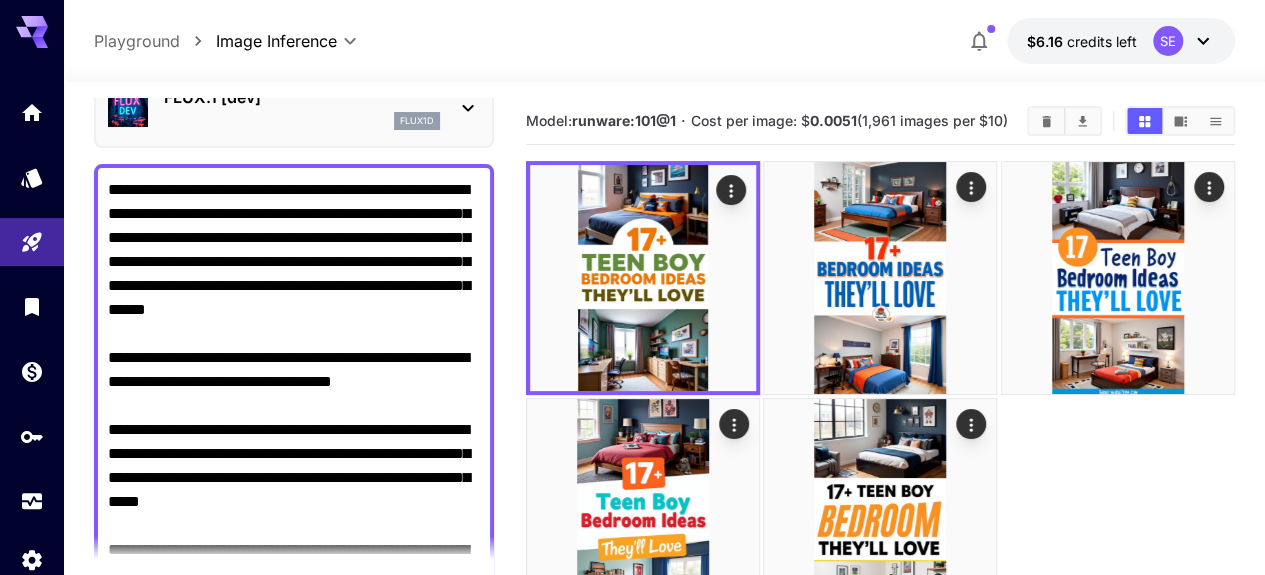 scroll, scrollTop: 103, scrollLeft: 0, axis: vertical 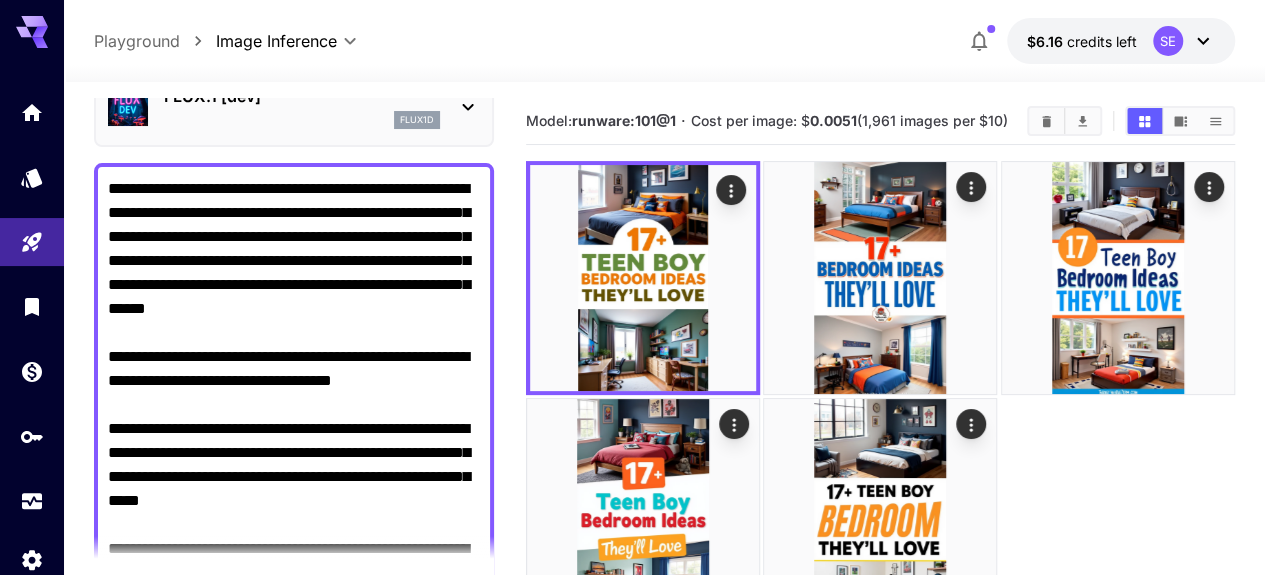 click 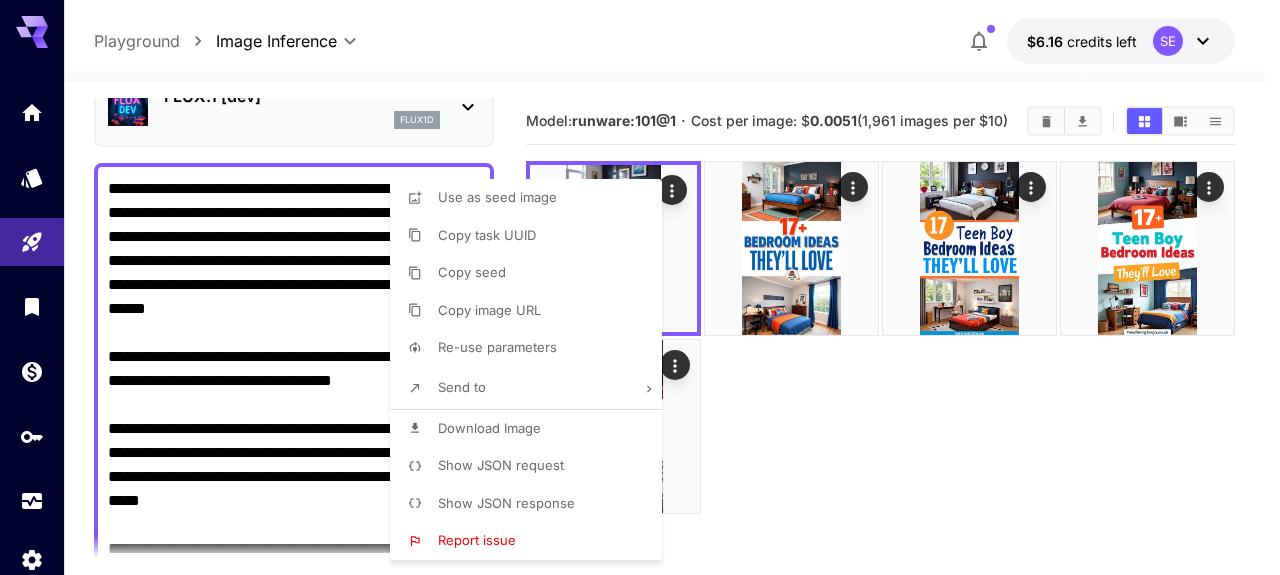 click on "Download Image" at bounding box center (489, 428) 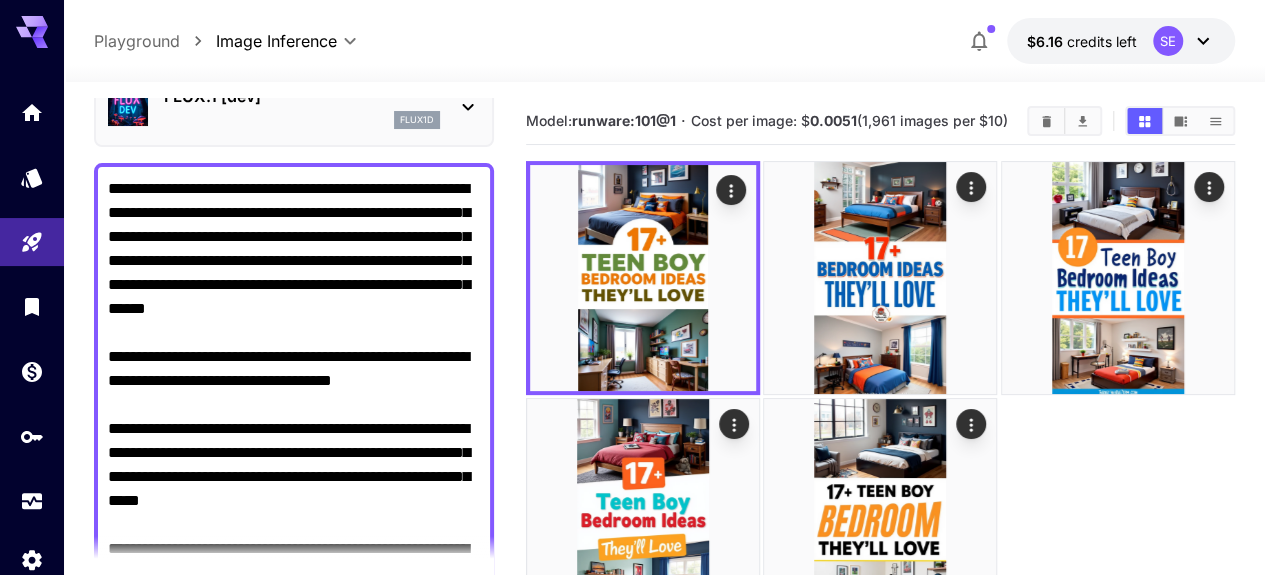 click at bounding box center [880, 278] 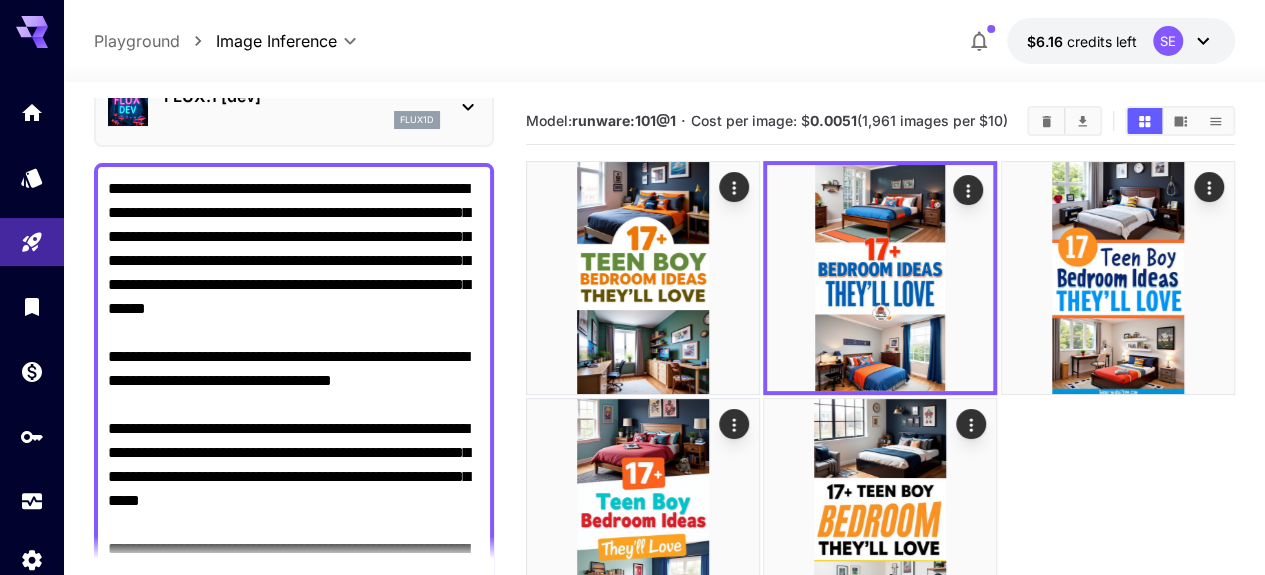 click 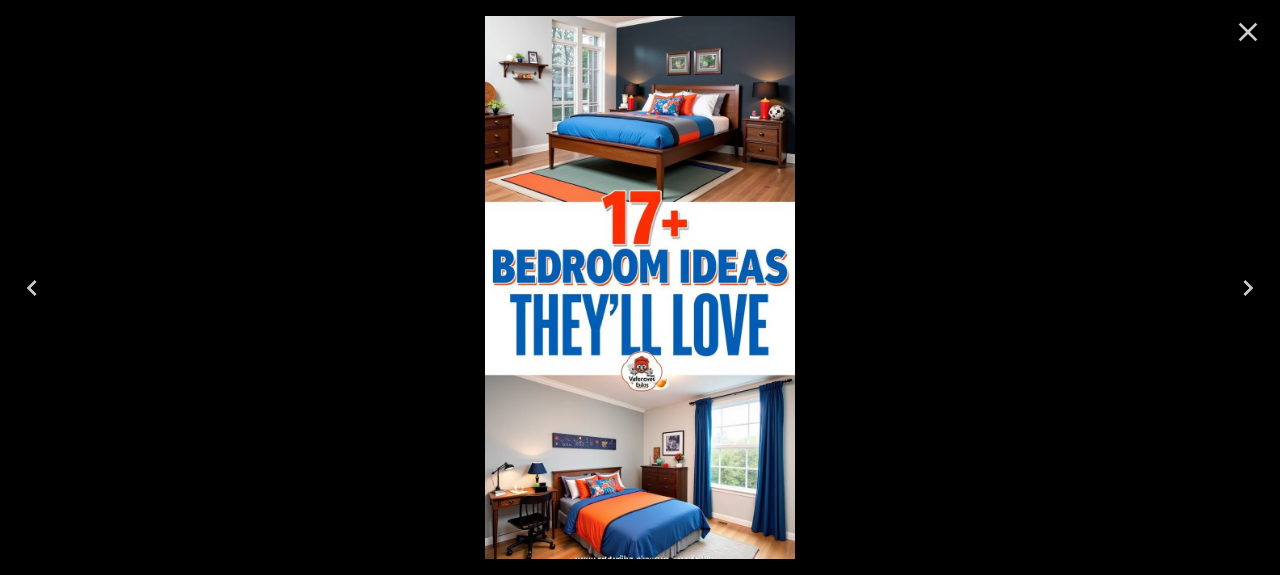 click at bounding box center [640, 287] 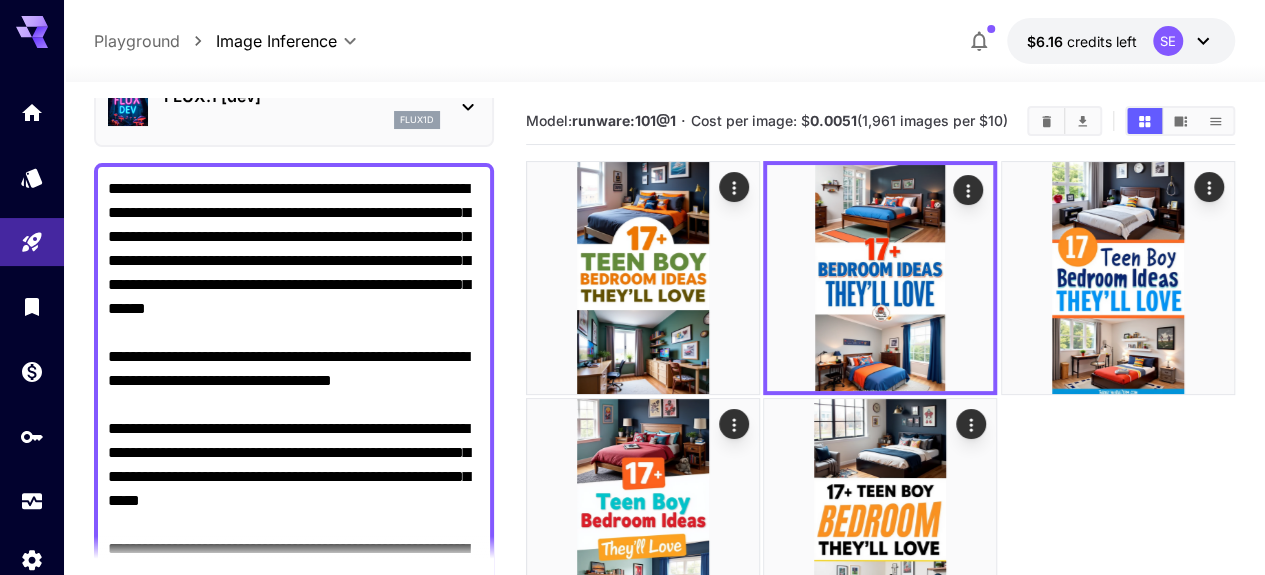 click 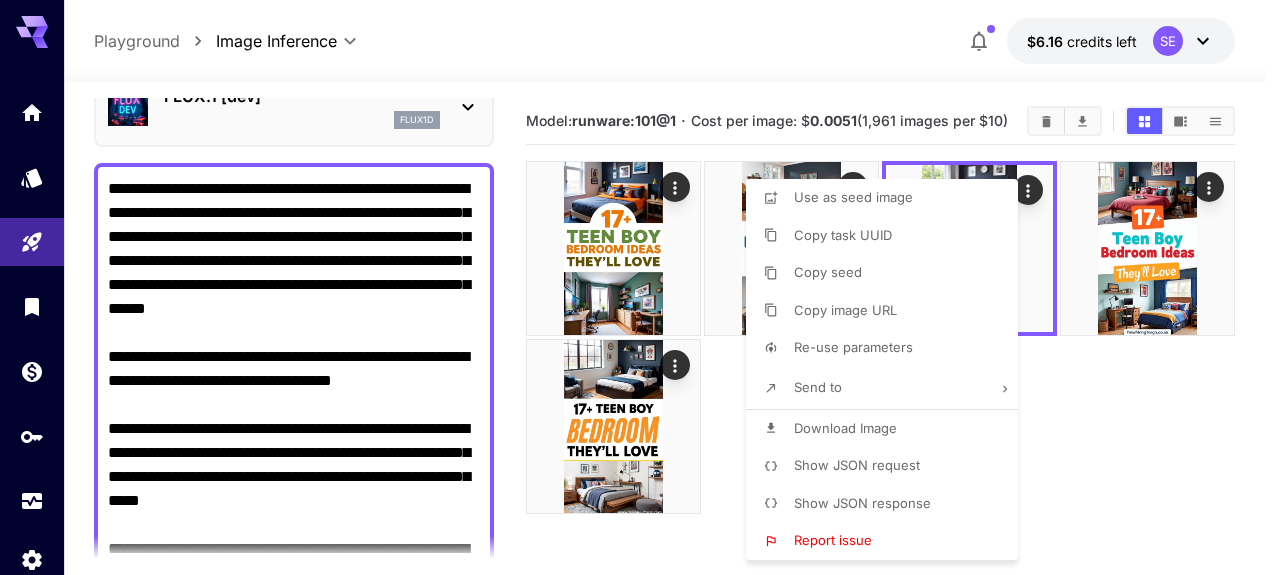 click on "Download Image" at bounding box center (845, 428) 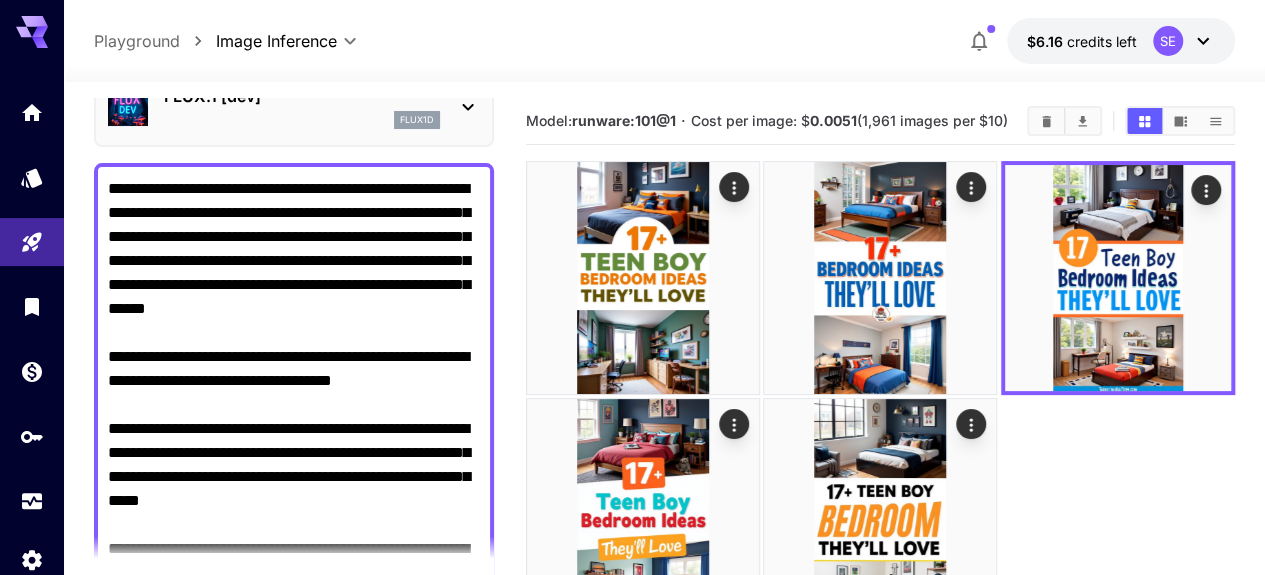 click 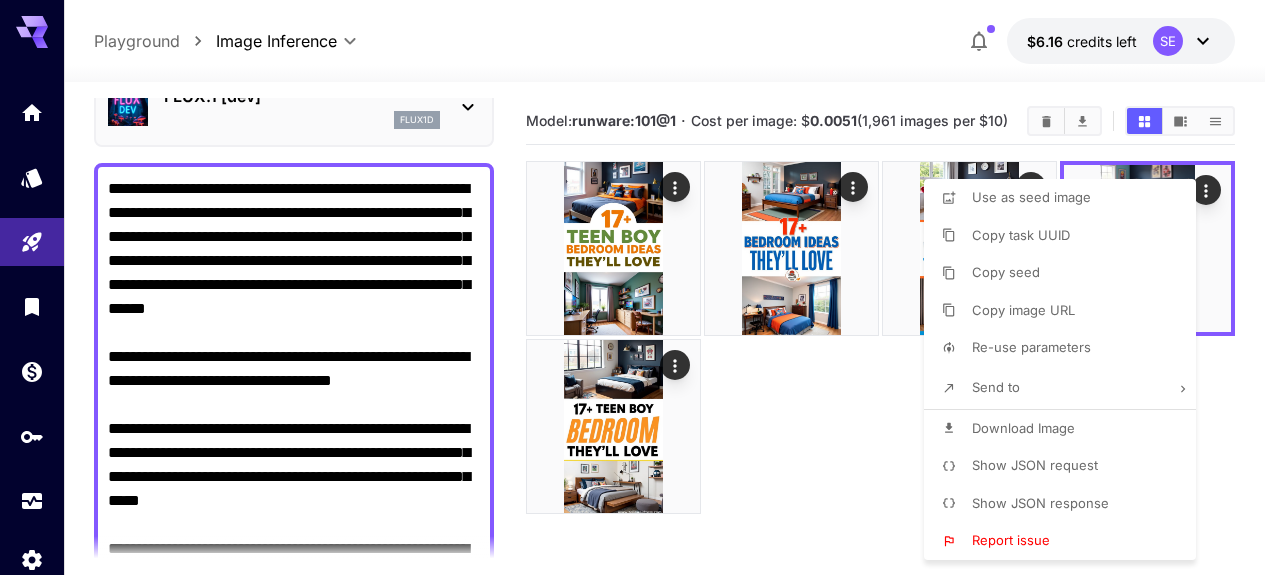 click on "Download Image" at bounding box center (1023, 428) 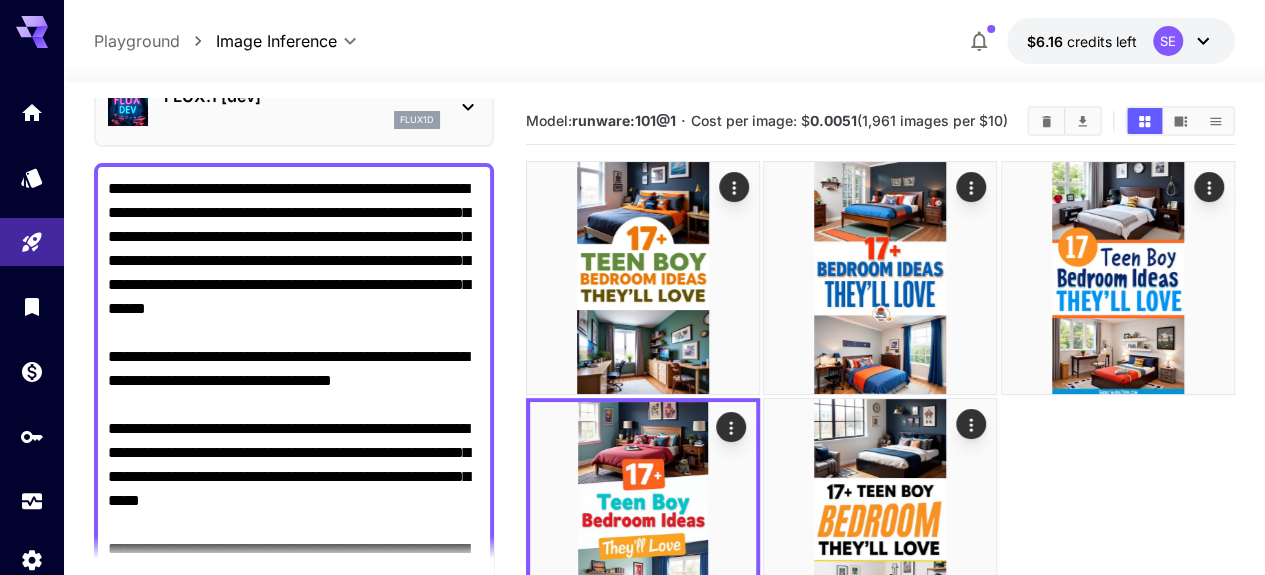 click 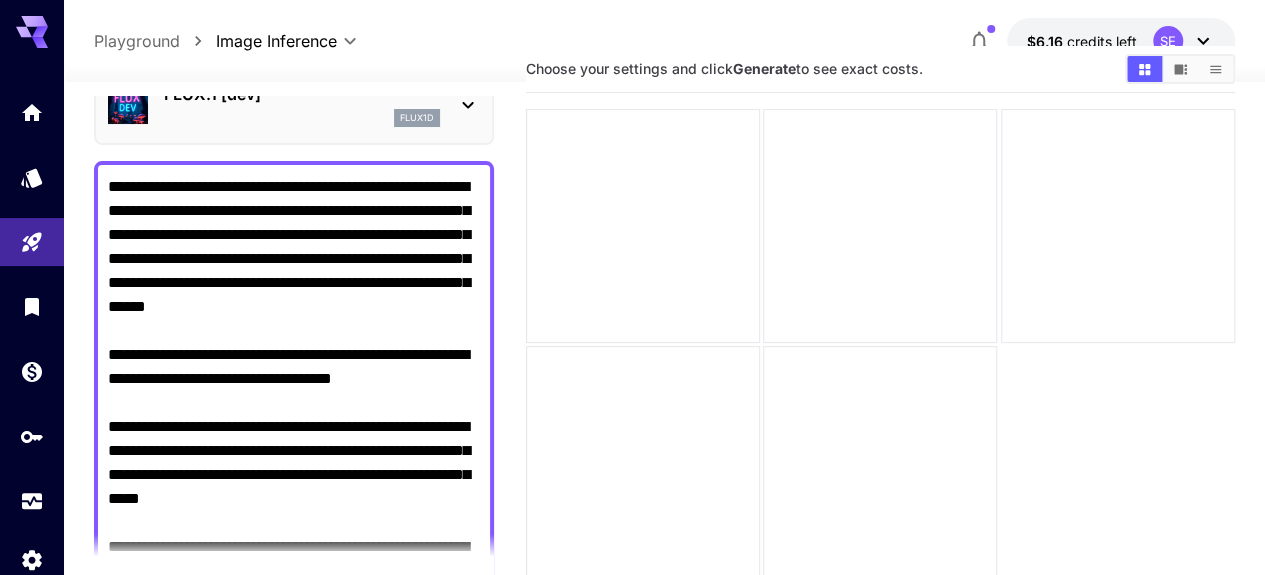scroll, scrollTop: 34, scrollLeft: 0, axis: vertical 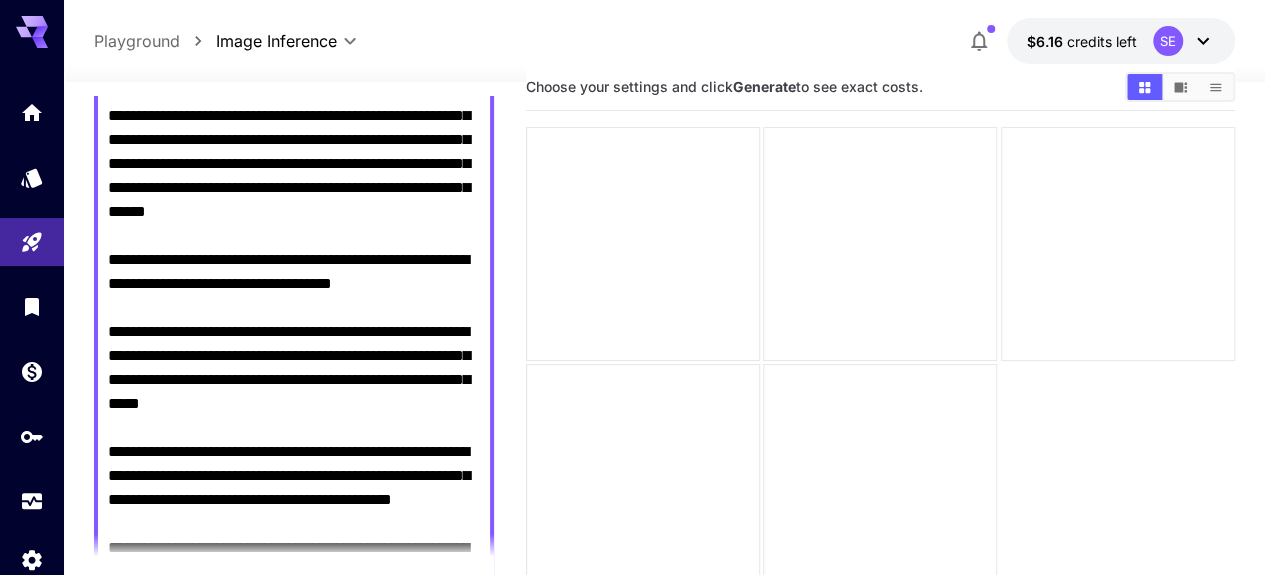 click on "**********" at bounding box center [294, 356] 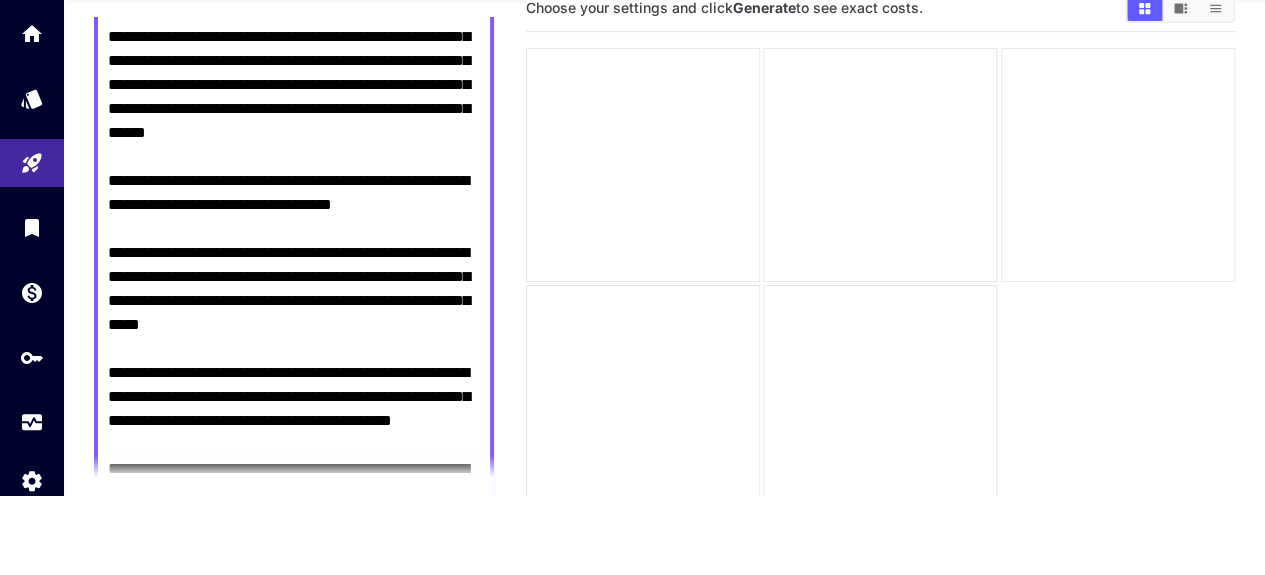 scroll, scrollTop: 34, scrollLeft: 0, axis: vertical 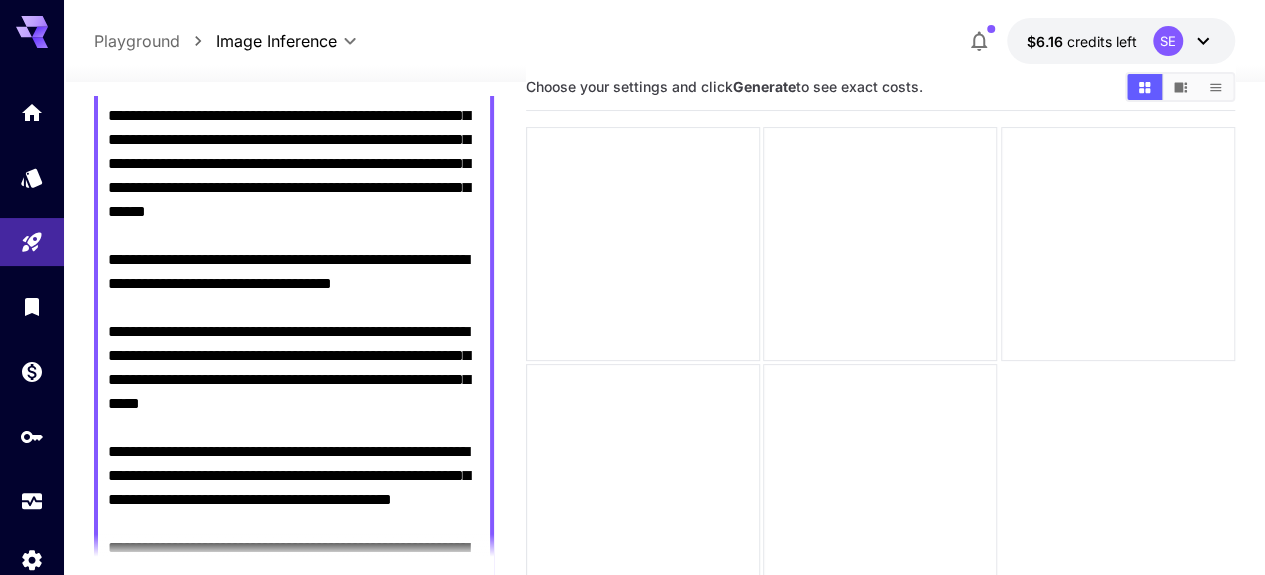click on "**********" at bounding box center [294, 356] 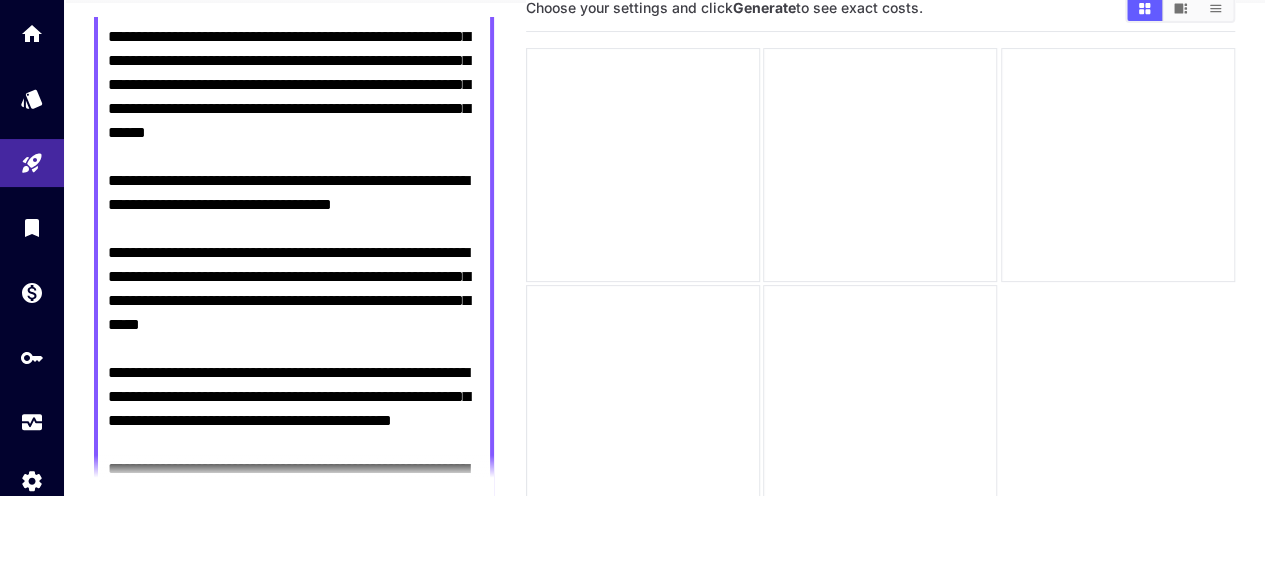 scroll, scrollTop: 34, scrollLeft: 0, axis: vertical 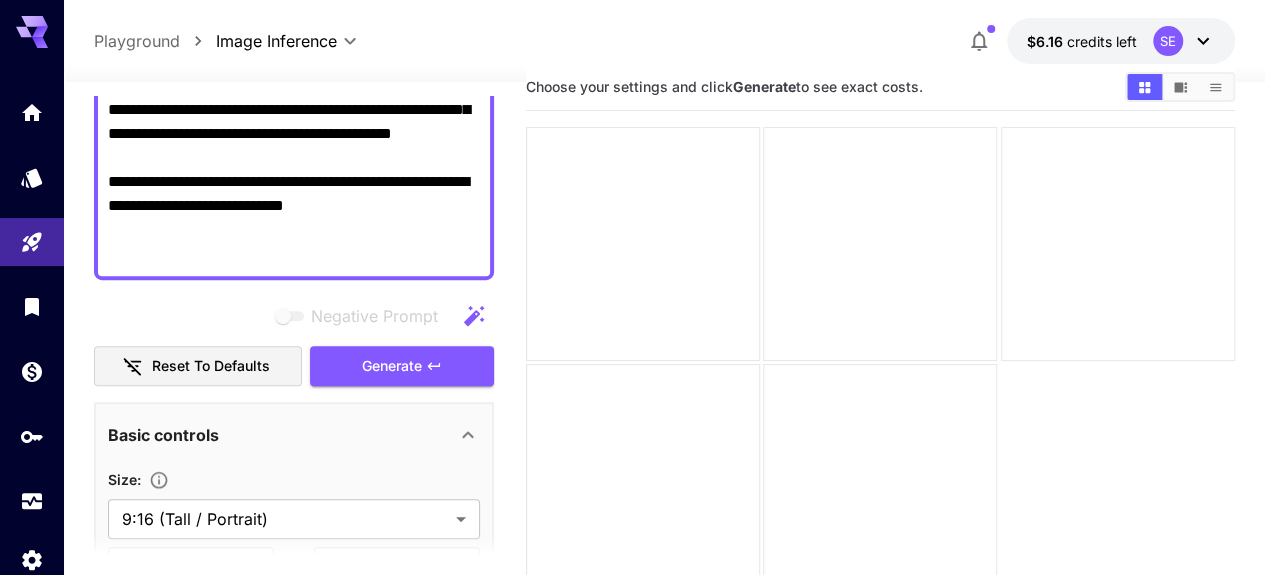 click on "Generate" at bounding box center (392, 366) 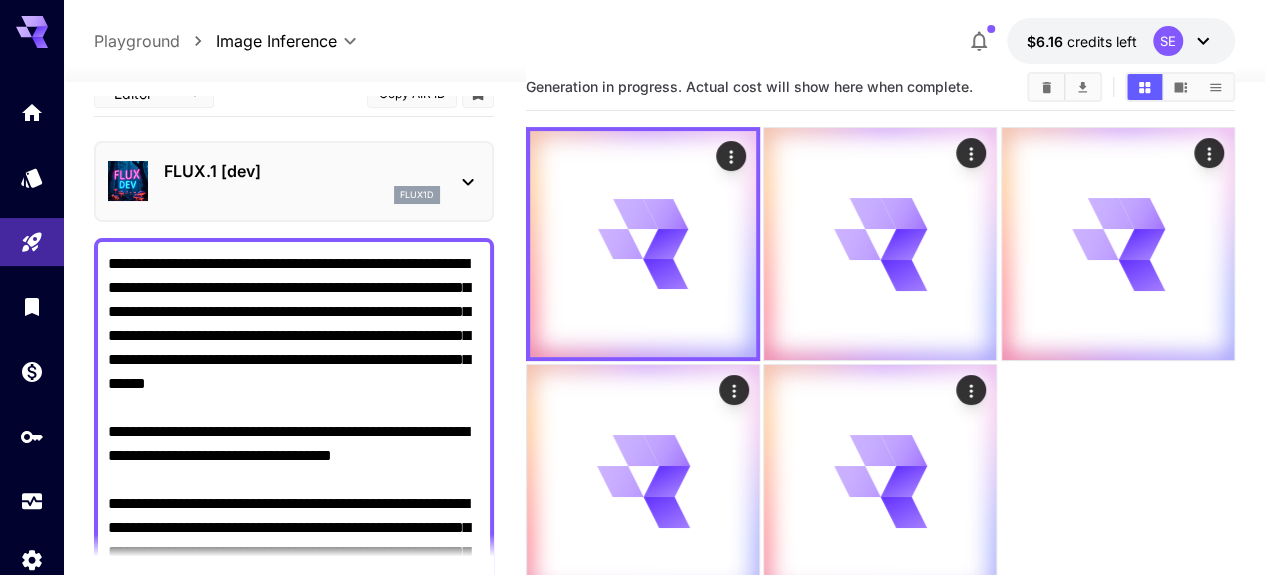 scroll, scrollTop: 24, scrollLeft: 0, axis: vertical 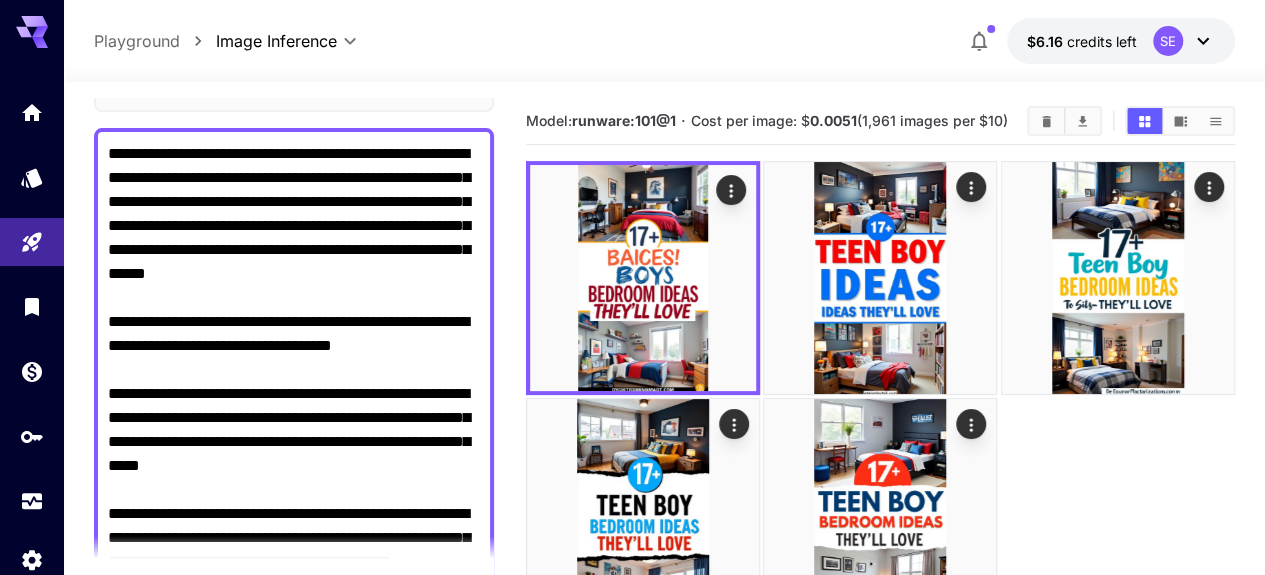 click 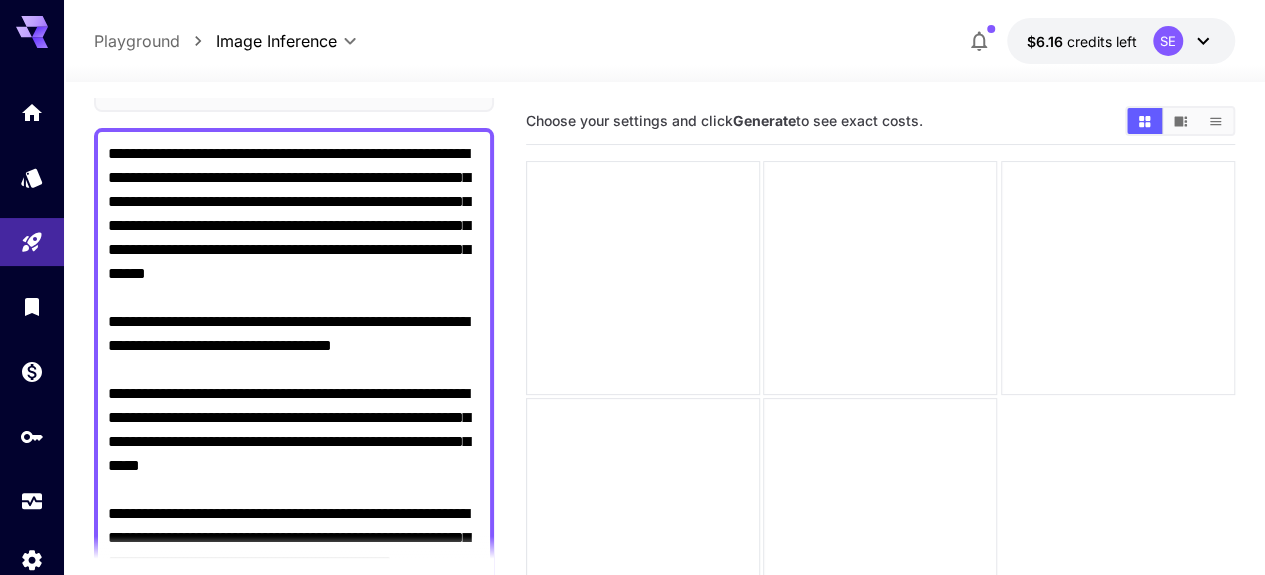 click on "**********" at bounding box center (294, 418) 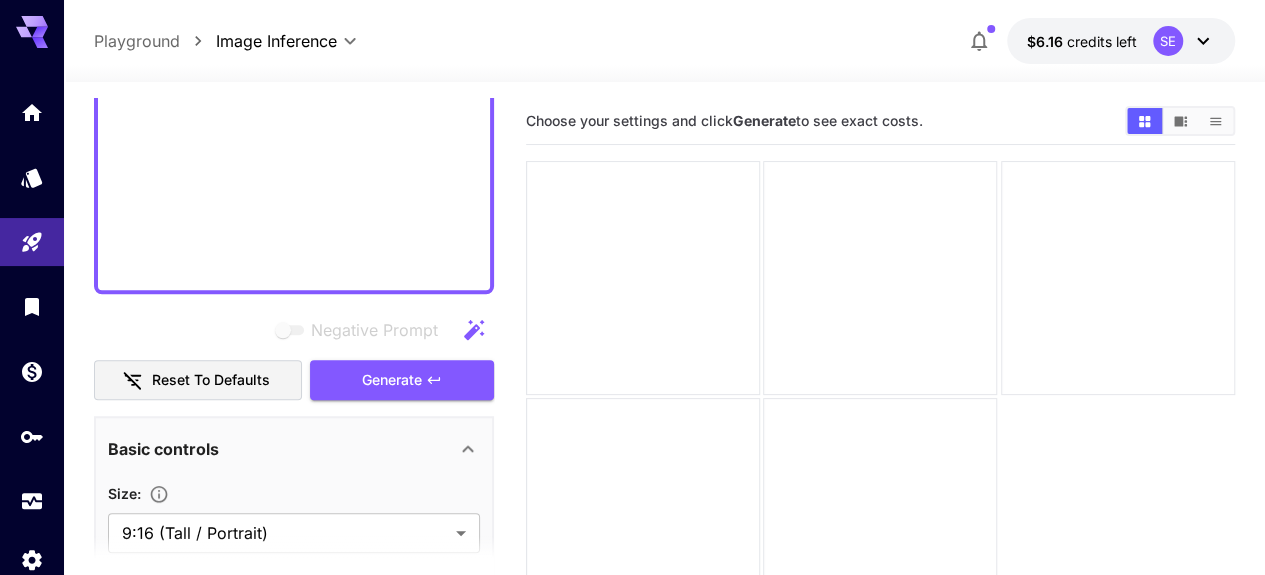 scroll, scrollTop: 894, scrollLeft: 0, axis: vertical 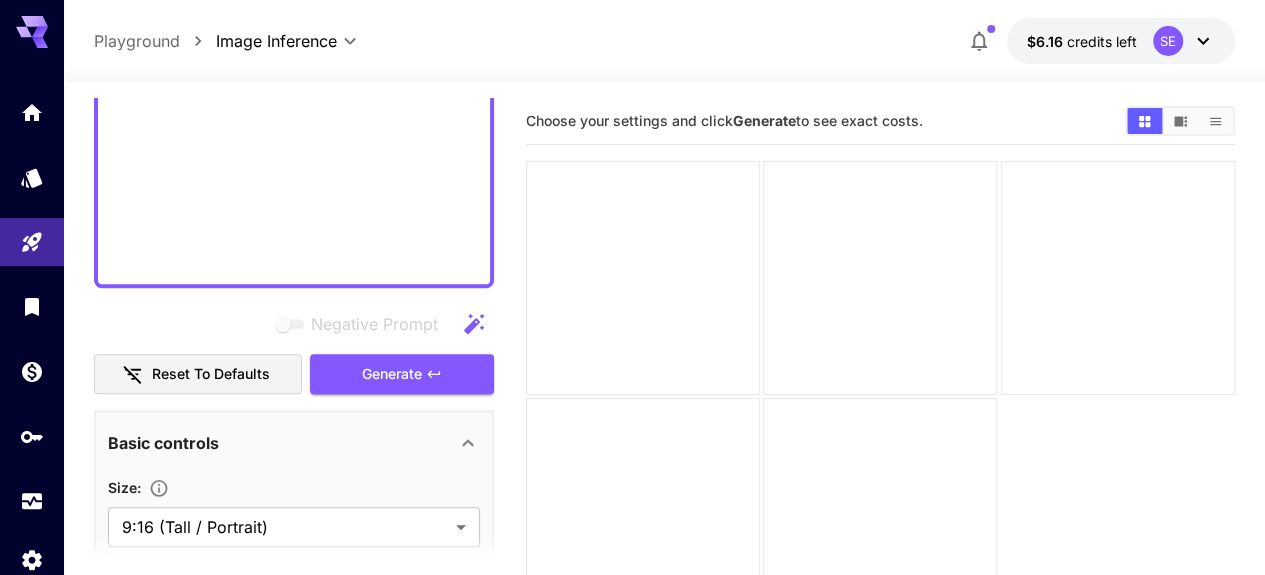 click on "Generate" at bounding box center [392, 374] 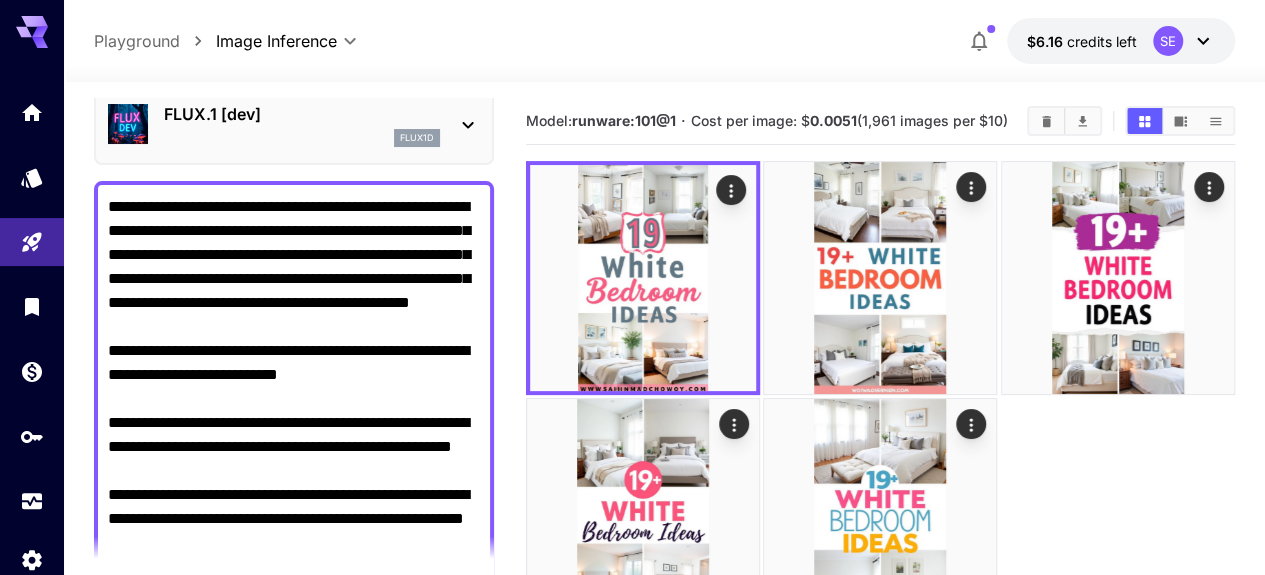 scroll, scrollTop: 84, scrollLeft: 0, axis: vertical 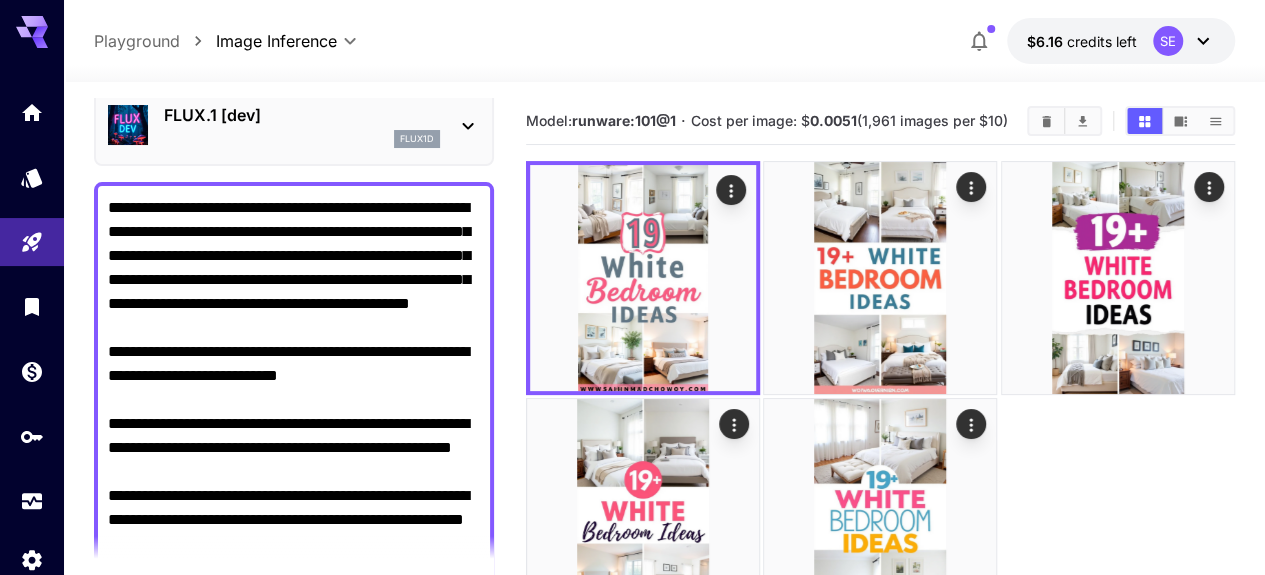 click 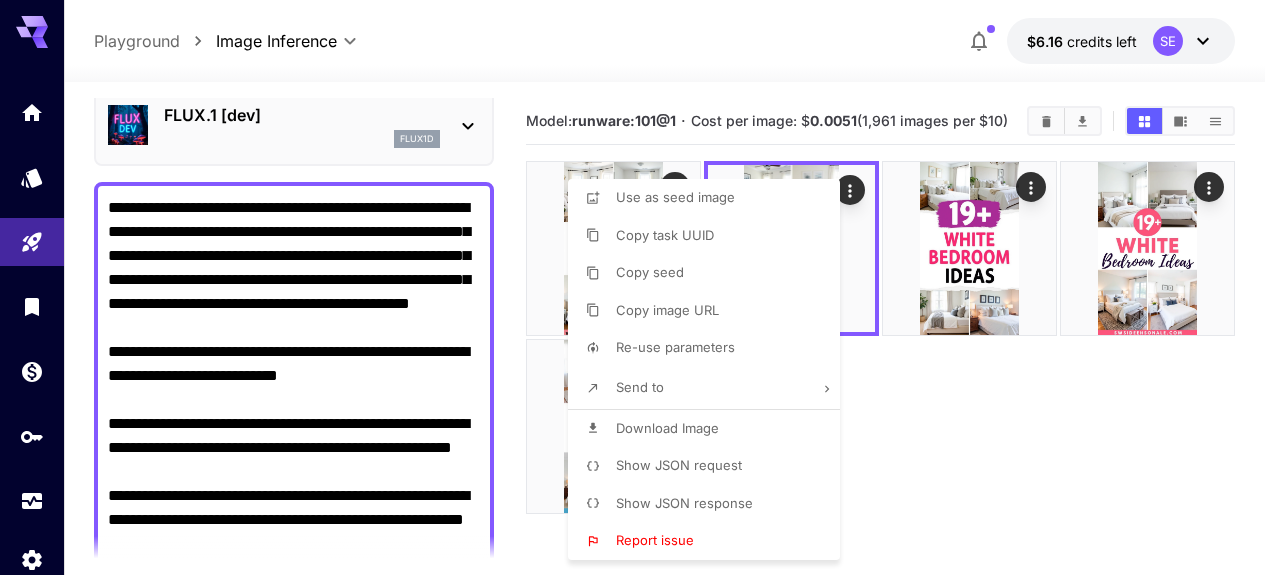 click on "Download Image" at bounding box center (667, 428) 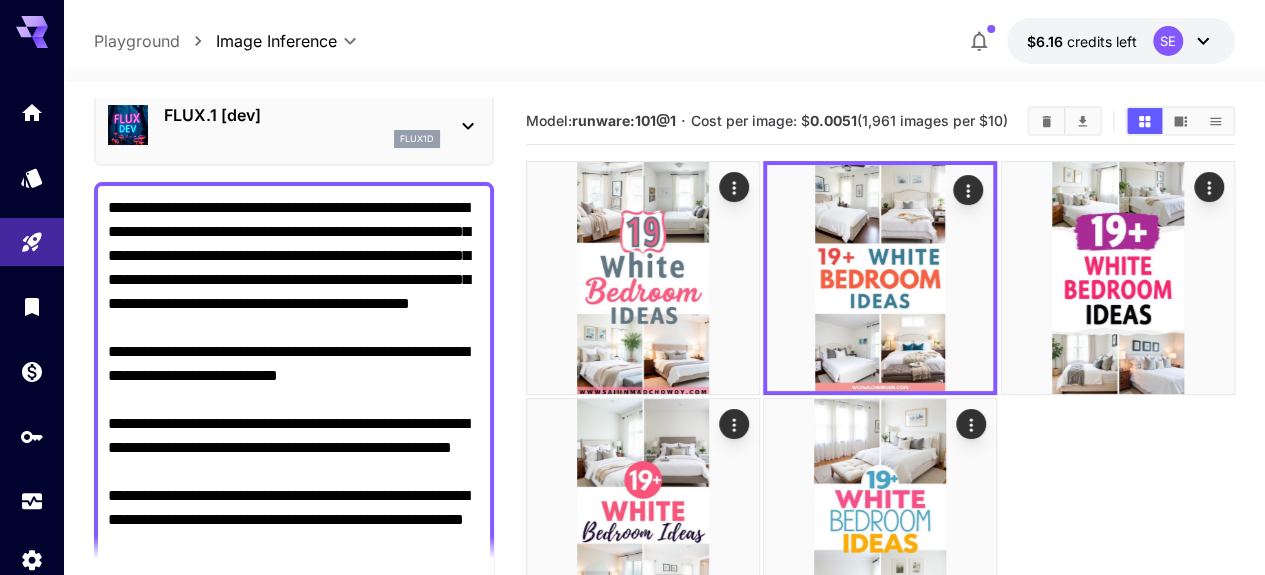 click 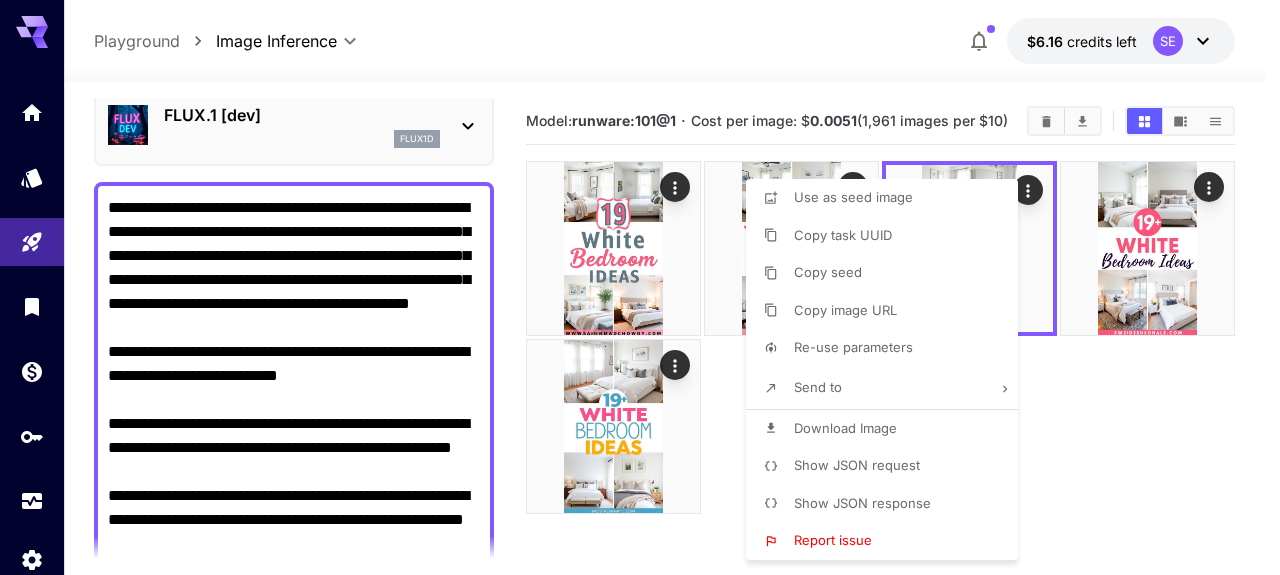 click on "Download Image" at bounding box center [845, 428] 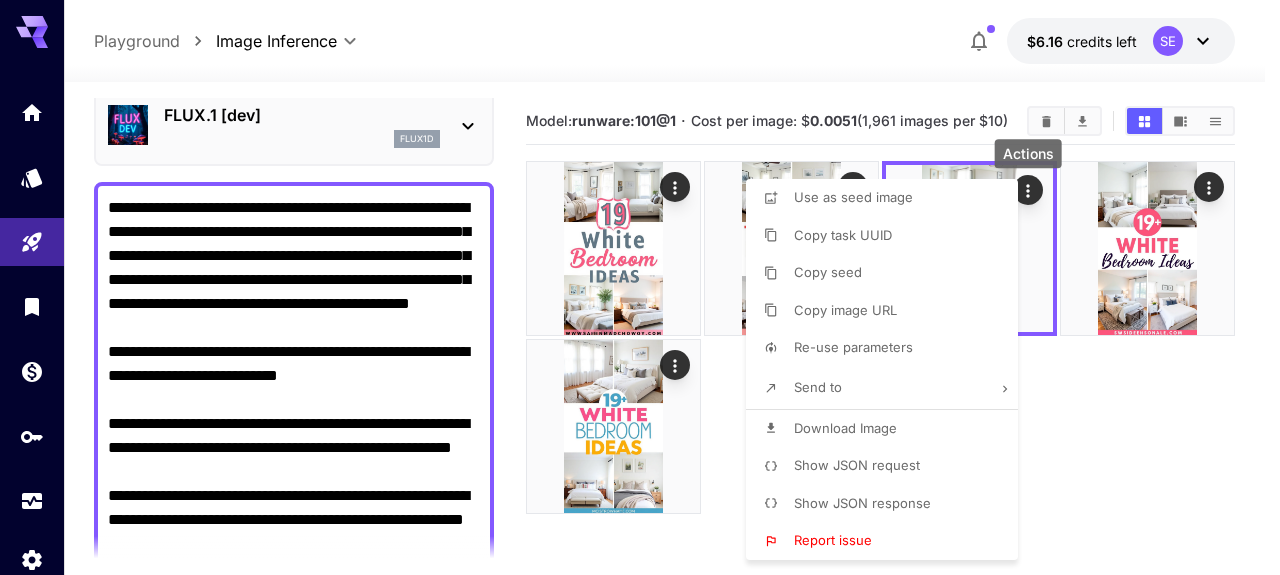 click at bounding box center [640, 287] 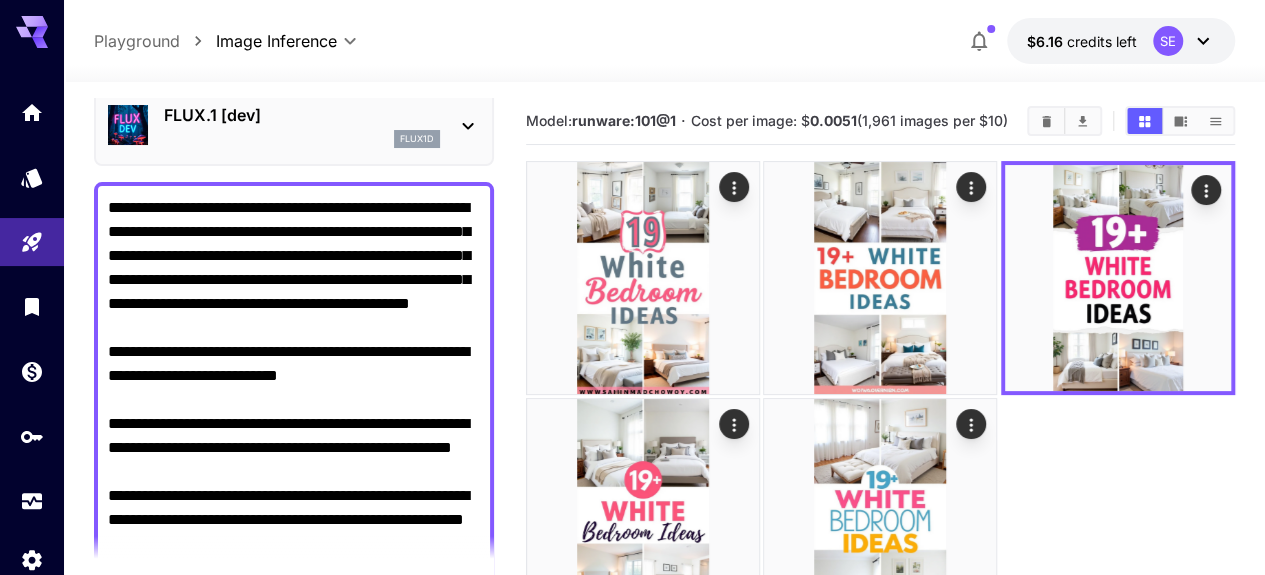 click 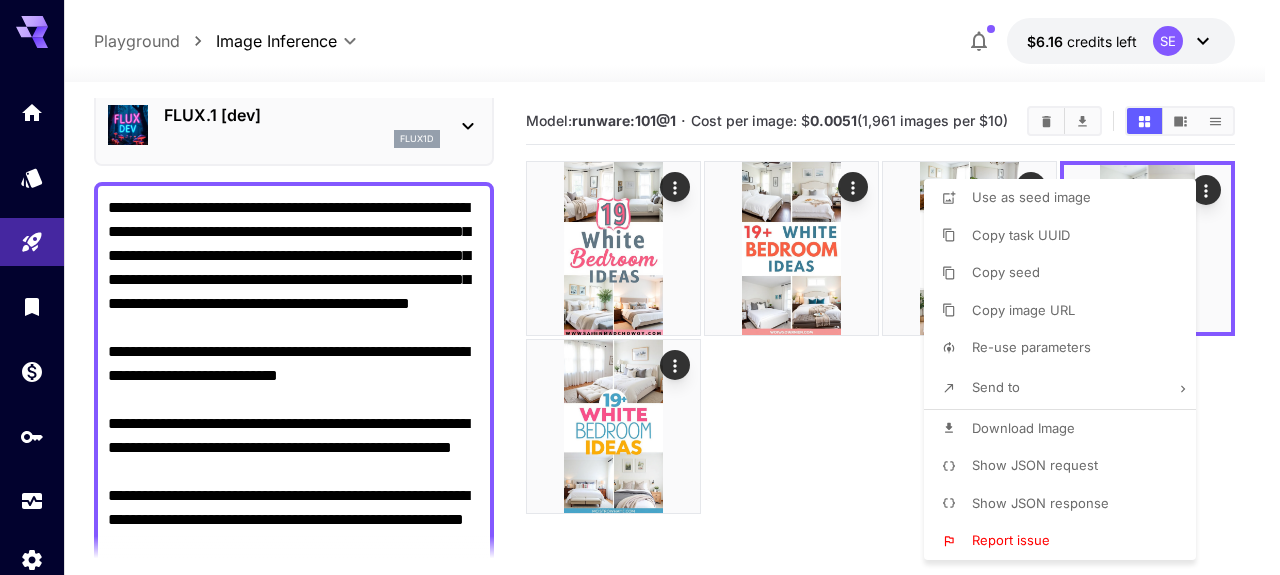 click on "Download Image" at bounding box center (1023, 428) 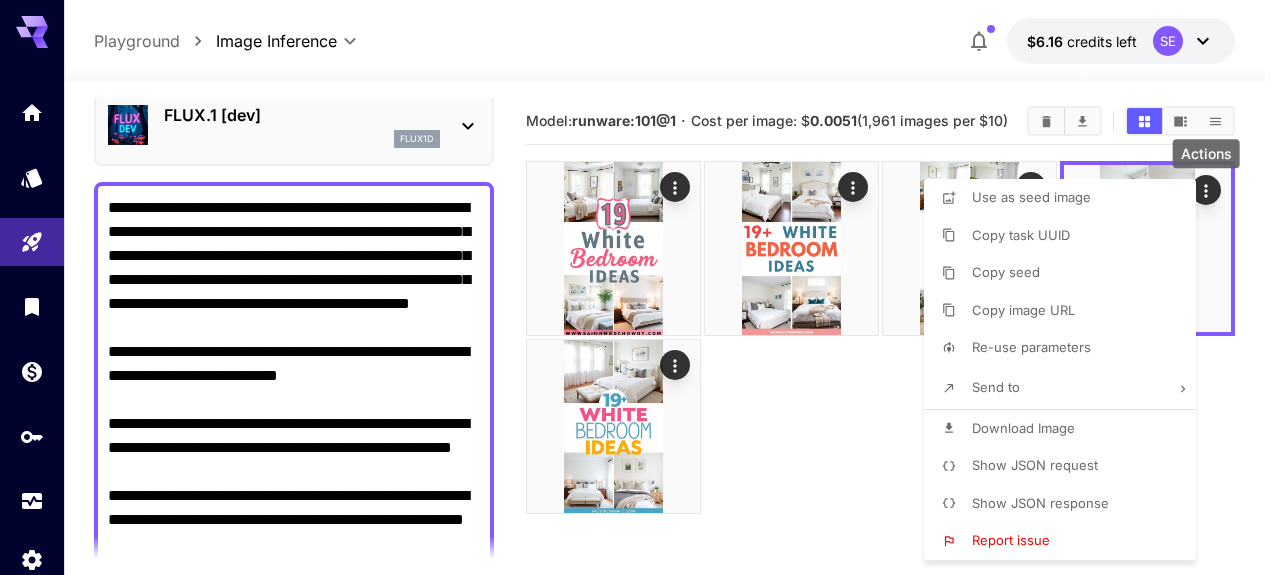 click at bounding box center (640, 287) 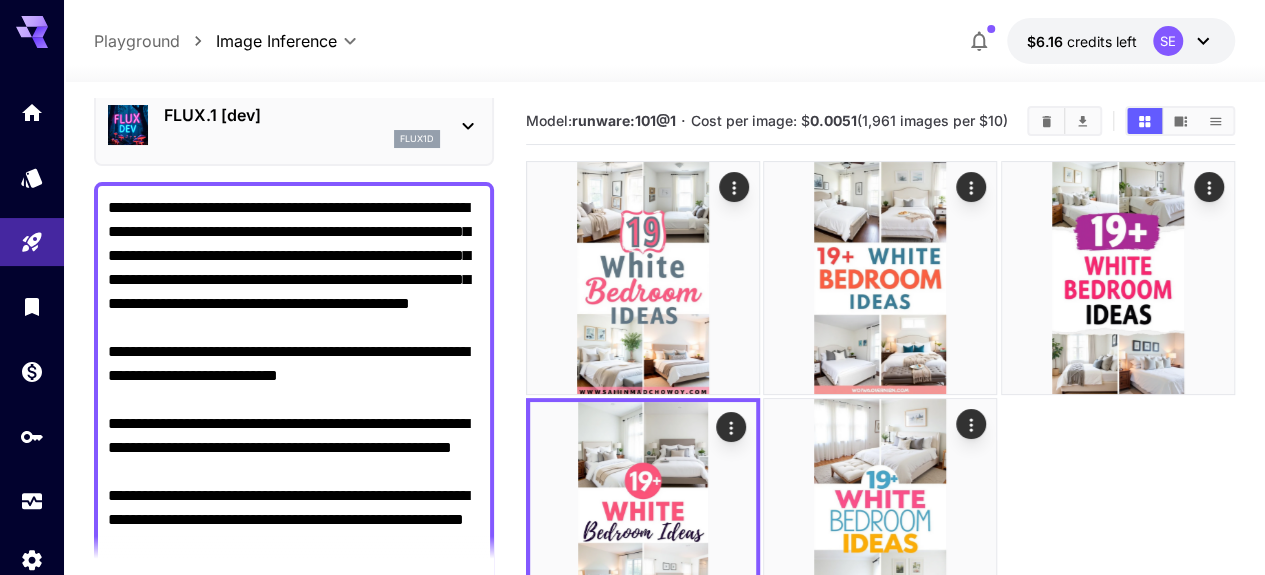 click 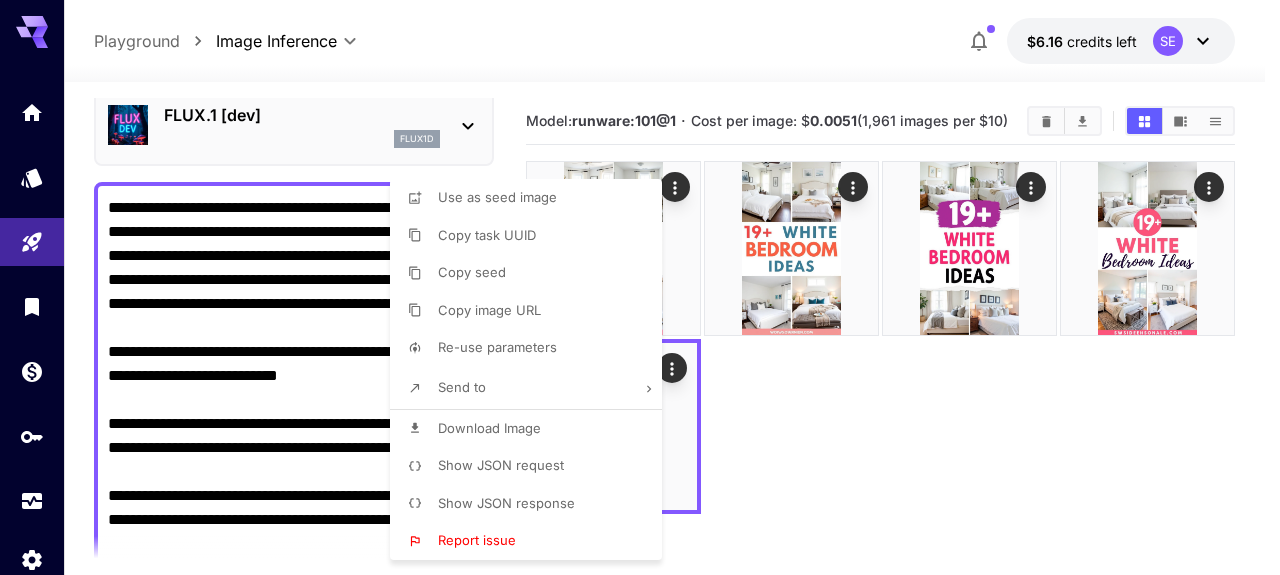 click on "Download Image" at bounding box center [489, 428] 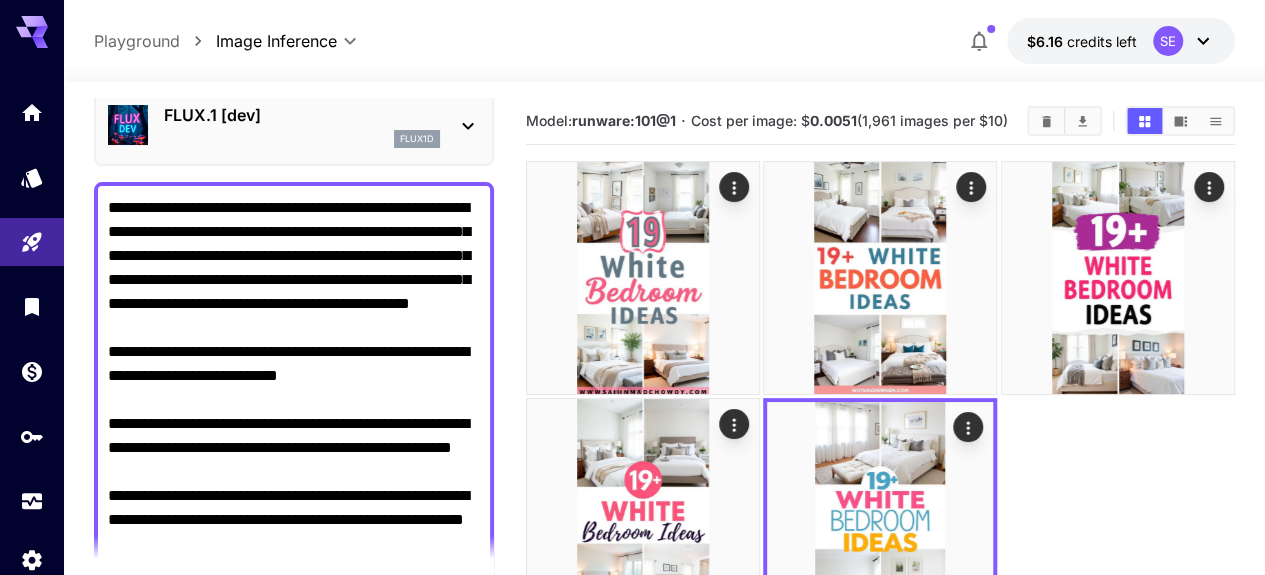 click 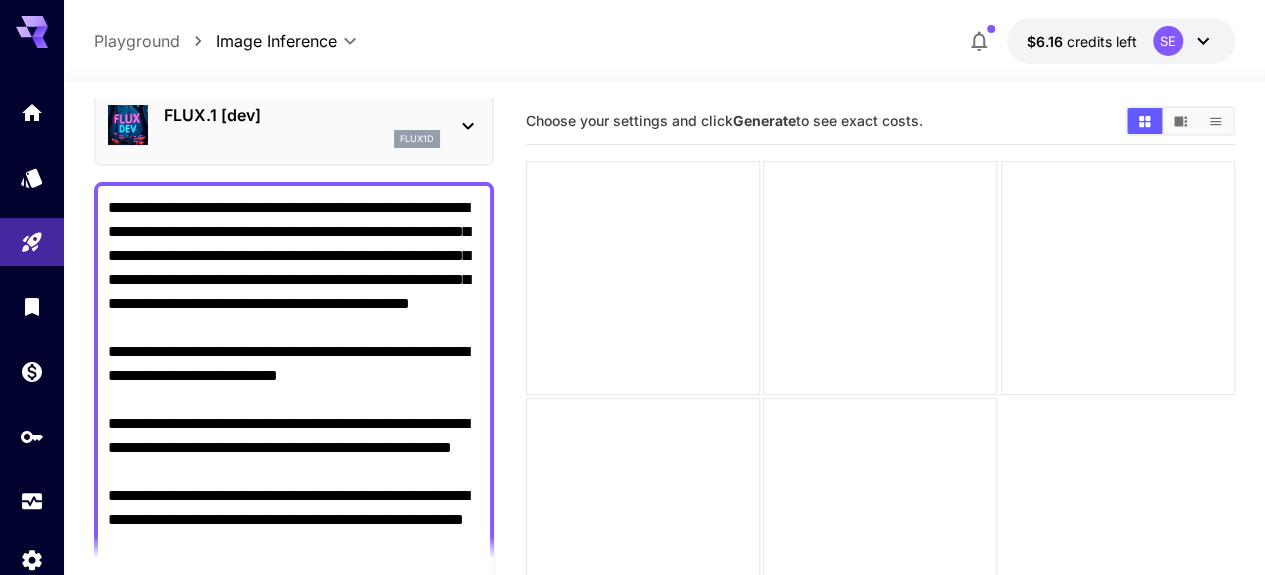 click on "**********" at bounding box center (294, 640) 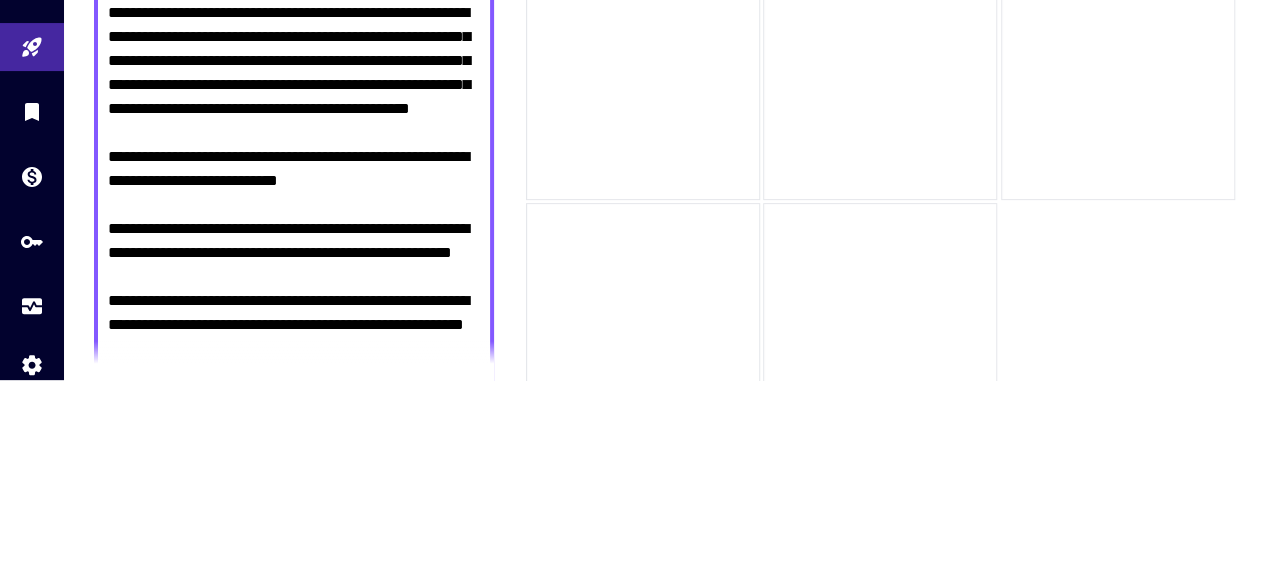 paste on "**********" 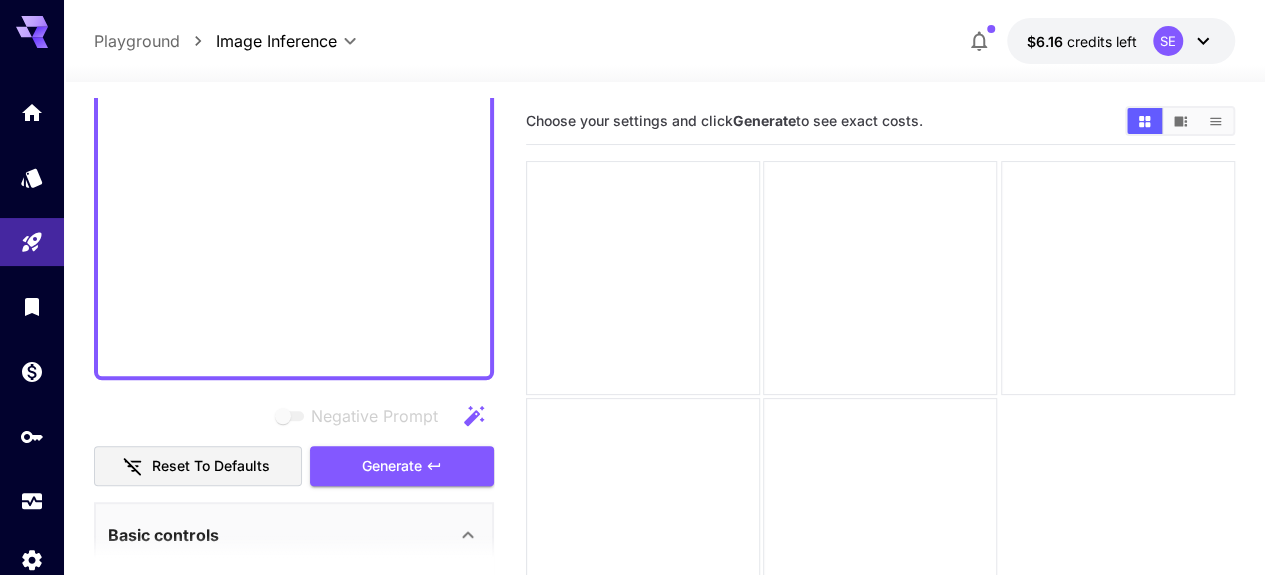 scroll, scrollTop: 719, scrollLeft: 0, axis: vertical 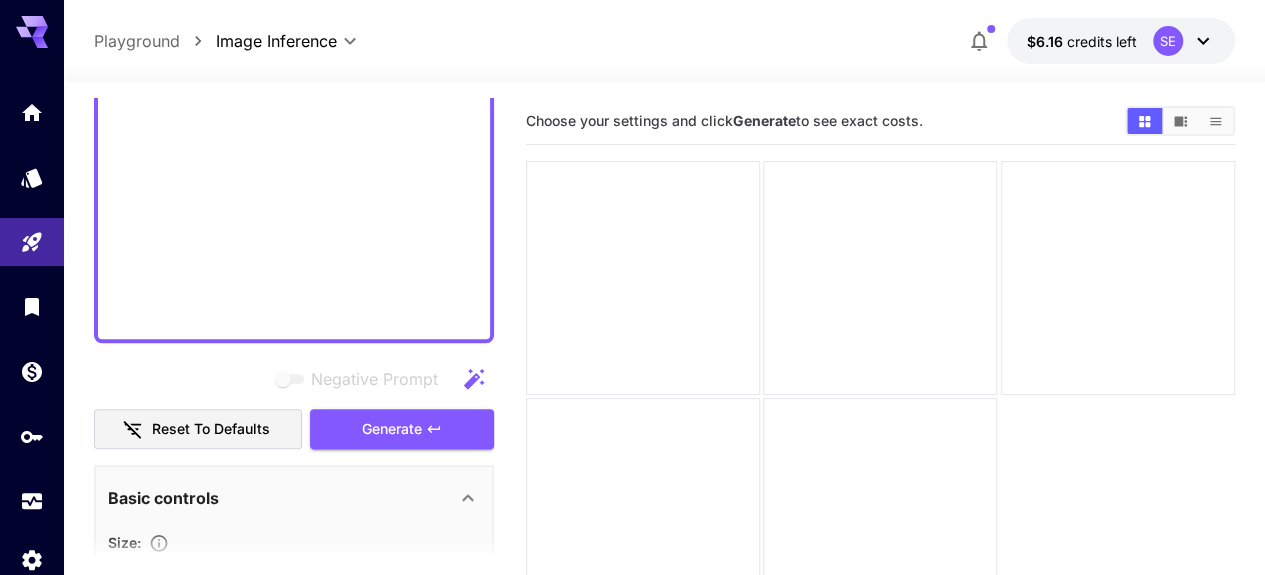 click on "Generate" at bounding box center (392, 429) 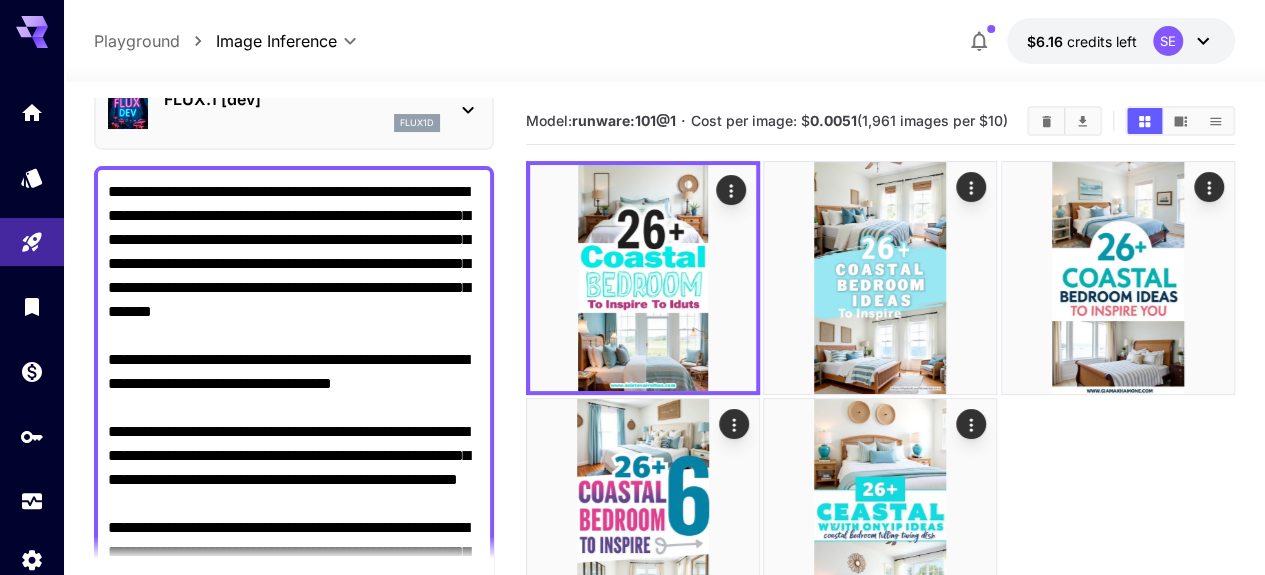 scroll, scrollTop: 98, scrollLeft: 0, axis: vertical 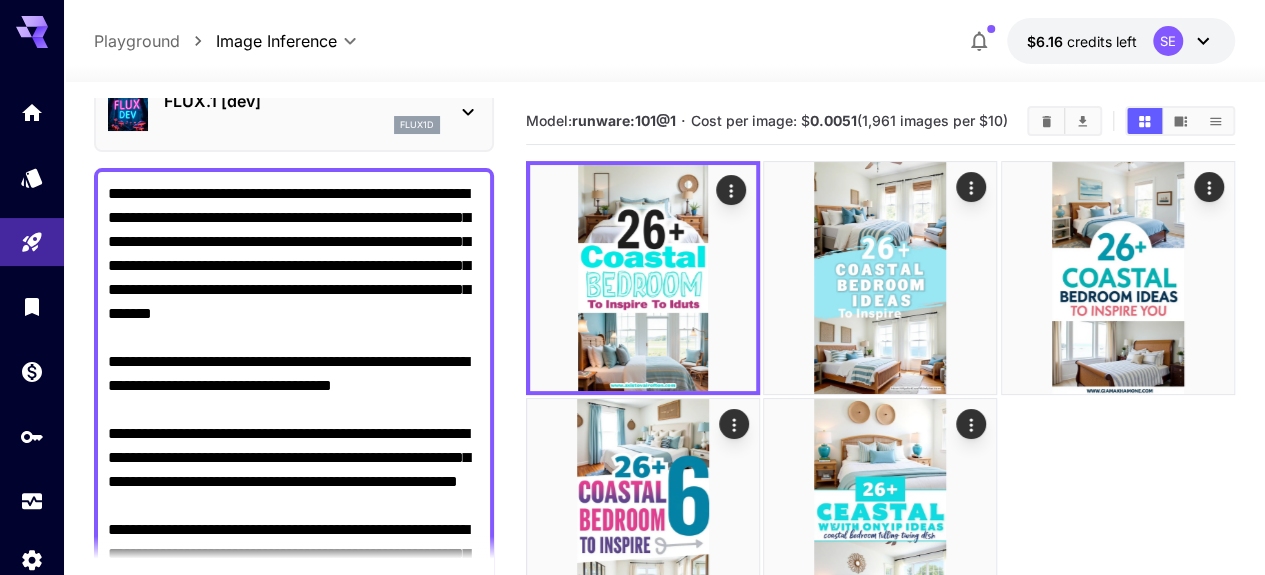 click at bounding box center [880, 278] 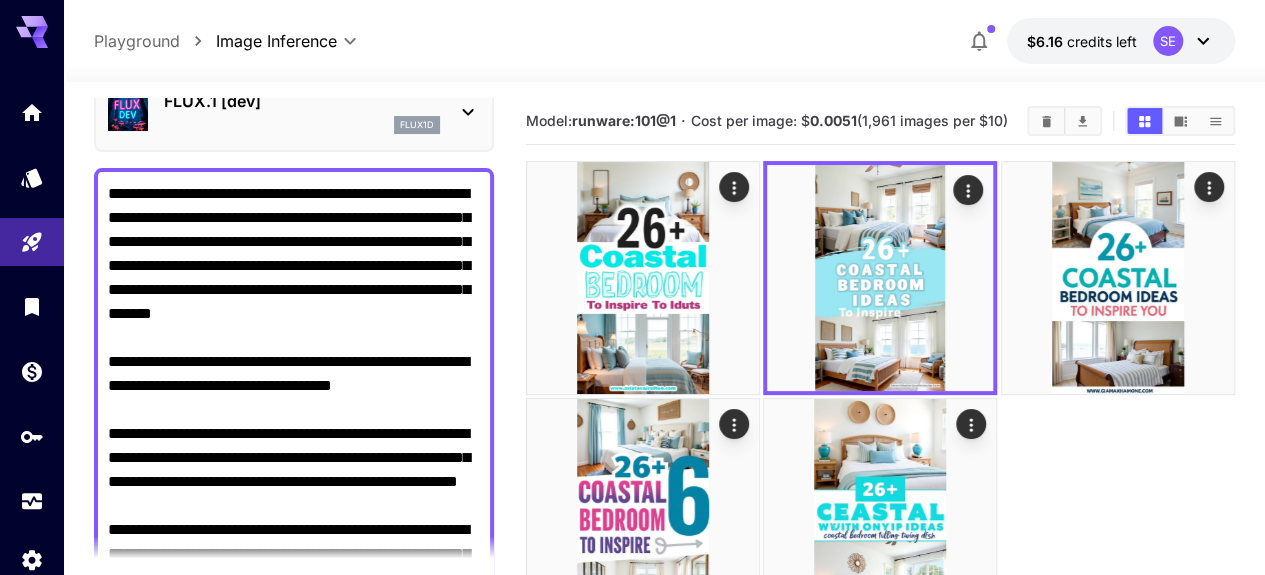 click 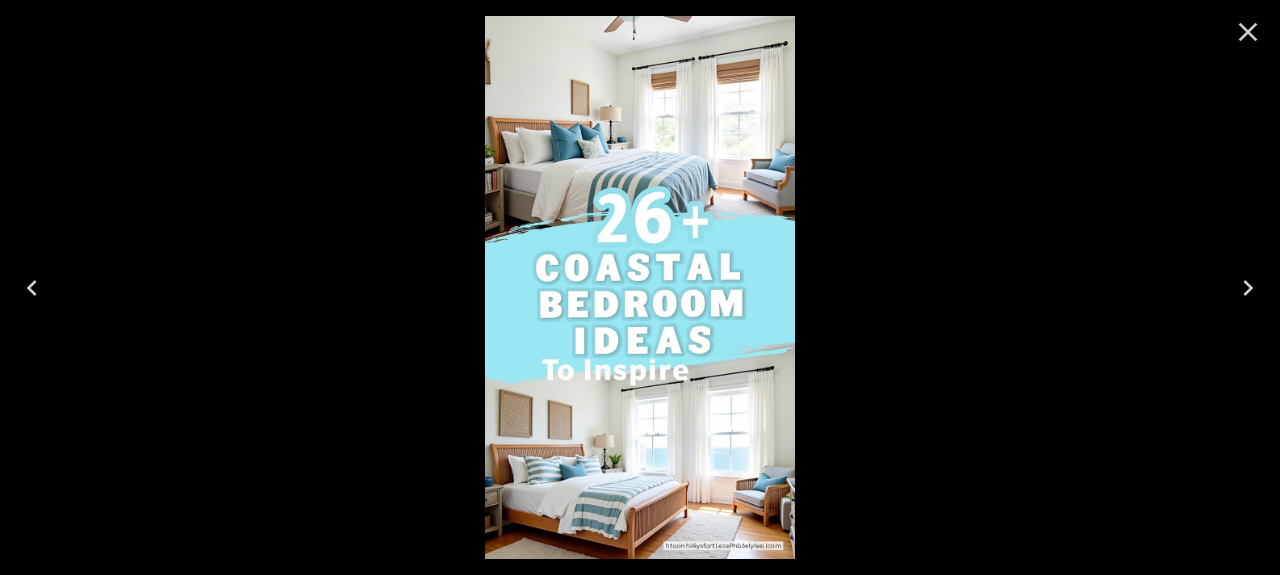 click 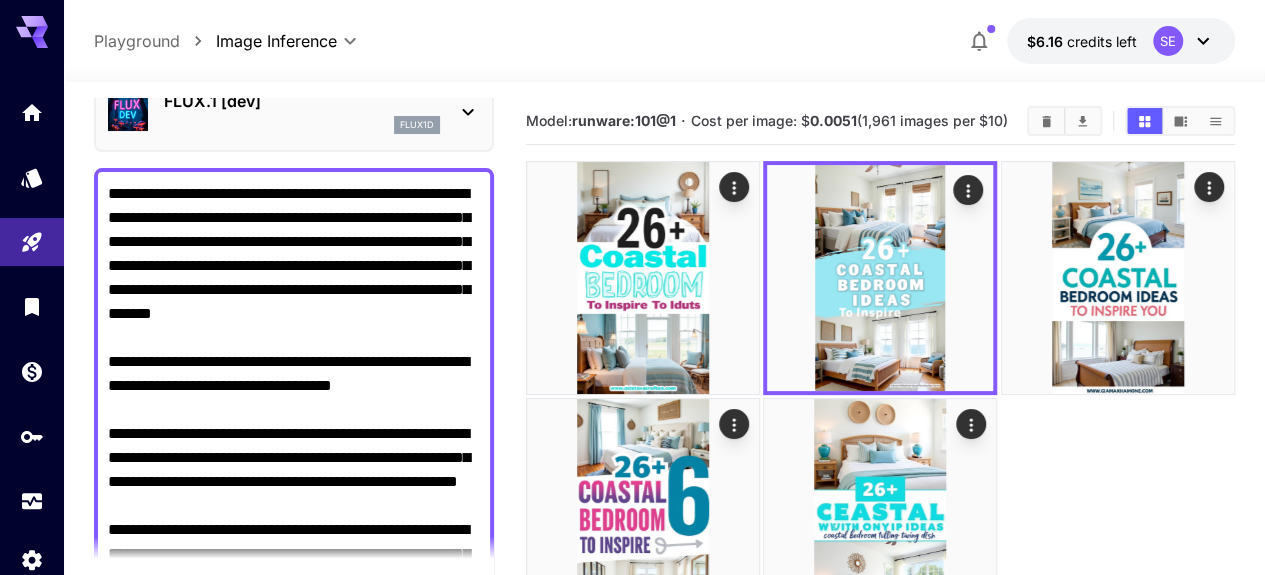 click 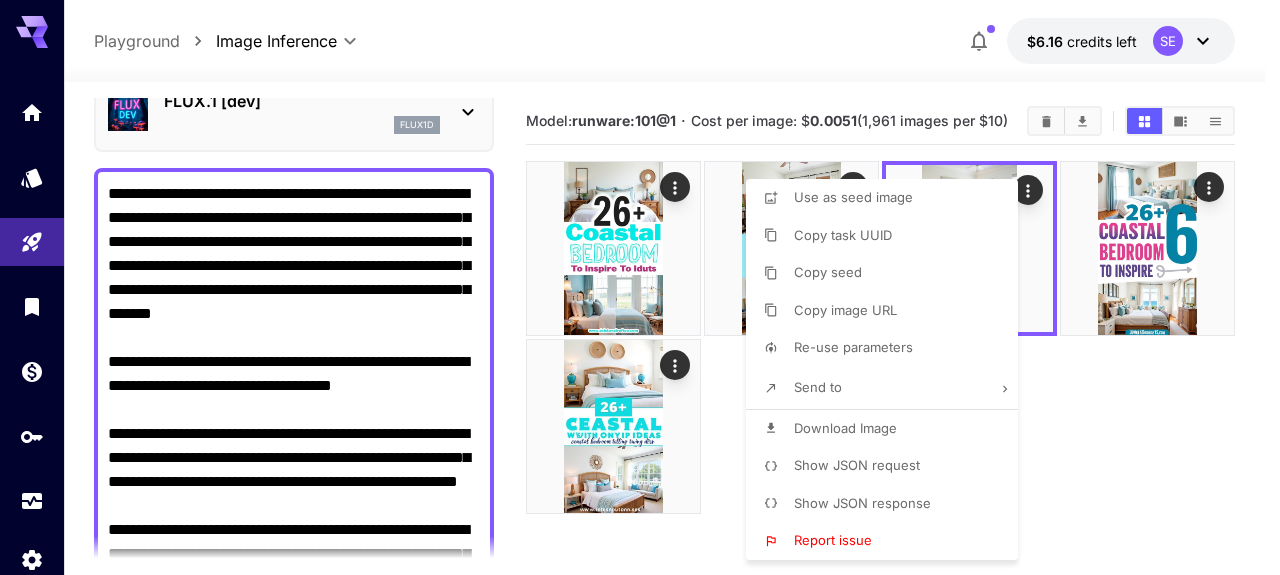 click on "Download Image" at bounding box center (845, 428) 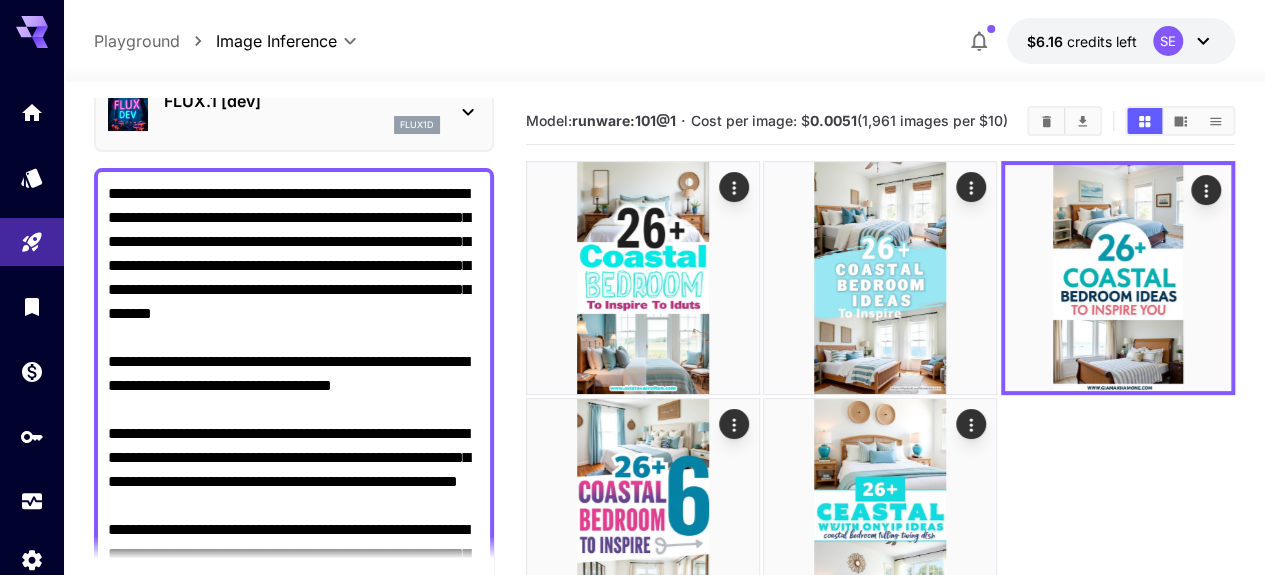 click 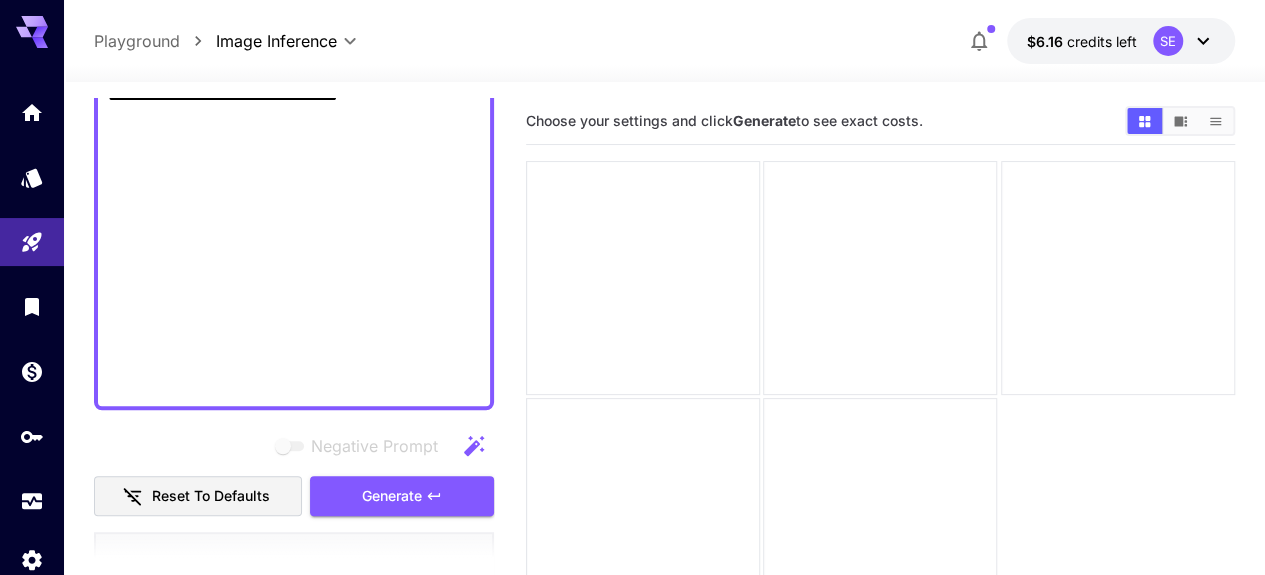 scroll, scrollTop: 652, scrollLeft: 0, axis: vertical 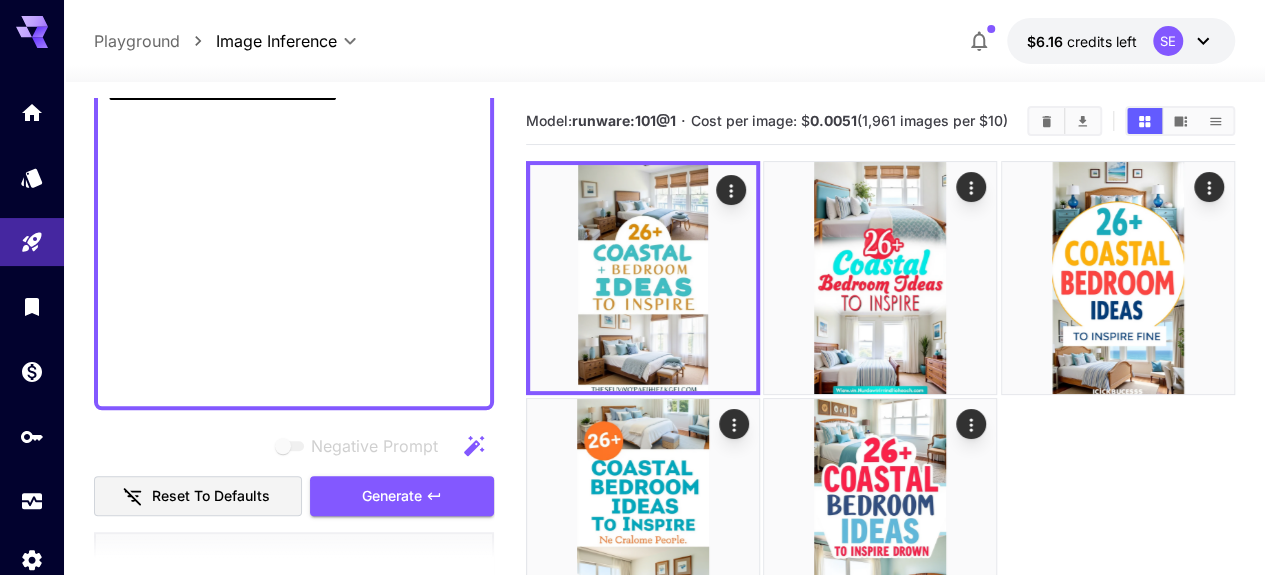 click 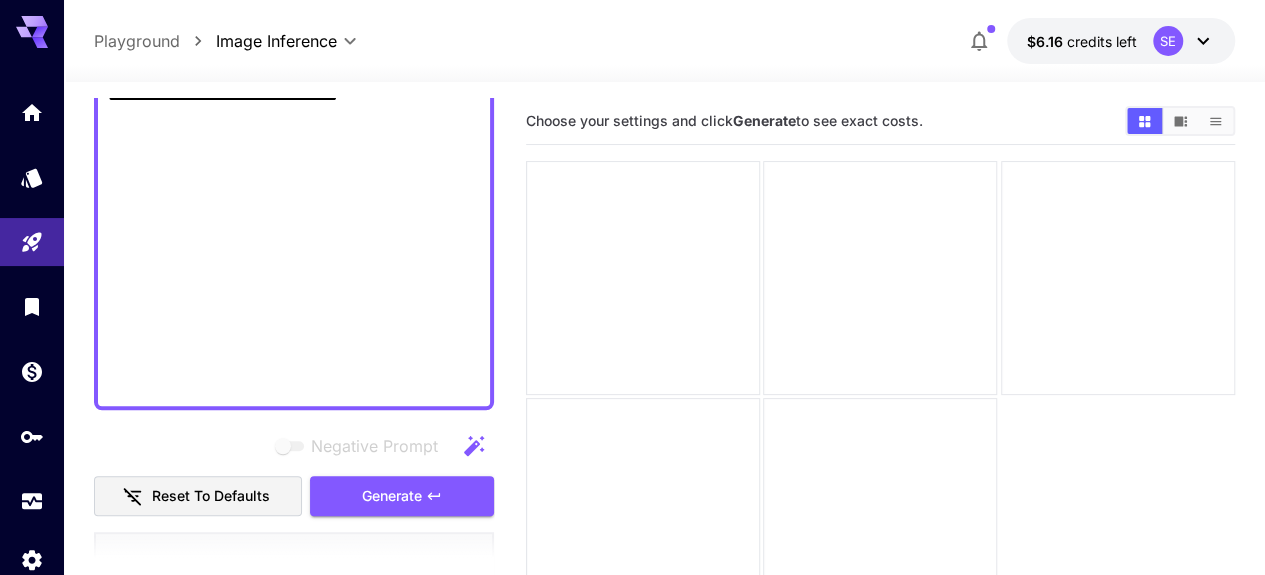 click 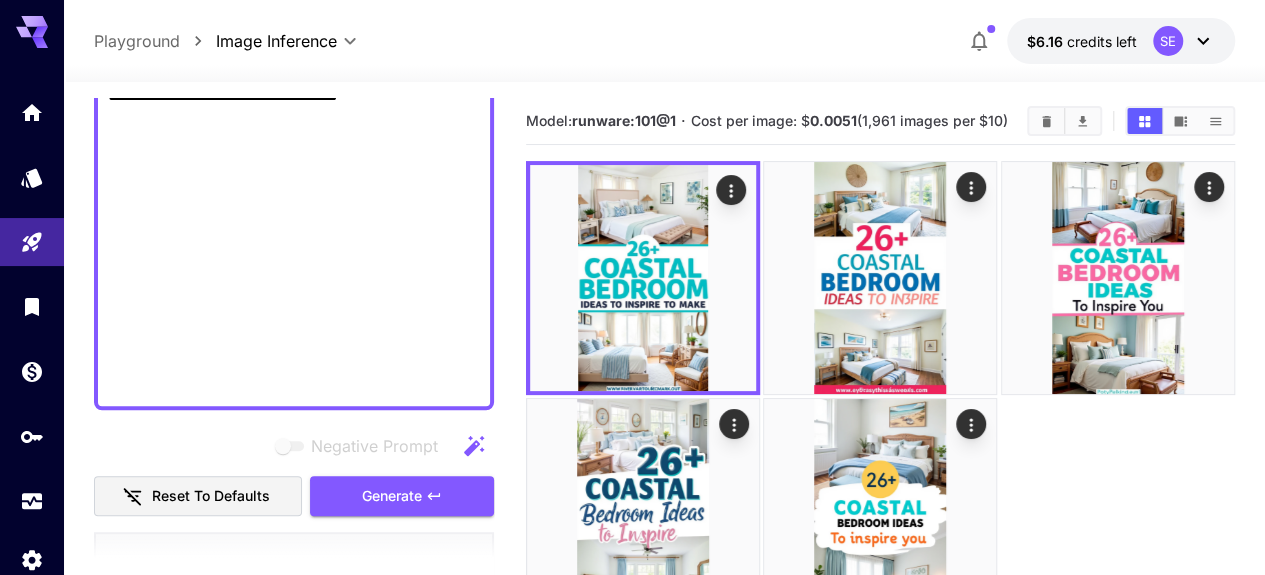 click 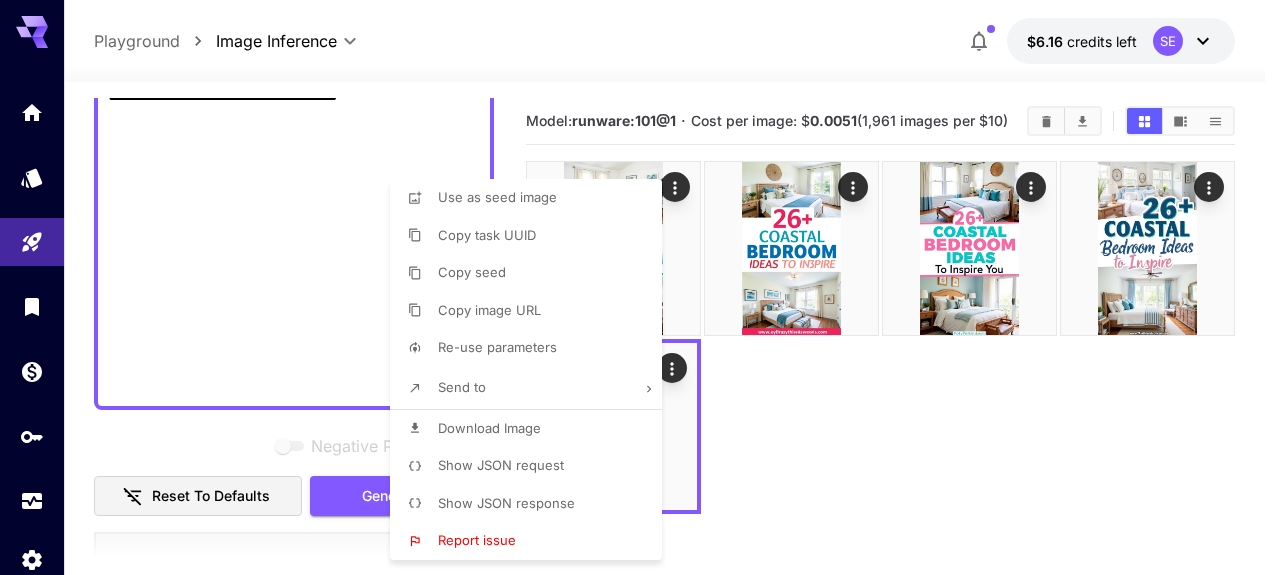 click at bounding box center (640, 287) 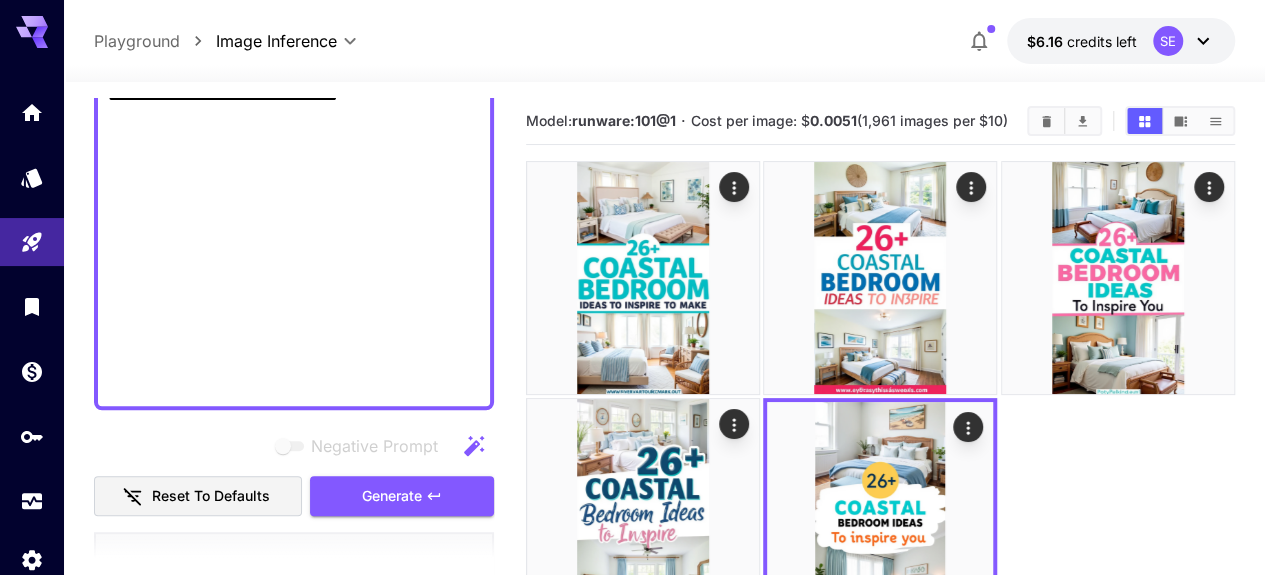 click 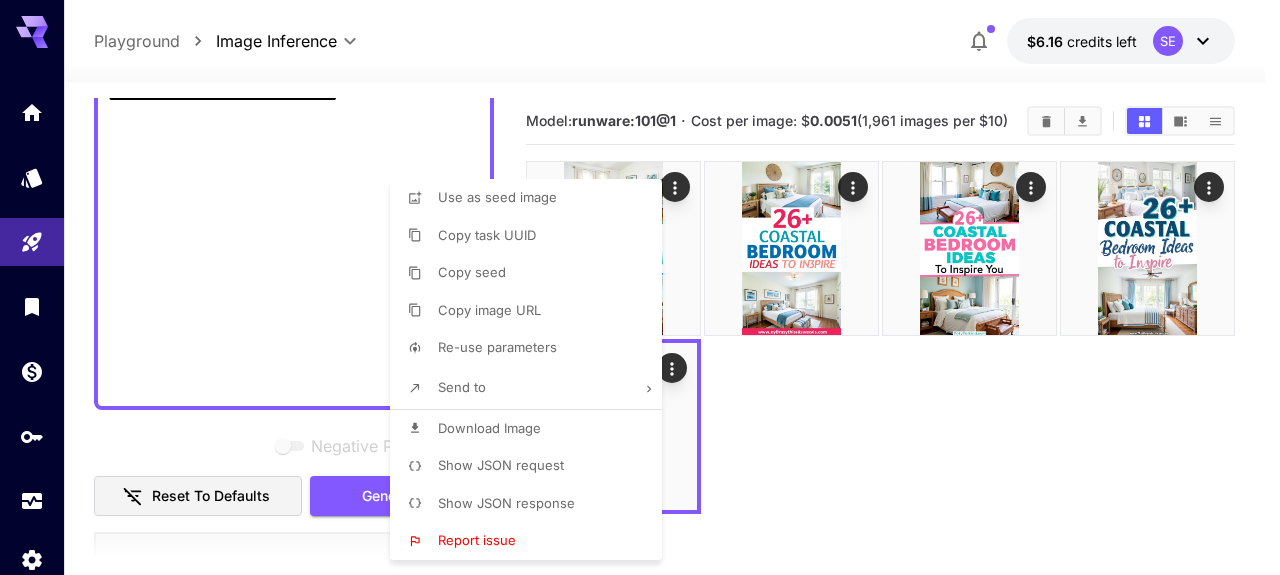 click on "Download Image" at bounding box center [489, 428] 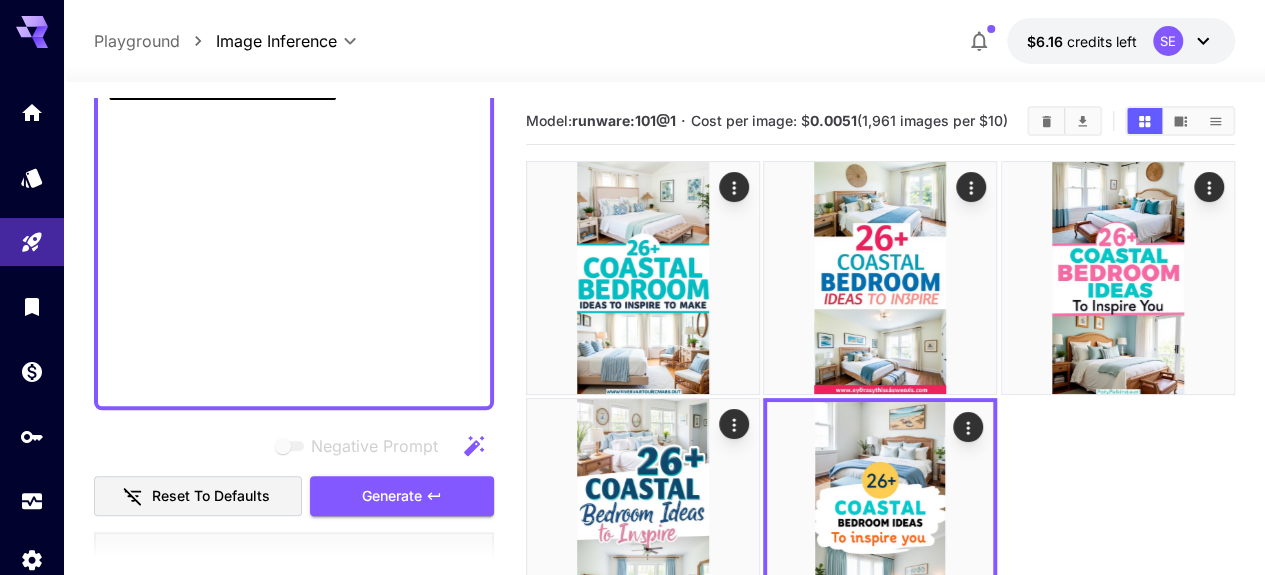 click 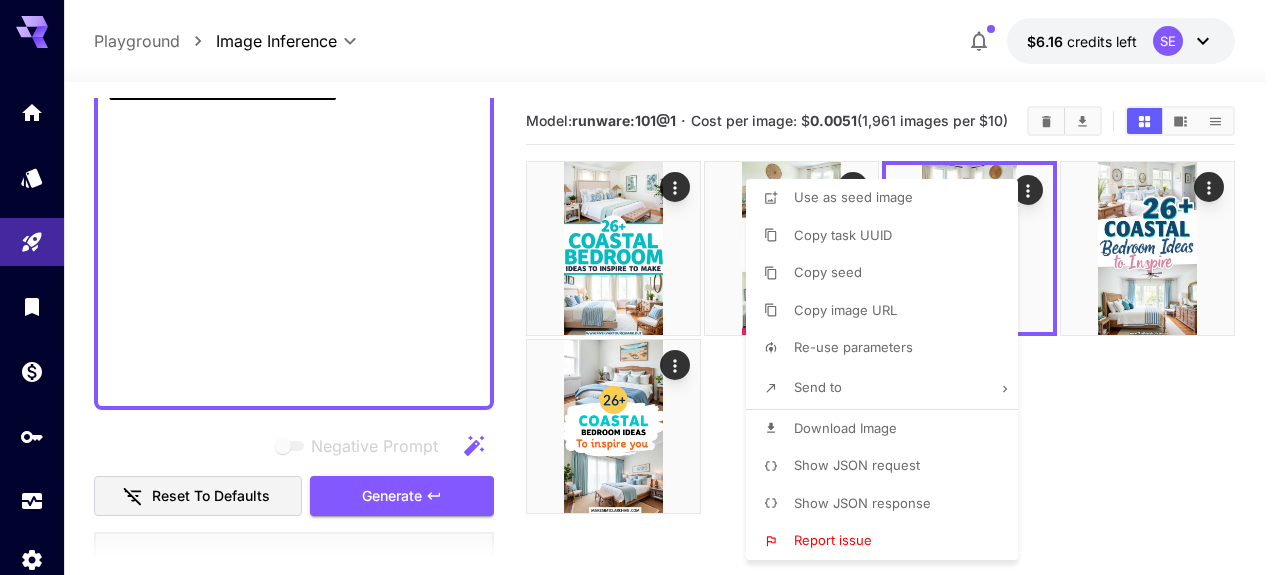 click on "Download Image" at bounding box center (845, 428) 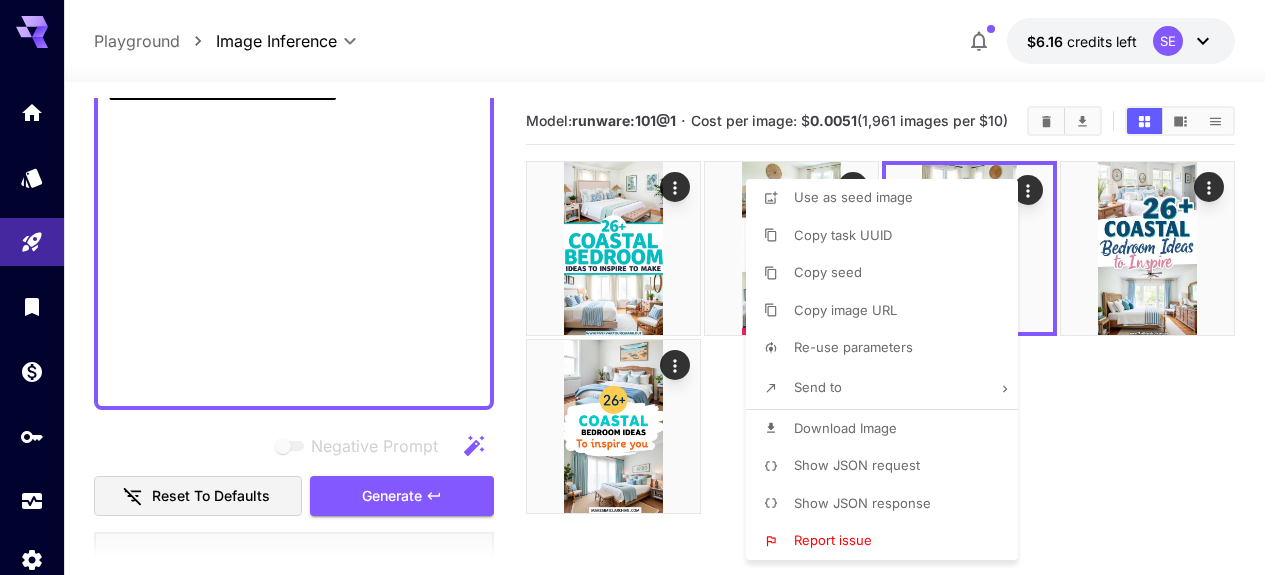 click at bounding box center (640, 287) 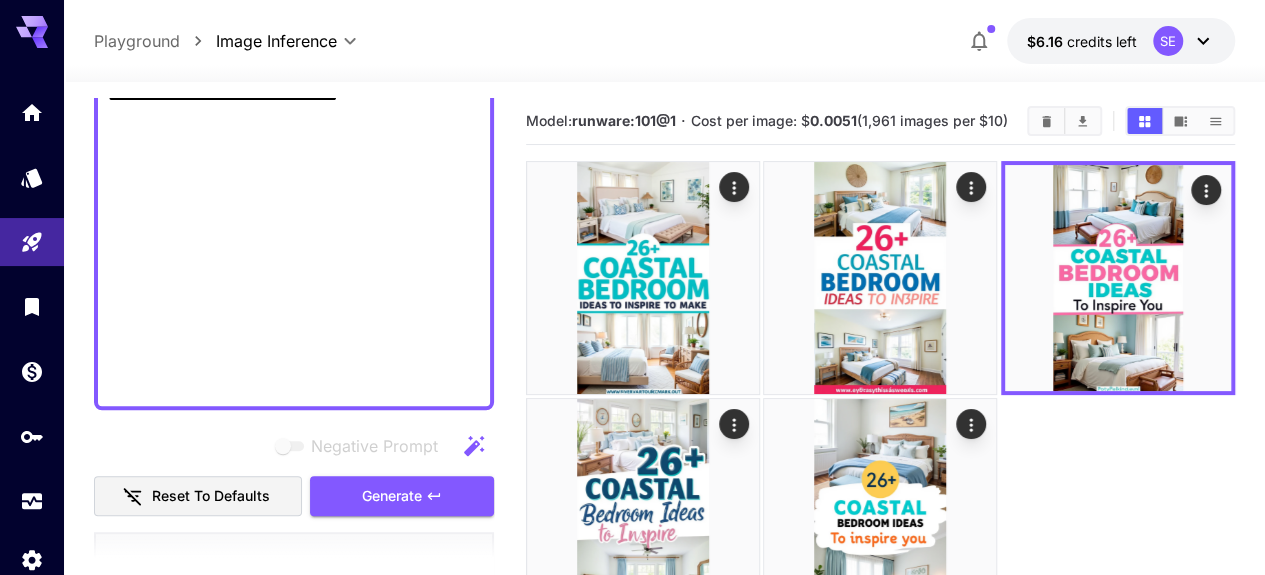 click 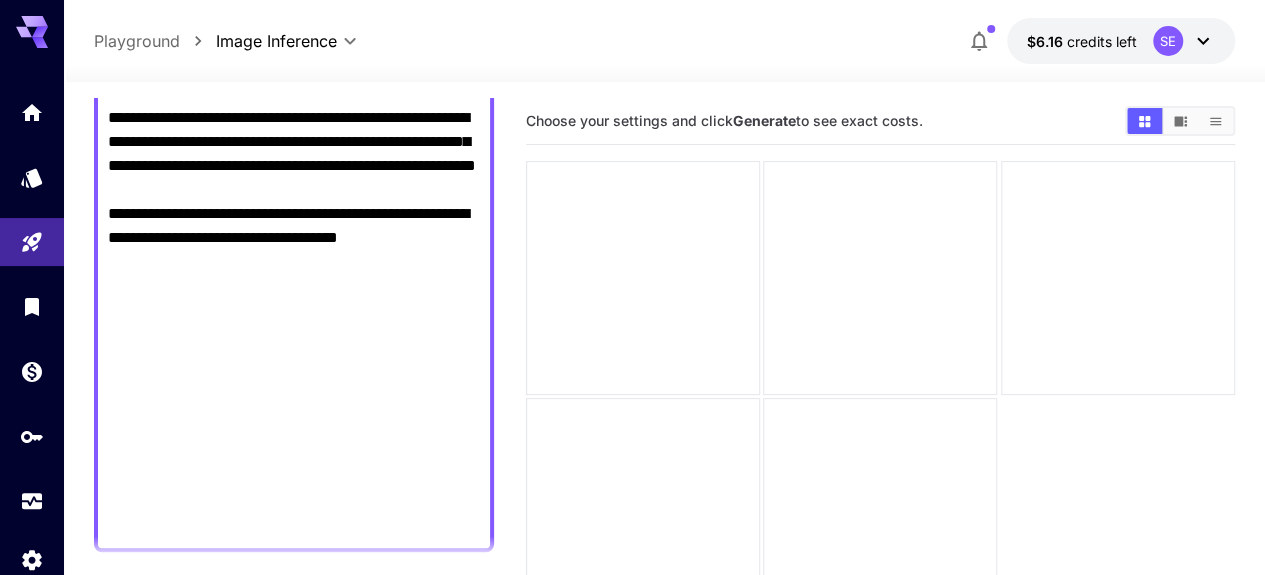 scroll, scrollTop: 508, scrollLeft: 0, axis: vertical 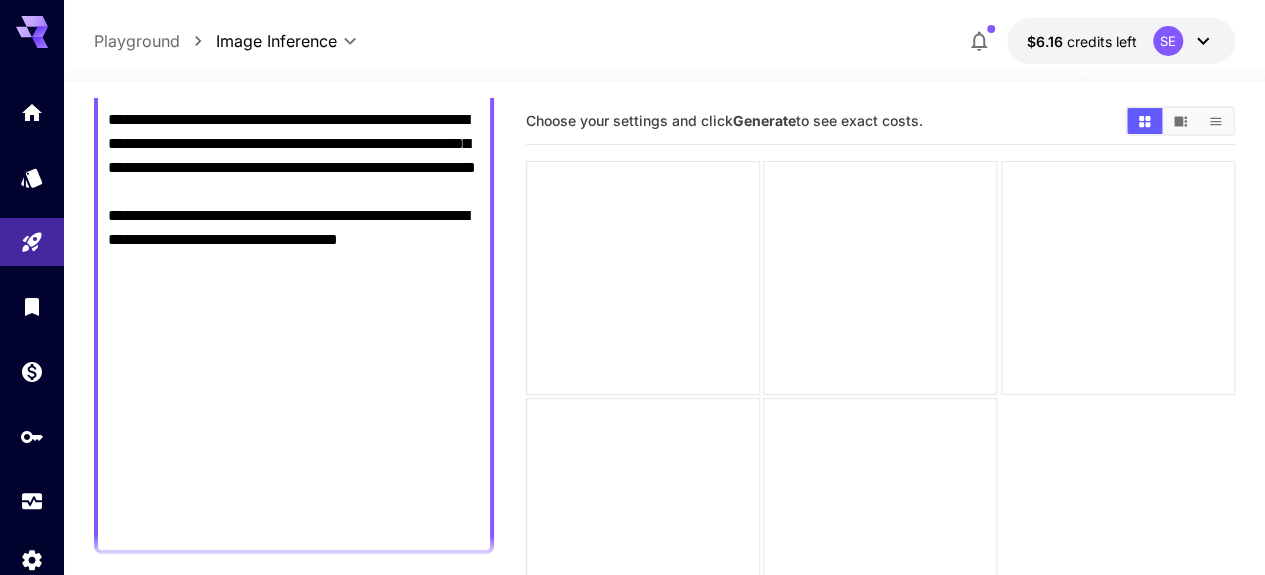 click on "**********" at bounding box center (294, 156) 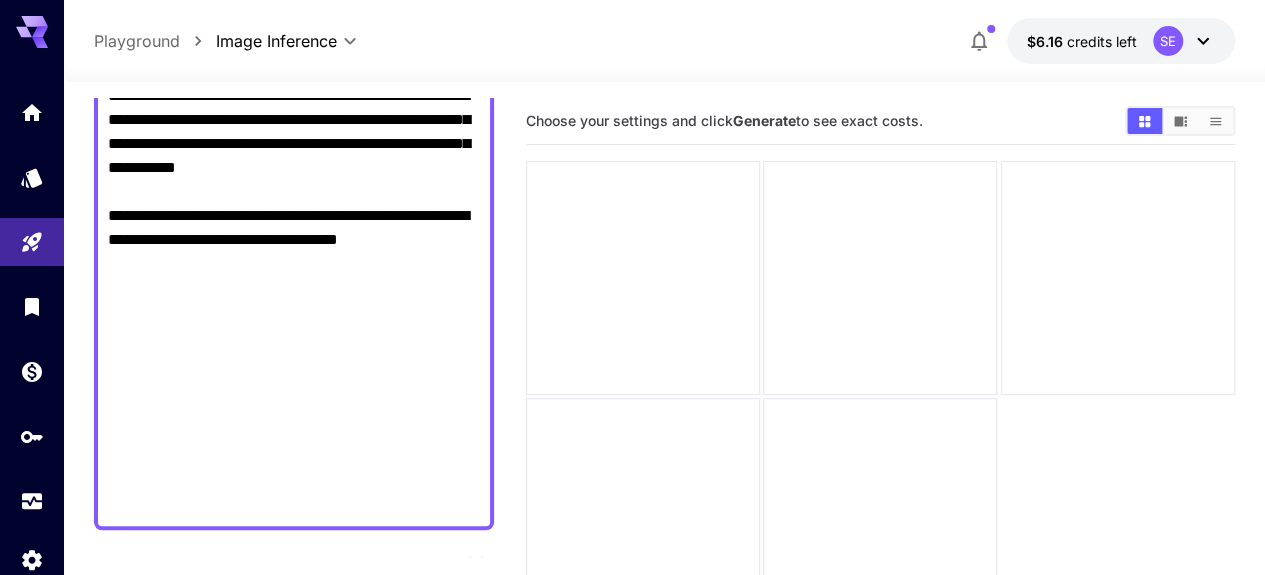 click on "**********" at bounding box center (294, 144) 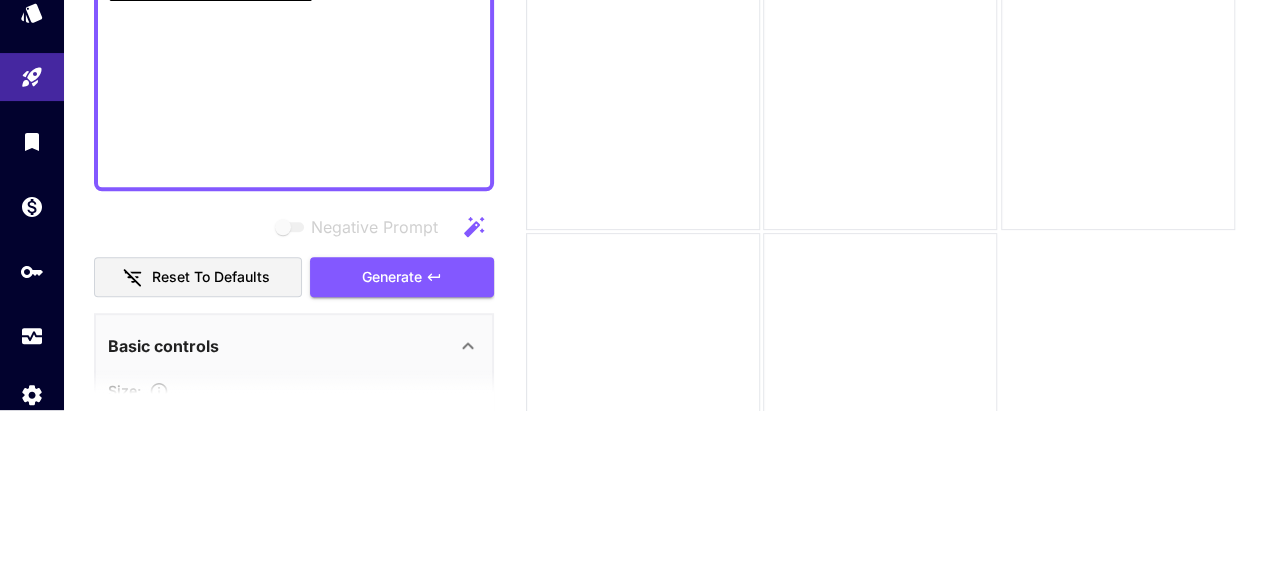 scroll, scrollTop: 613, scrollLeft: 0, axis: vertical 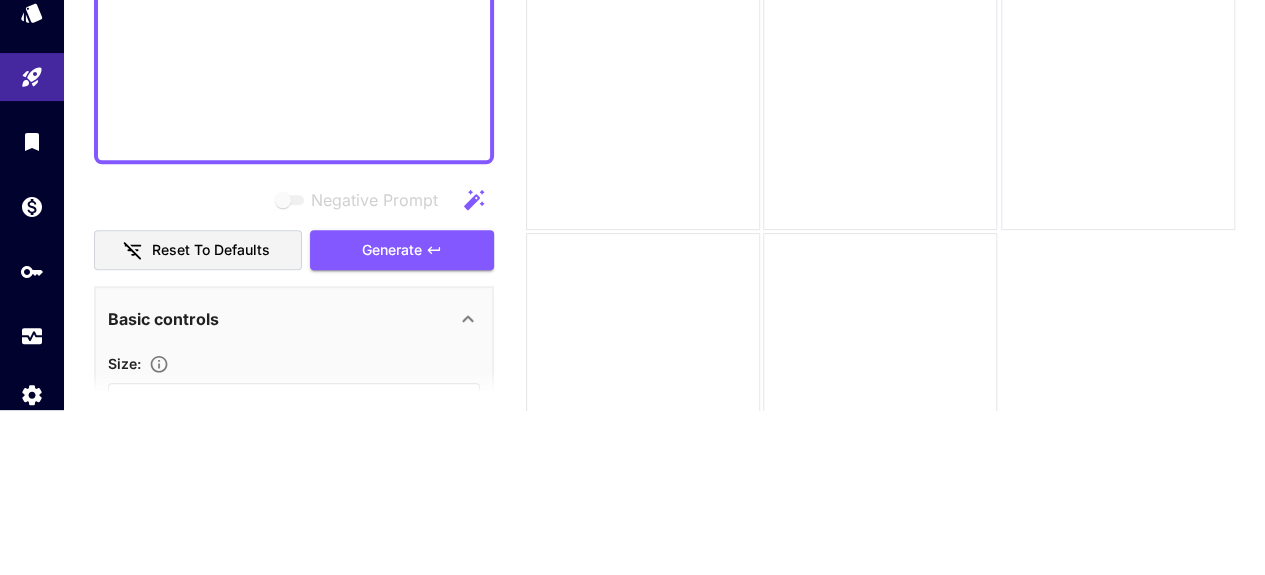 click on "**********" at bounding box center [294, -9] 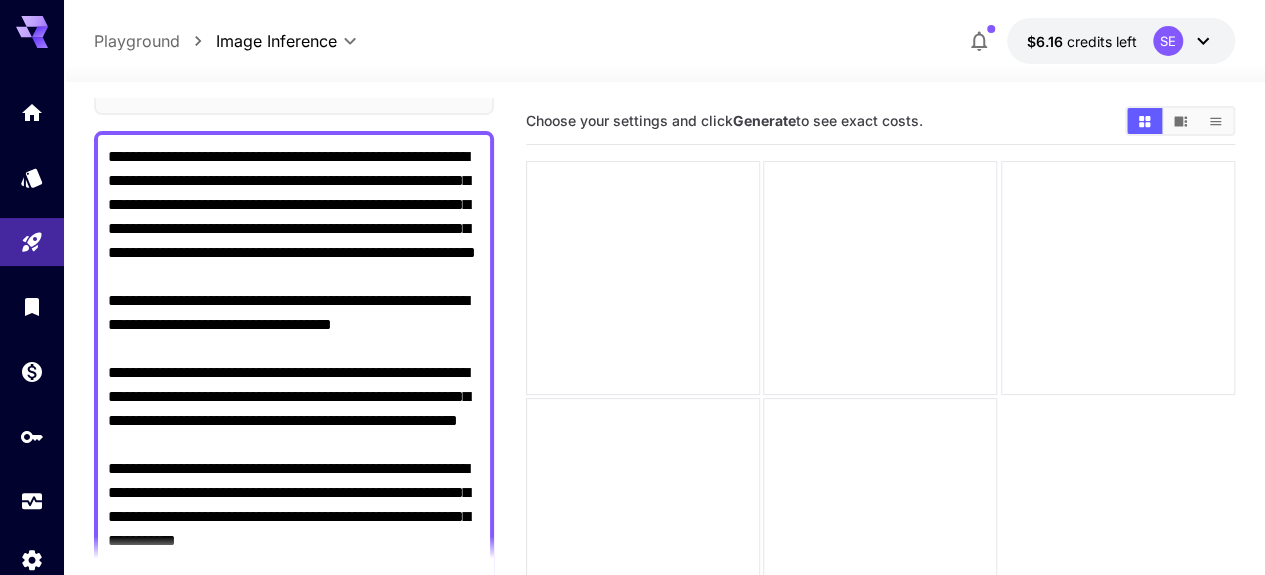 click on "**********" at bounding box center (294, 445) 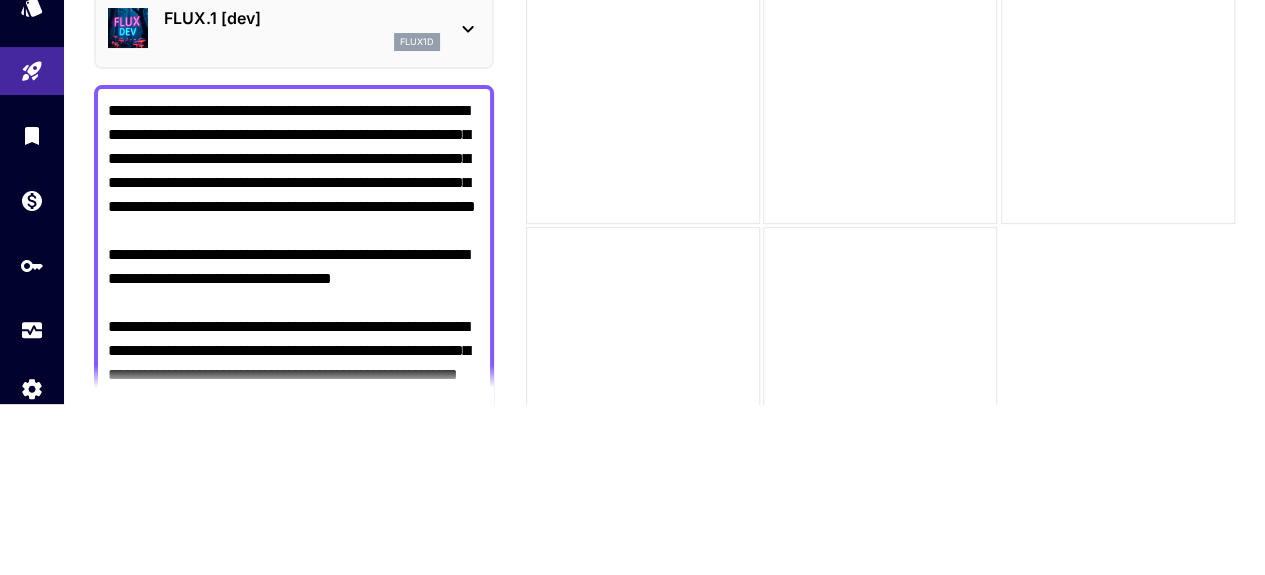 scroll, scrollTop: 0, scrollLeft: 0, axis: both 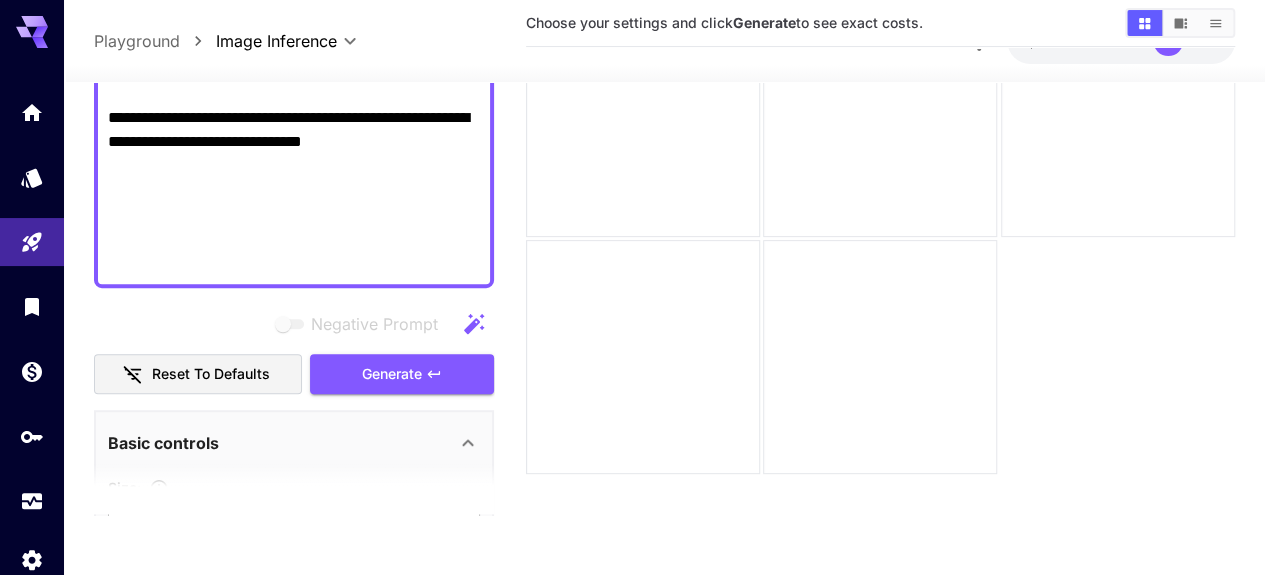 click on "Generate" at bounding box center [392, 374] 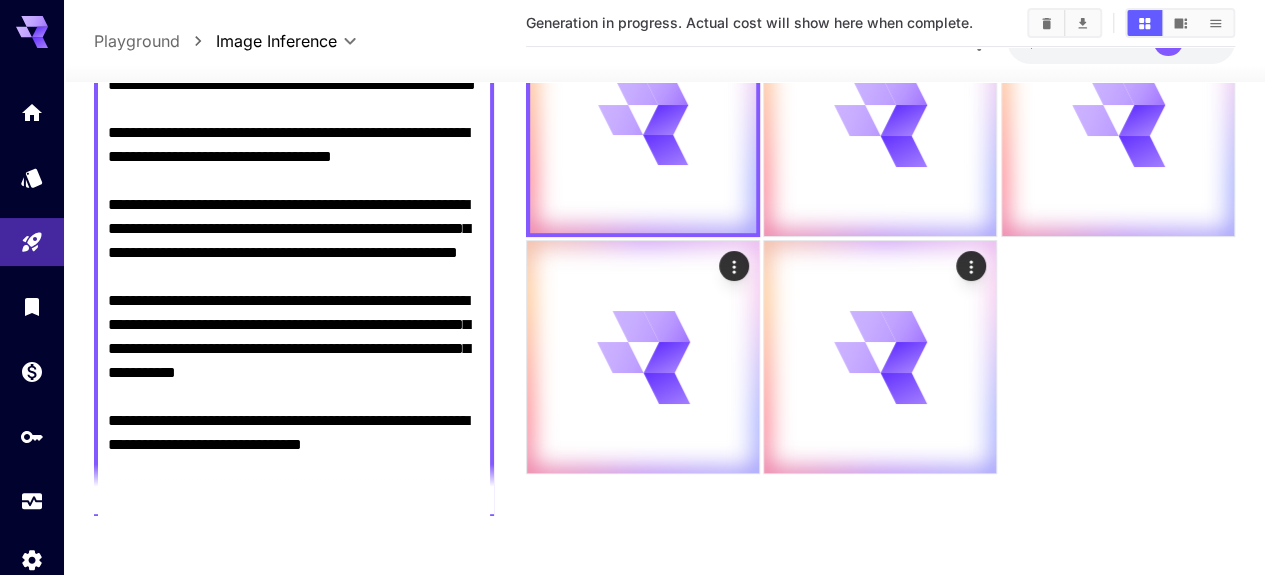 click on "**********" at bounding box center [294, 277] 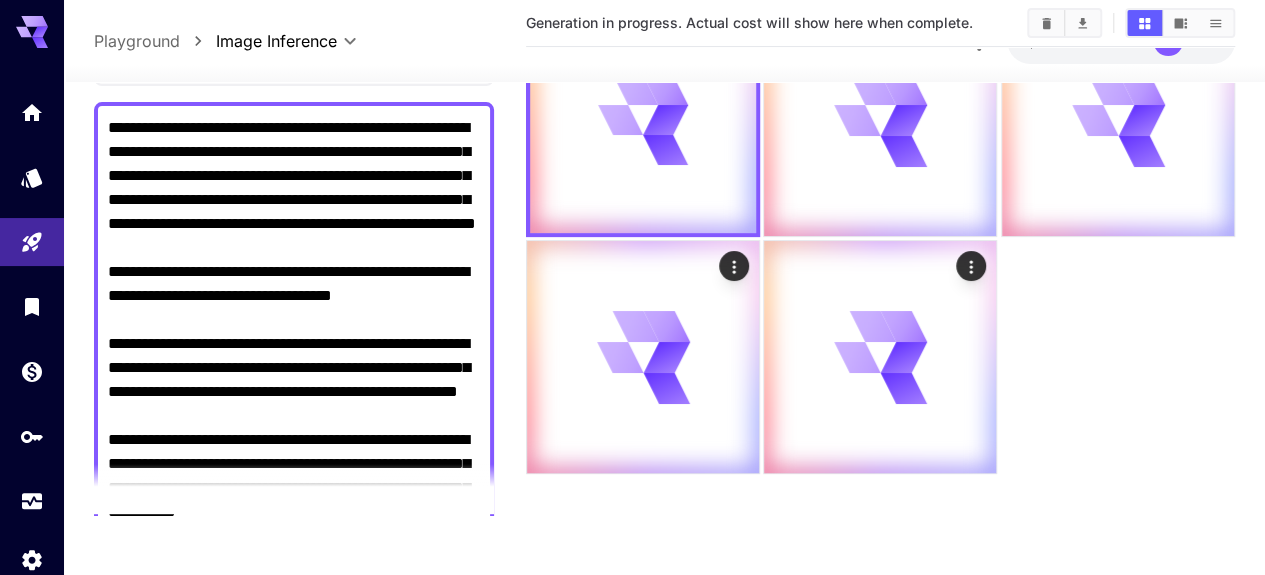 scroll, scrollTop: 74, scrollLeft: 0, axis: vertical 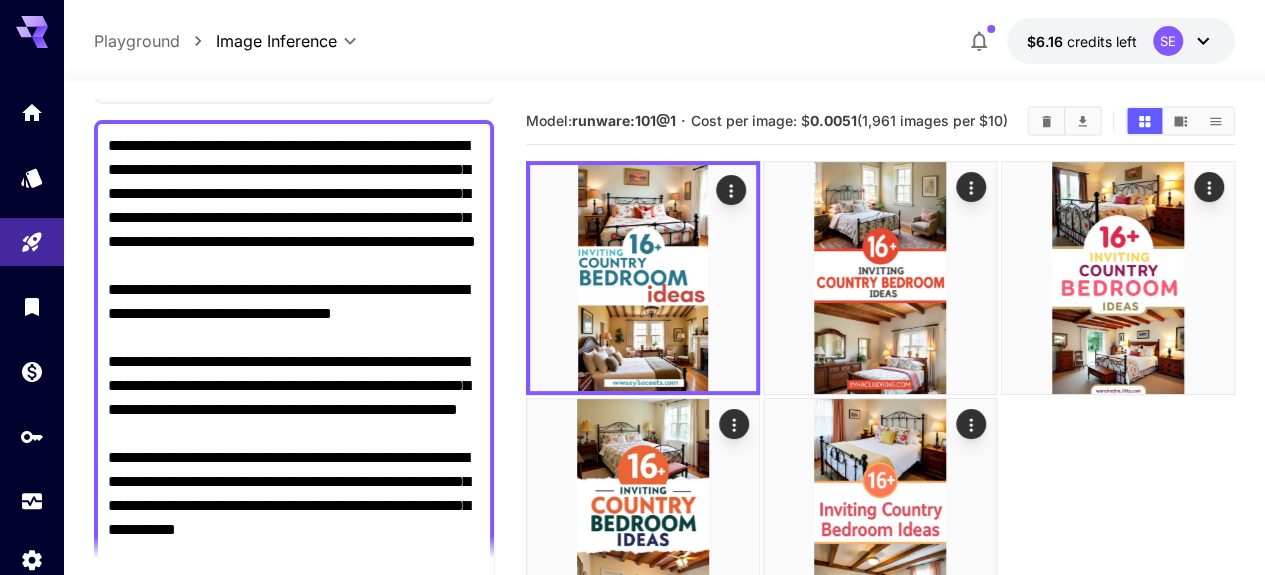 click 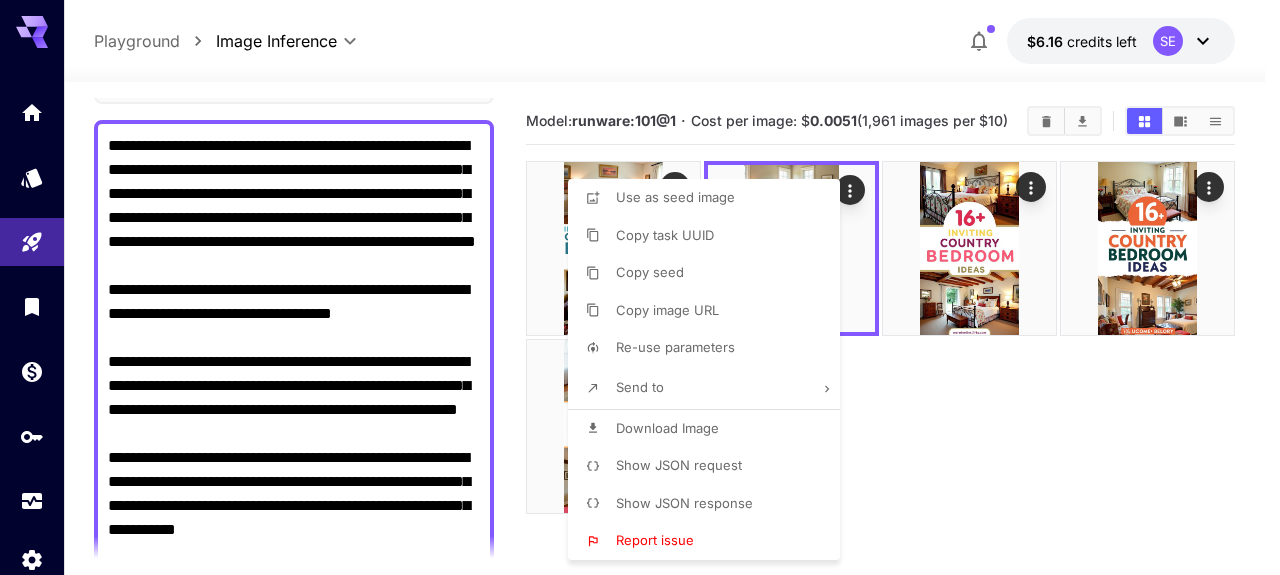 click on "Download Image" at bounding box center (667, 428) 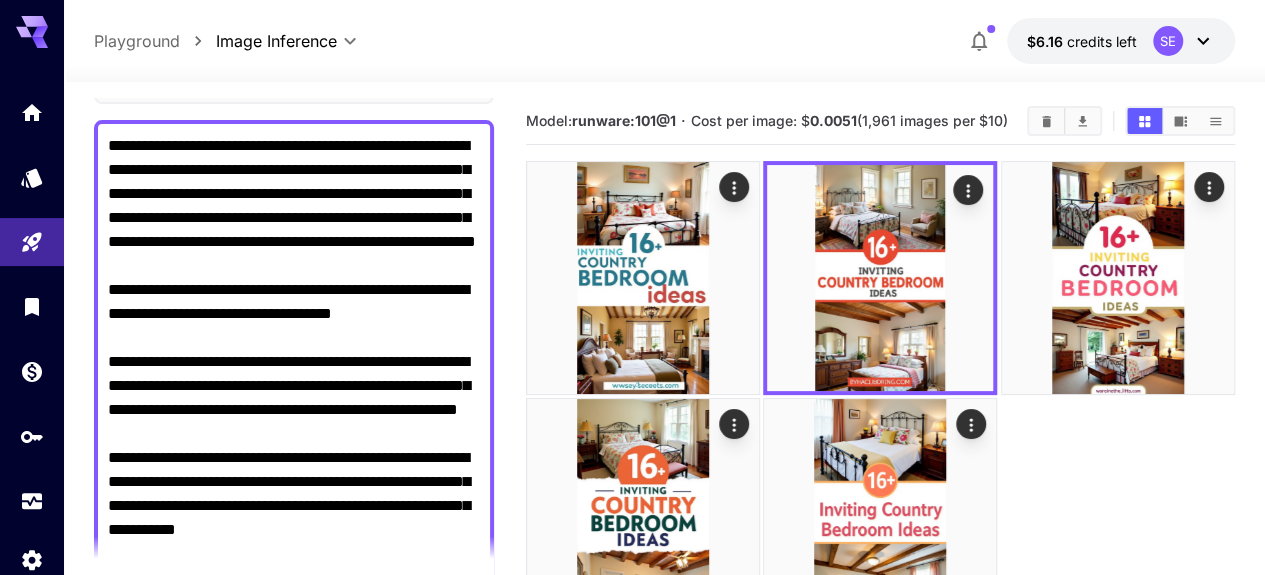 click 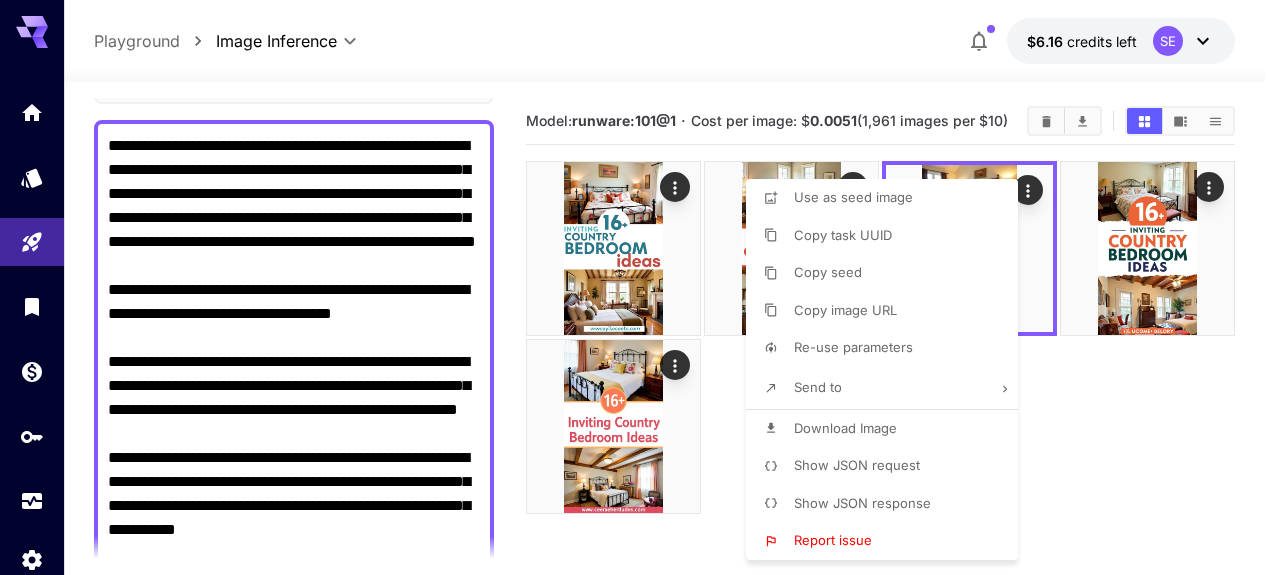 click on "Download Image" at bounding box center (845, 428) 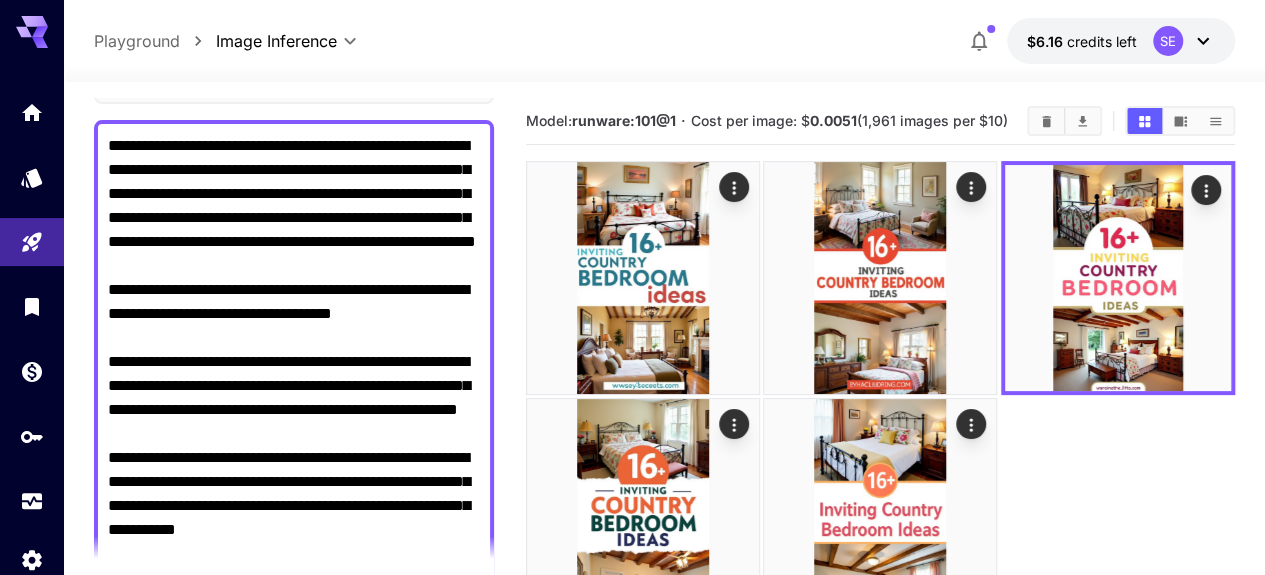 click 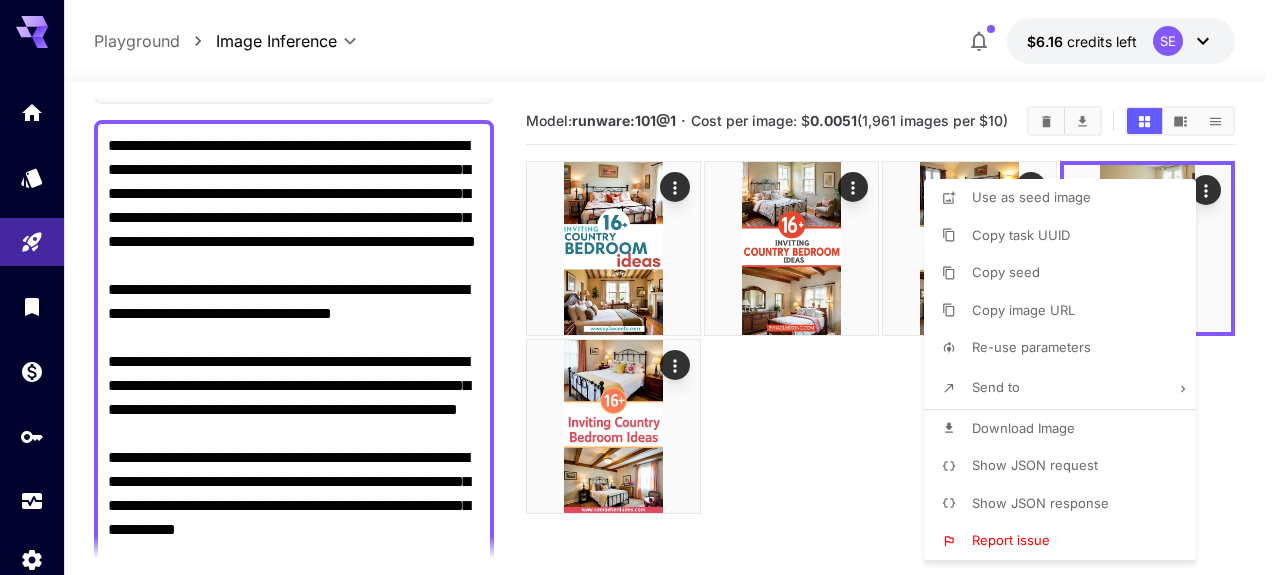 click on "Download Image" at bounding box center (1023, 428) 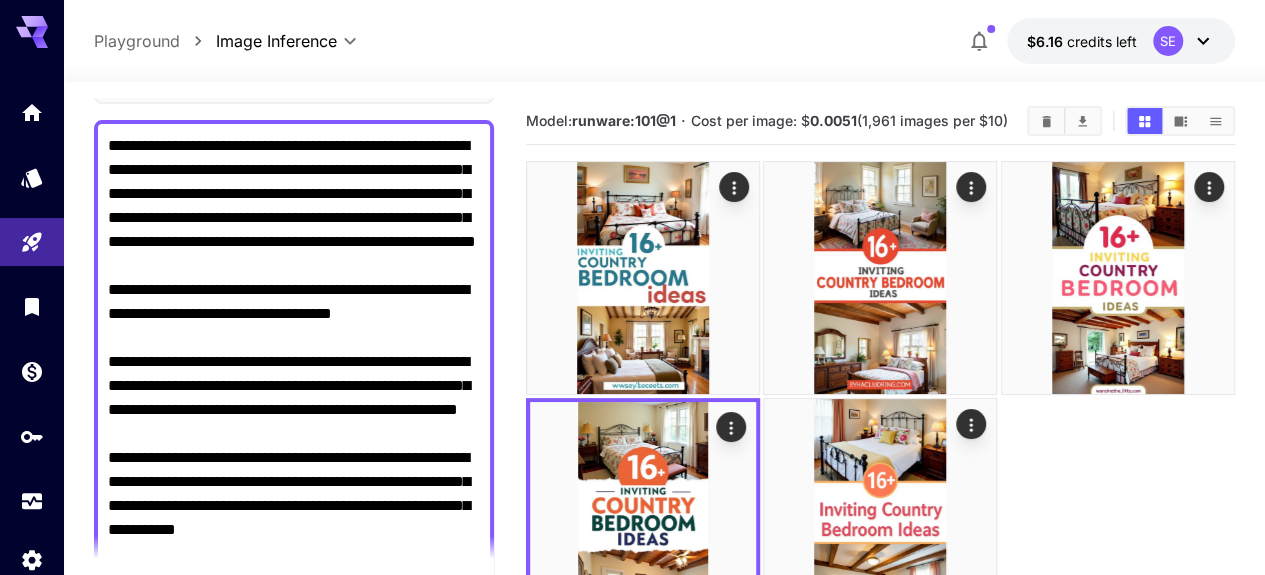 click 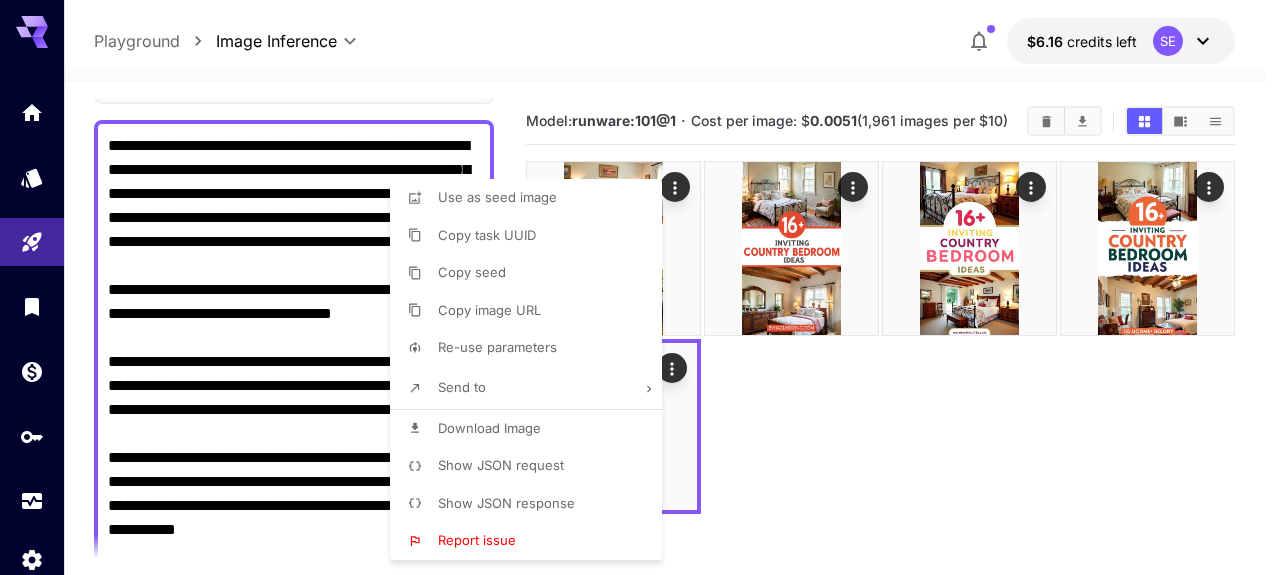 click on "Download Image" at bounding box center [489, 428] 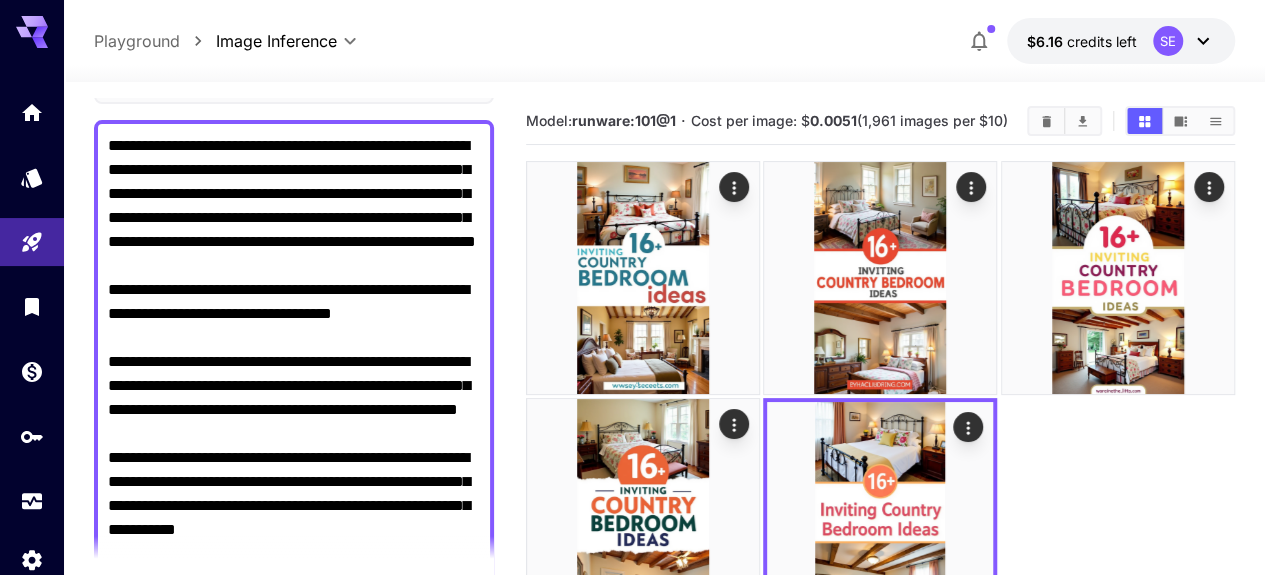 click on "**********" at bounding box center (294, 434) 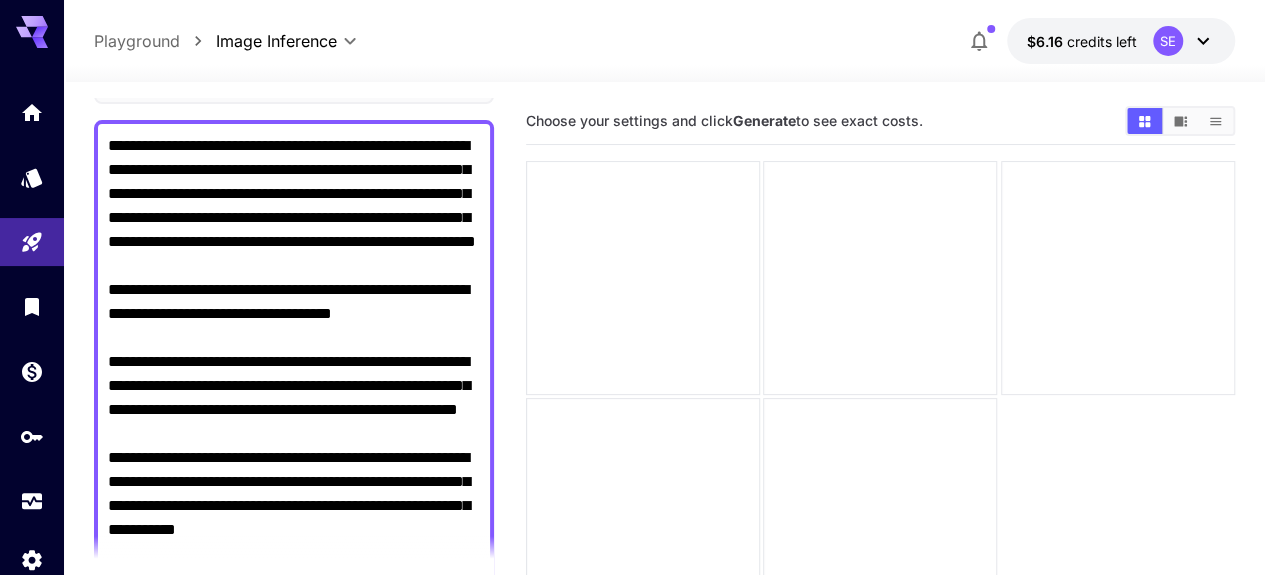 click on "**********" at bounding box center [294, 434] 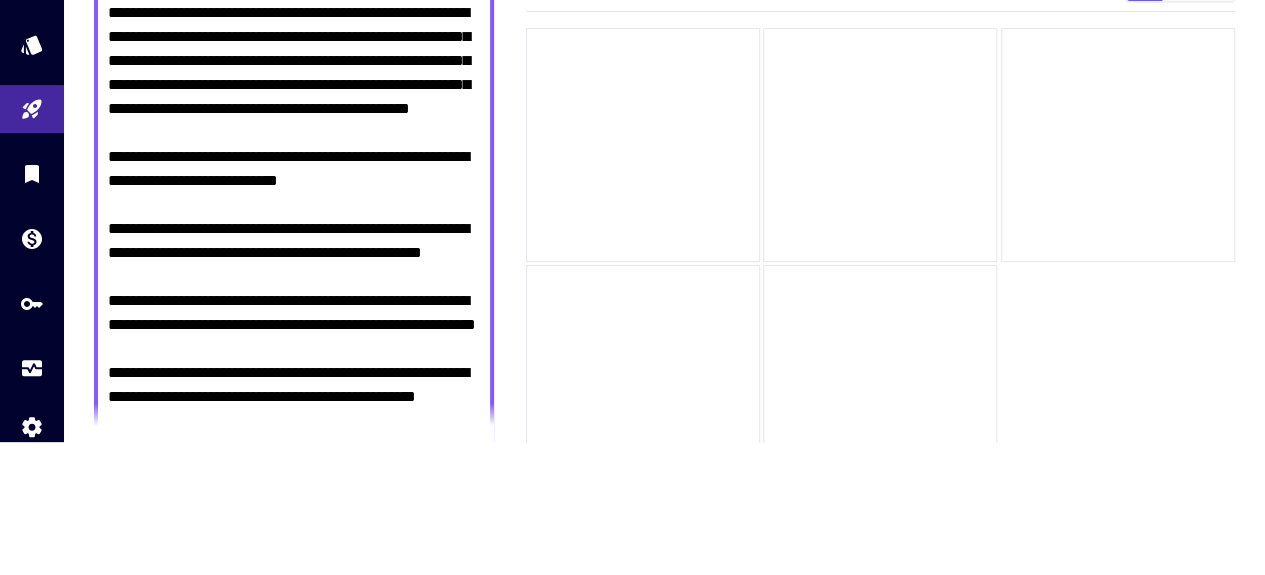 scroll, scrollTop: 0, scrollLeft: 0, axis: both 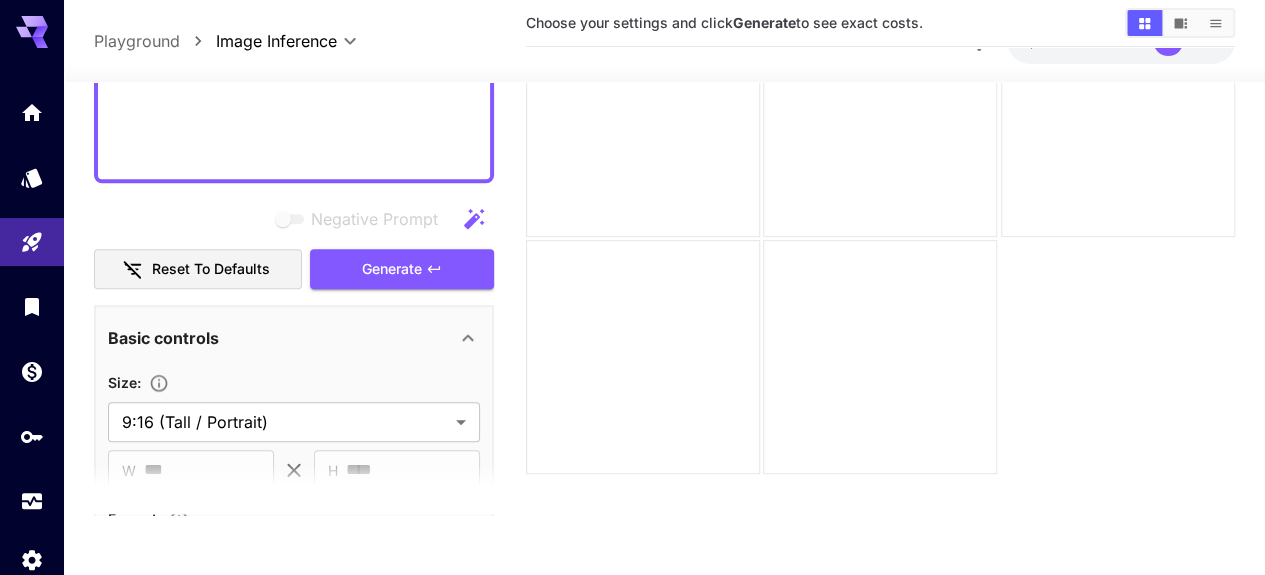 click on "Generate" at bounding box center [402, 269] 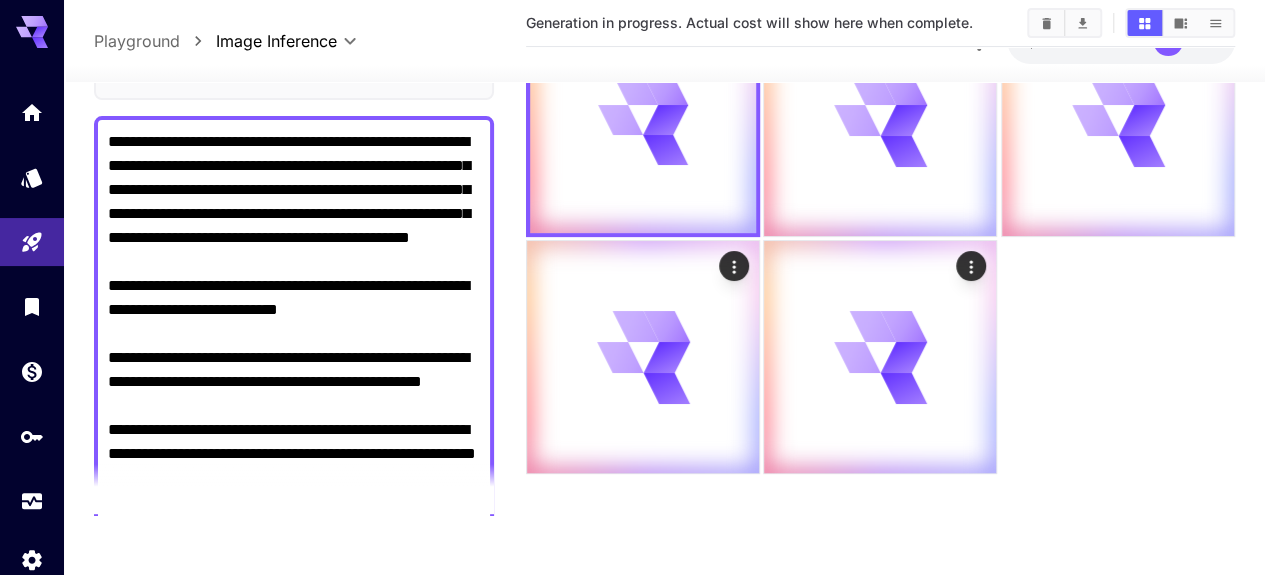 scroll, scrollTop: 0, scrollLeft: 0, axis: both 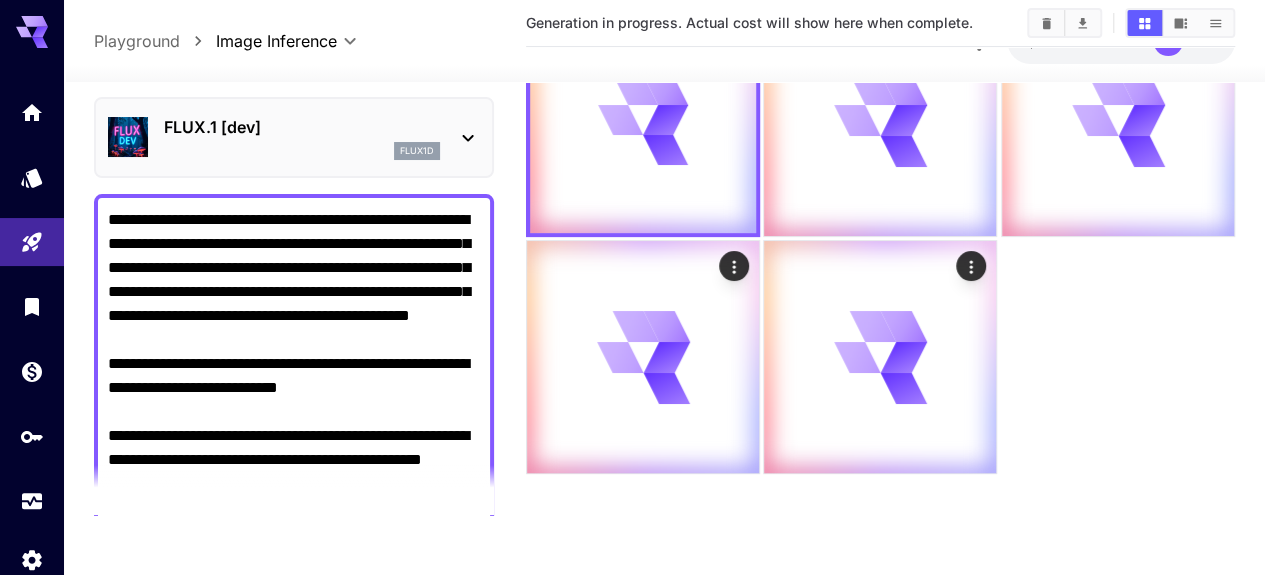 click on "**********" at bounding box center [294, 652] 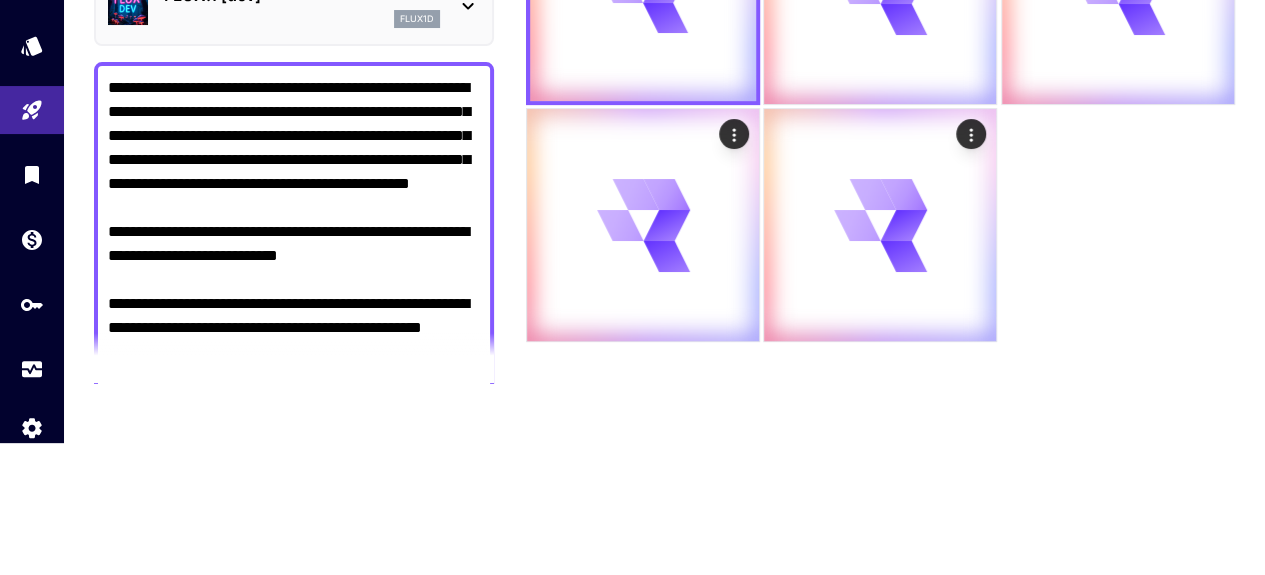 scroll, scrollTop: 158, scrollLeft: 0, axis: vertical 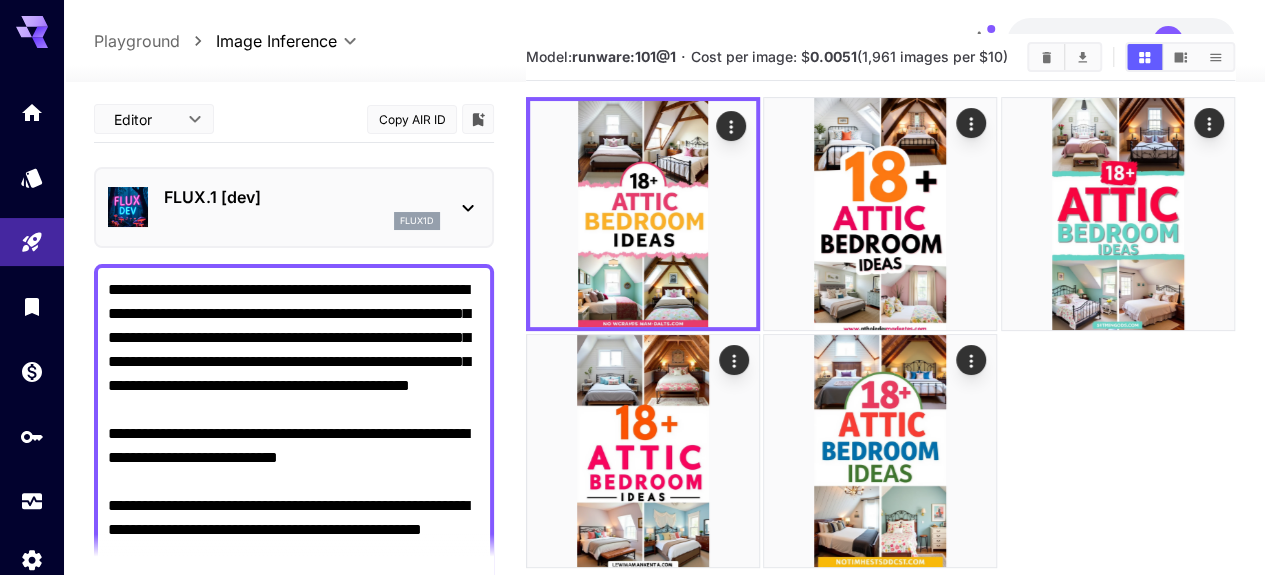 click 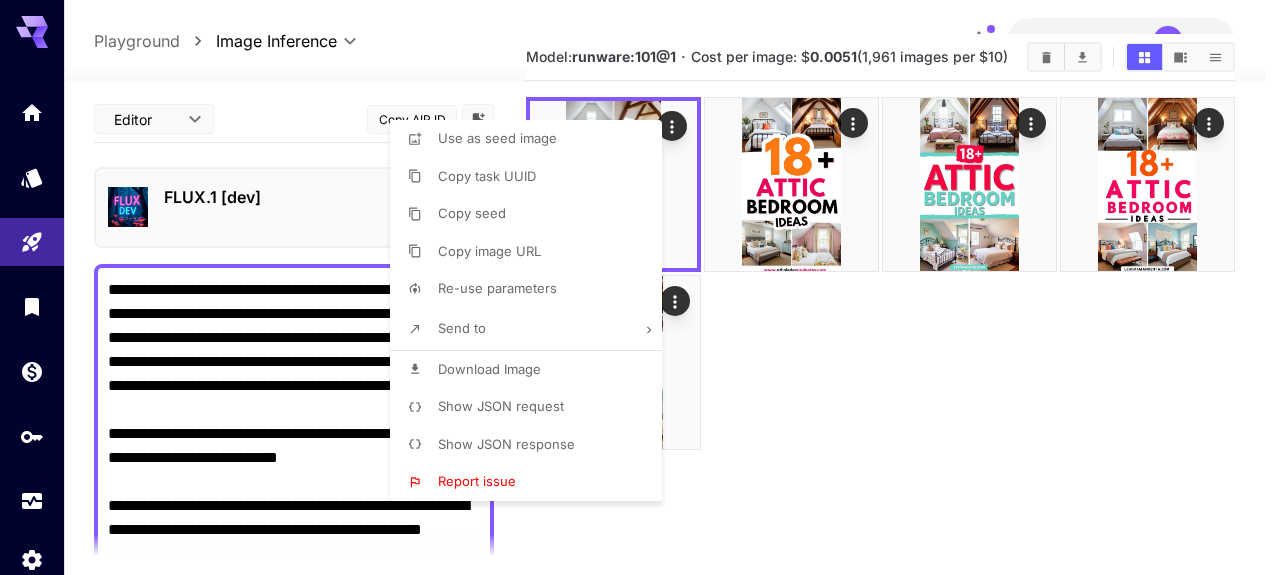 click on "Download Image" at bounding box center [489, 369] 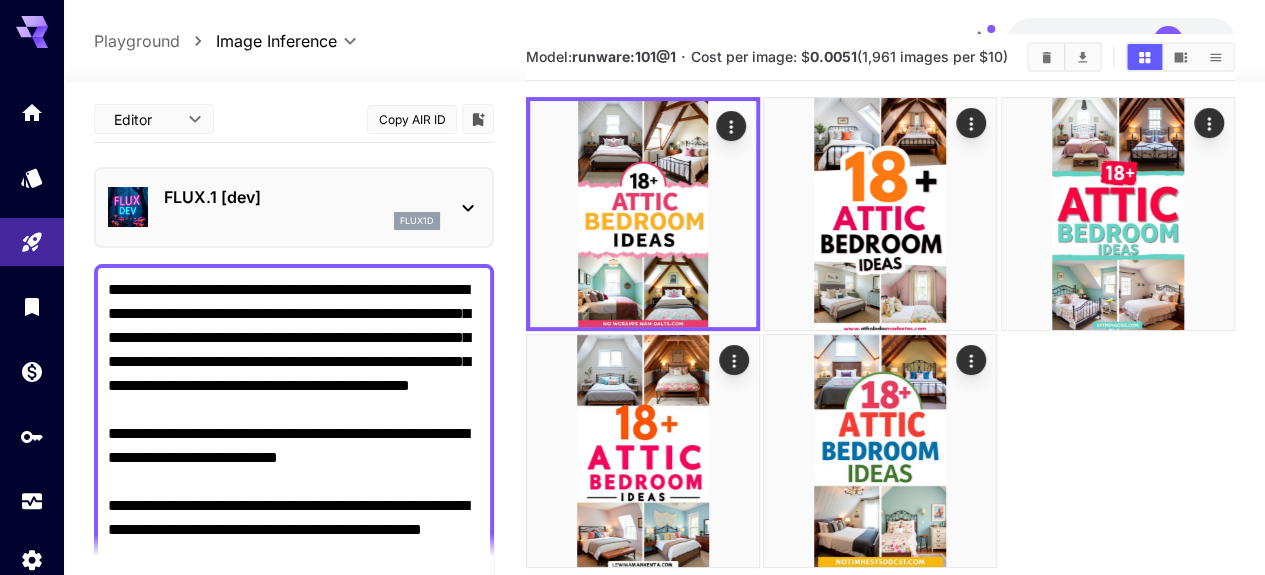 click 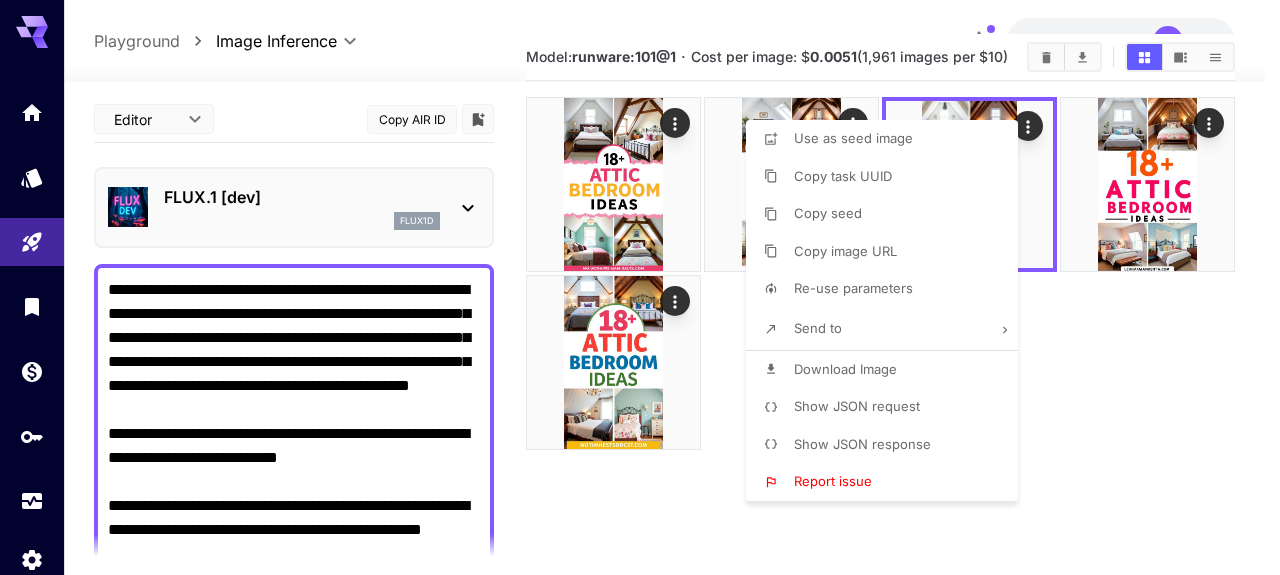 click on "Download Image" at bounding box center (845, 369) 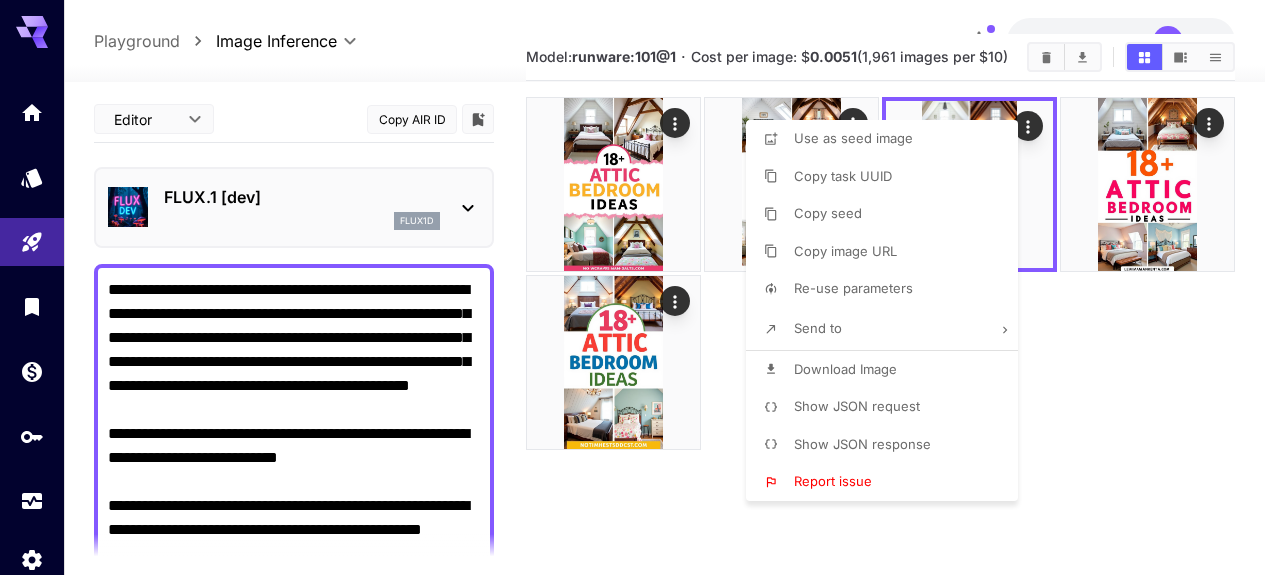 click at bounding box center (640, 287) 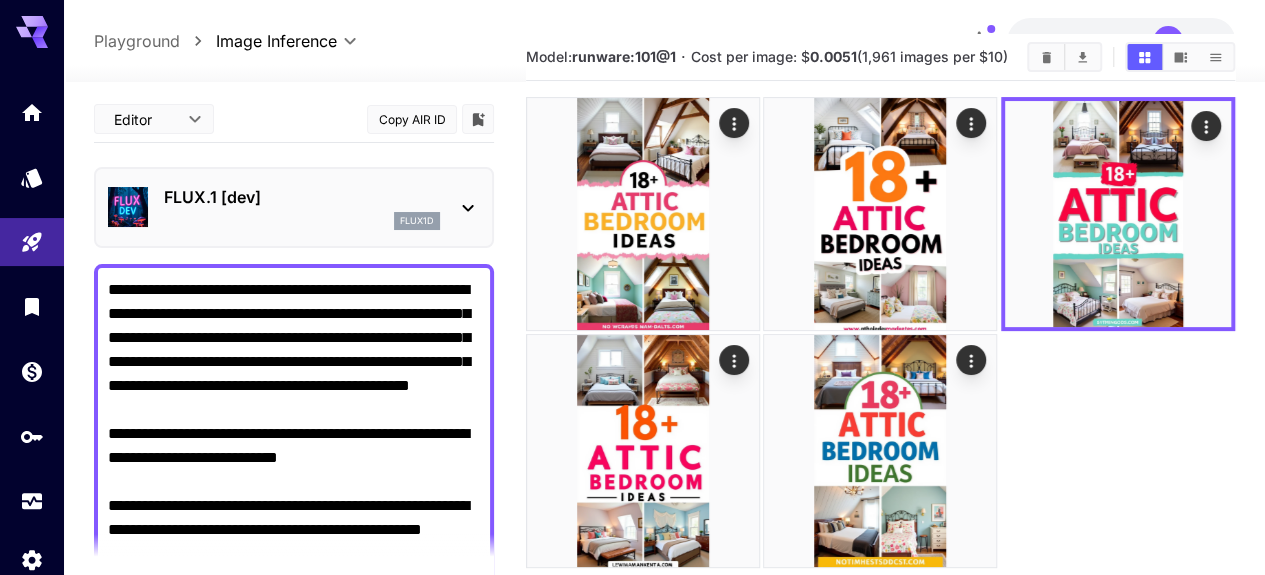 click 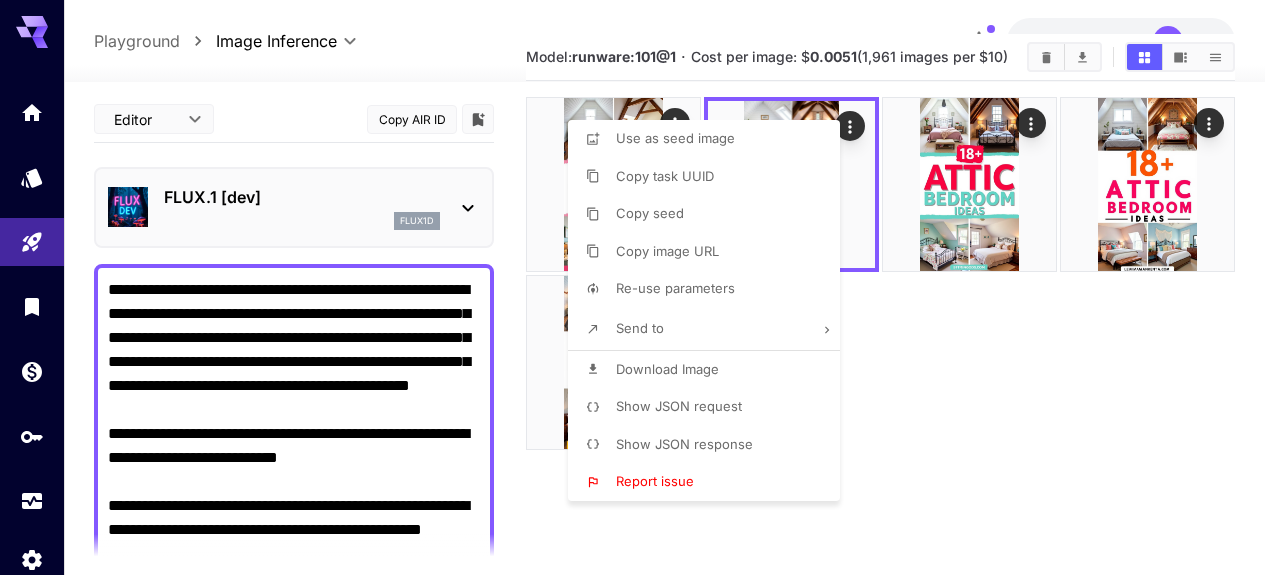 click on "Download Image" at bounding box center (667, 369) 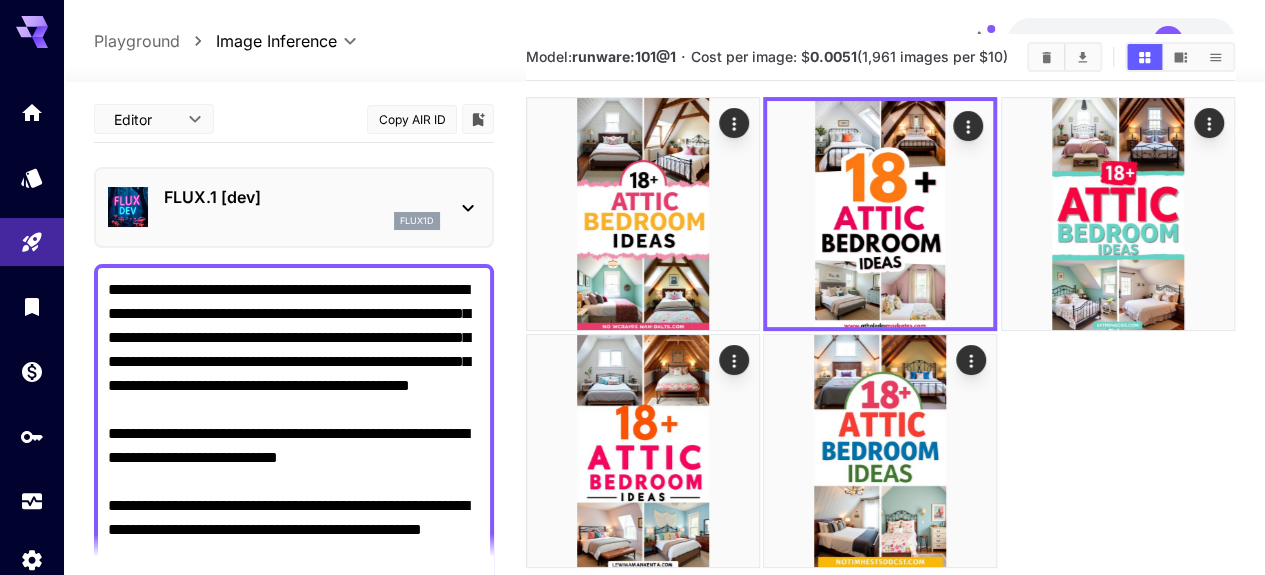 click 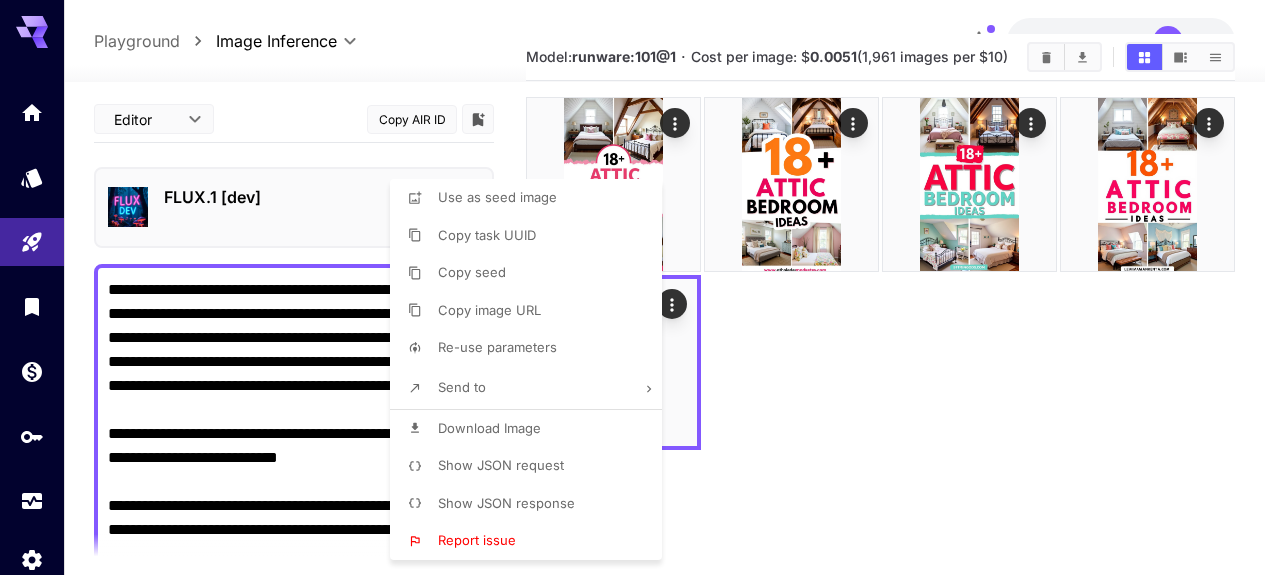 click on "Download Image" at bounding box center [489, 428] 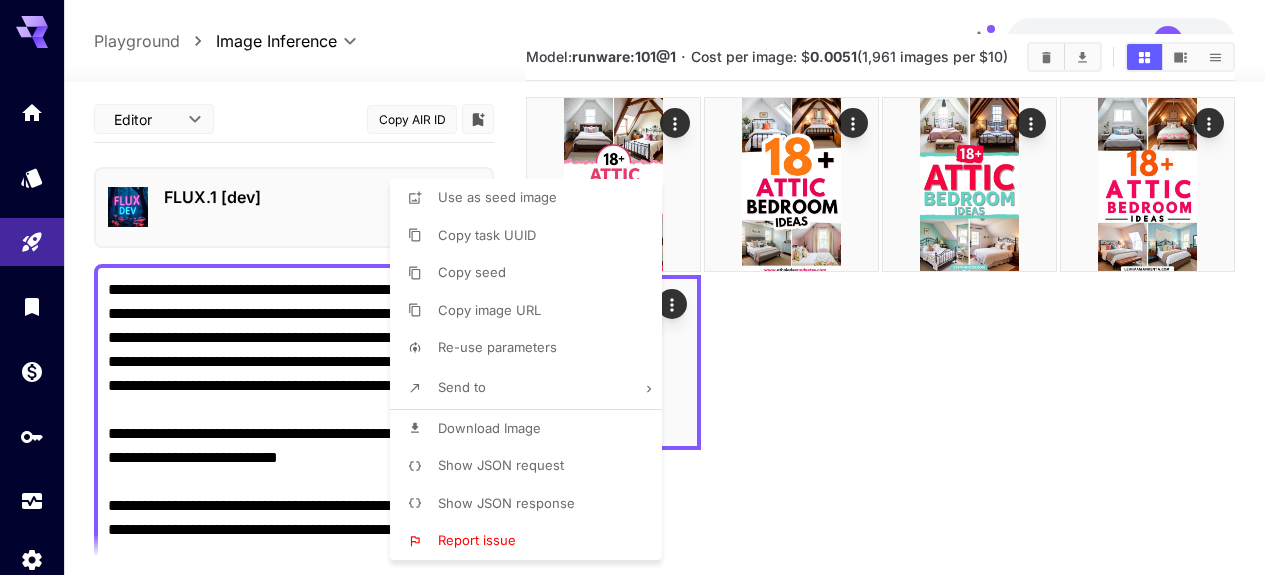 click at bounding box center (640, 287) 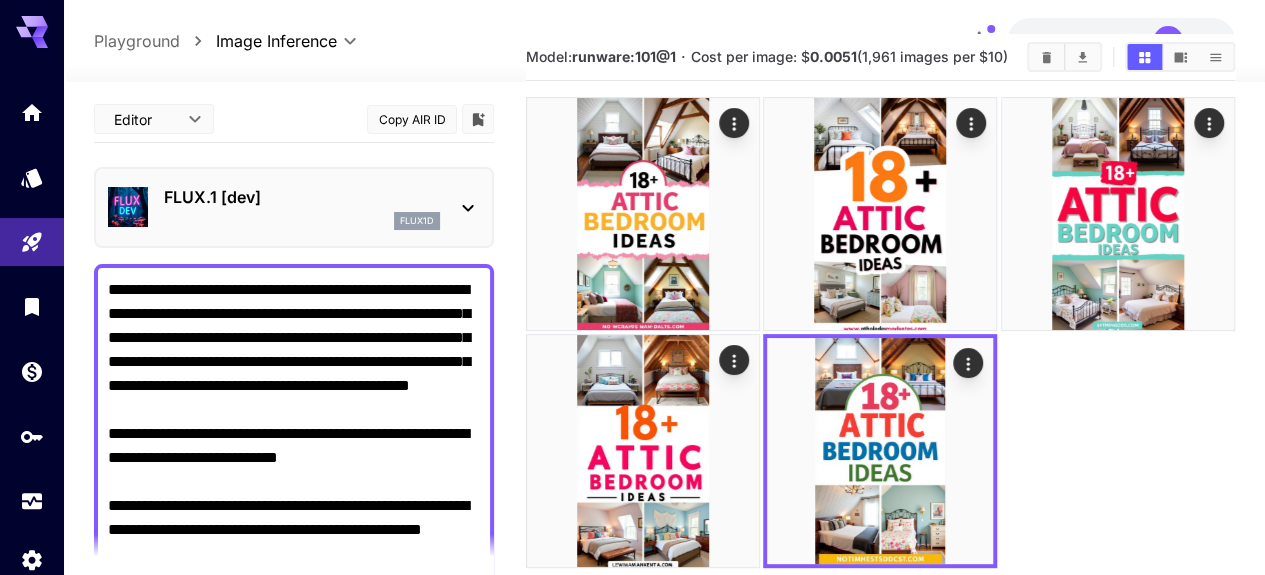 click 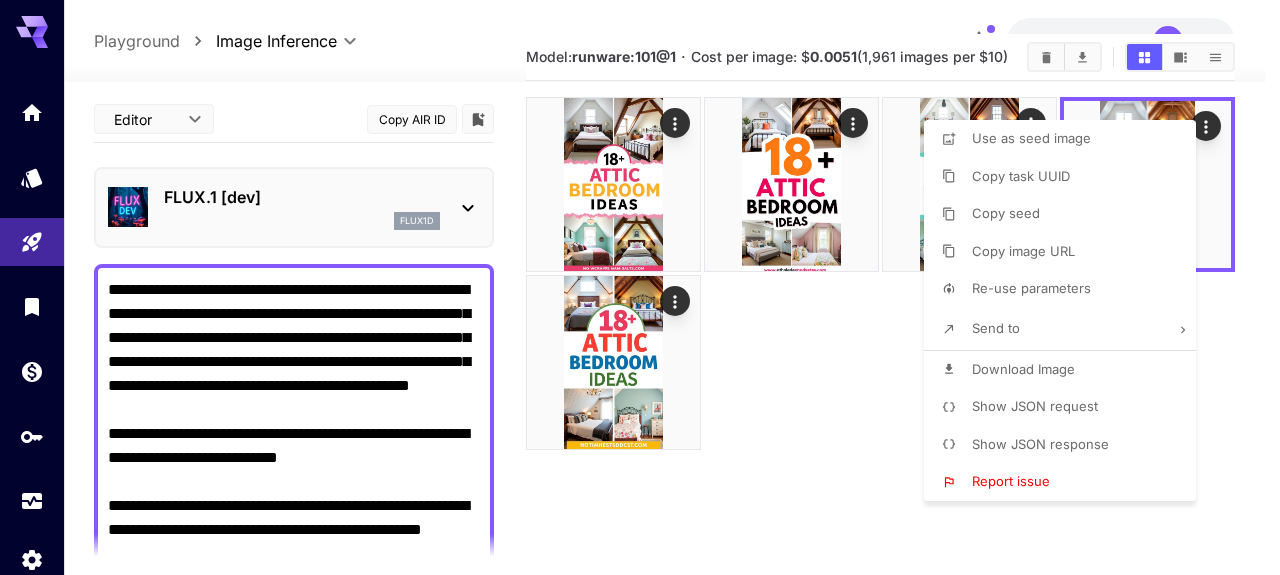click on "Download Image" at bounding box center [1023, 369] 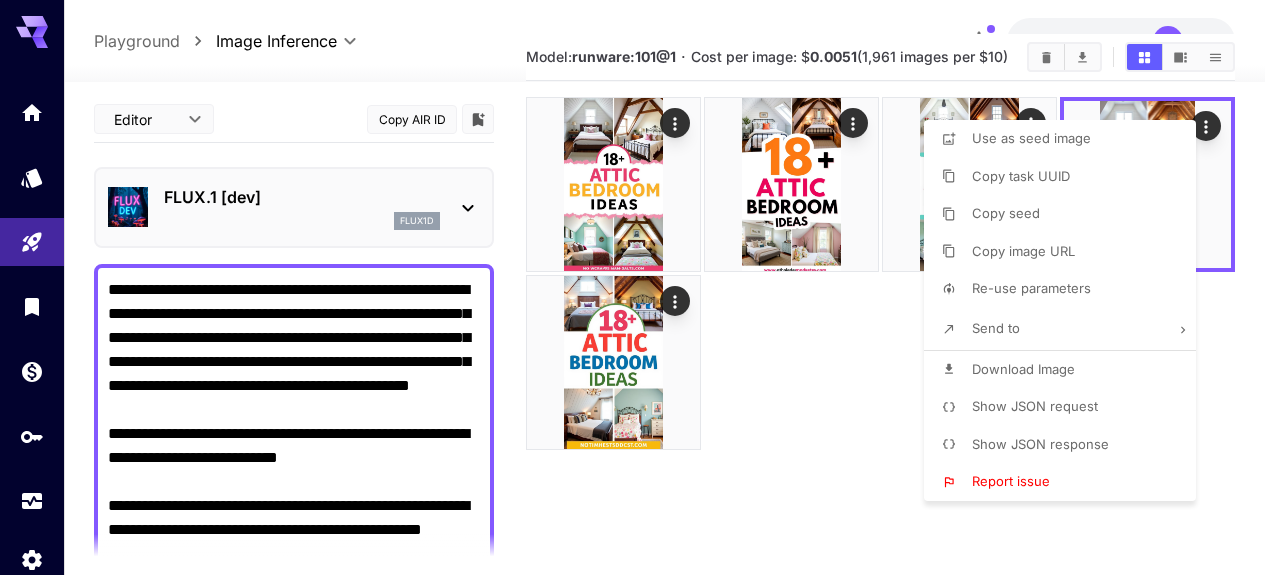click at bounding box center [640, 287] 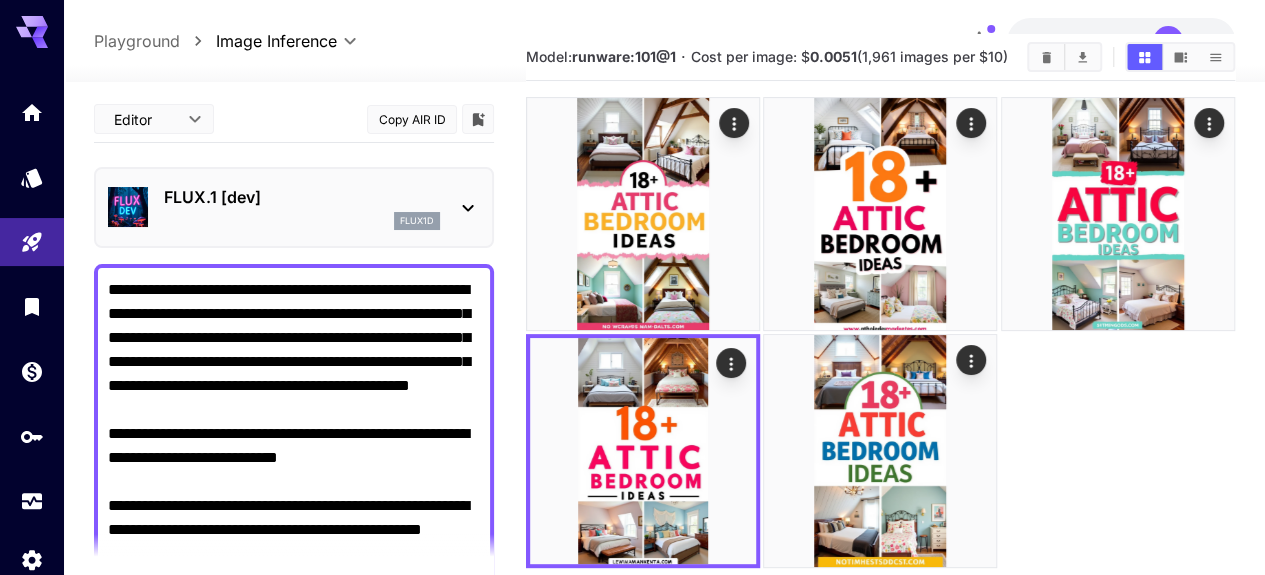 click 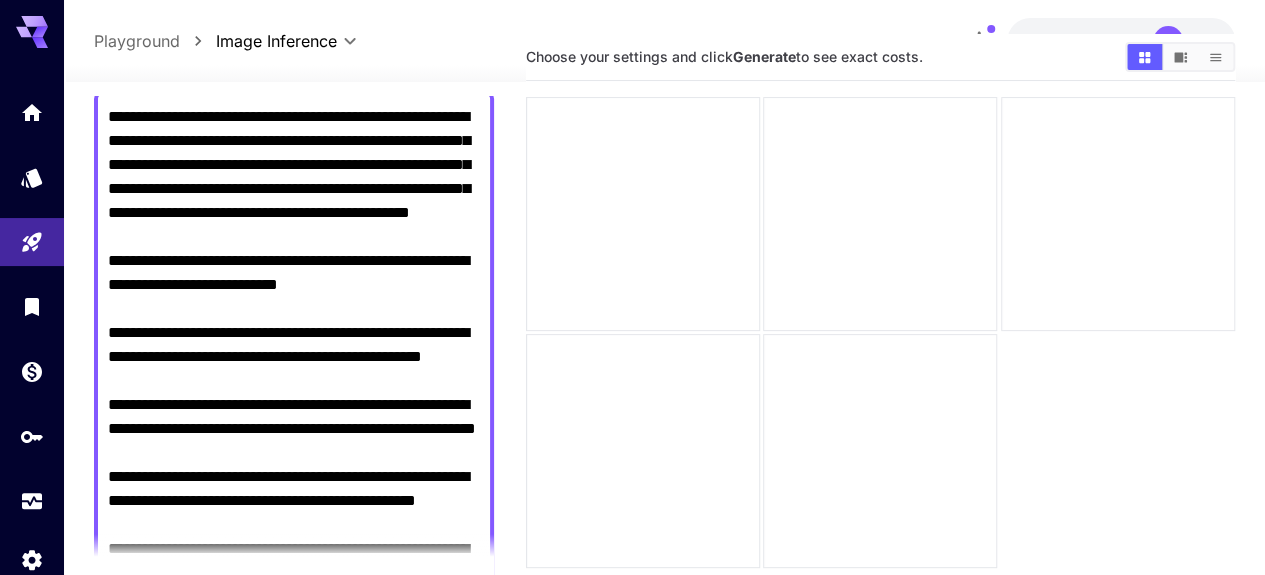 scroll, scrollTop: 192, scrollLeft: 0, axis: vertical 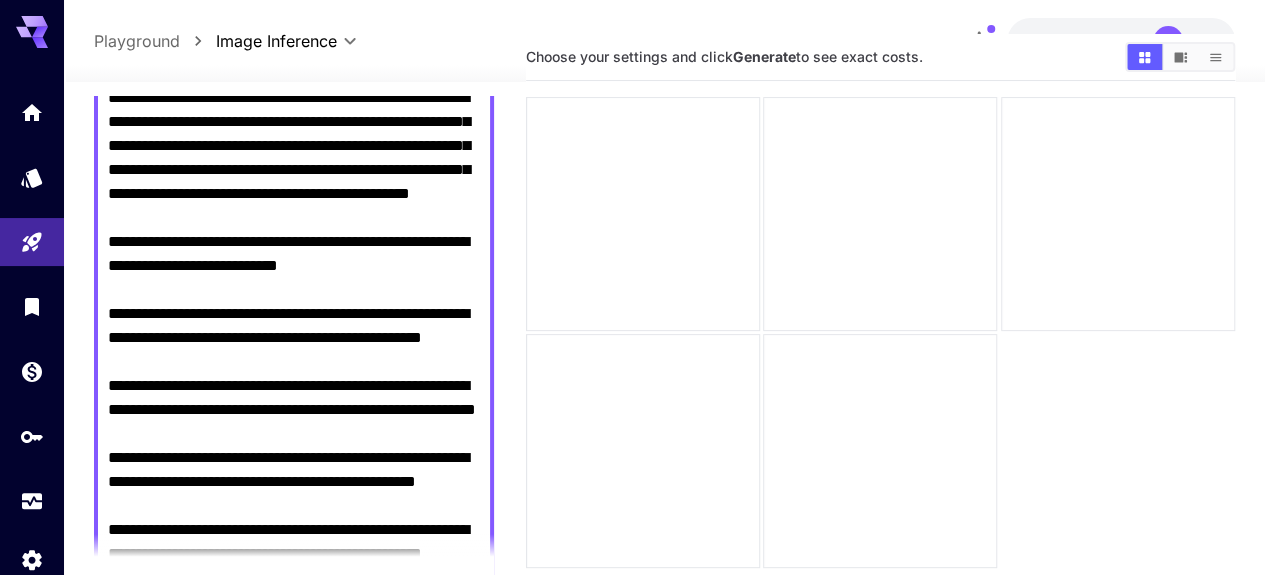 click on "**********" at bounding box center [294, 530] 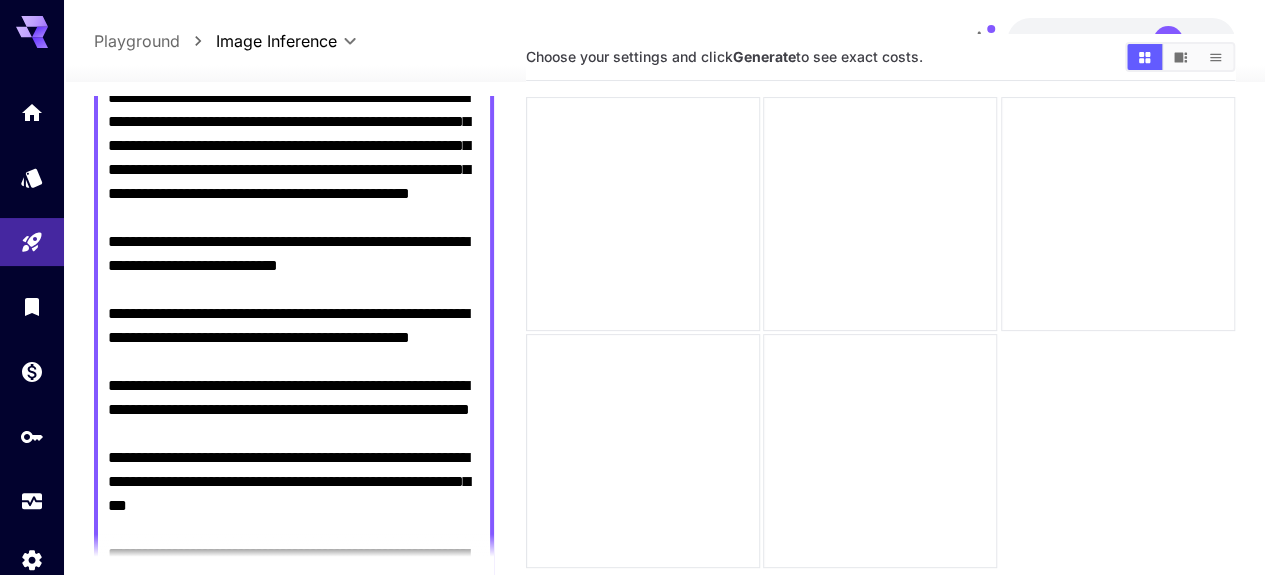 scroll, scrollTop: 74, scrollLeft: 0, axis: vertical 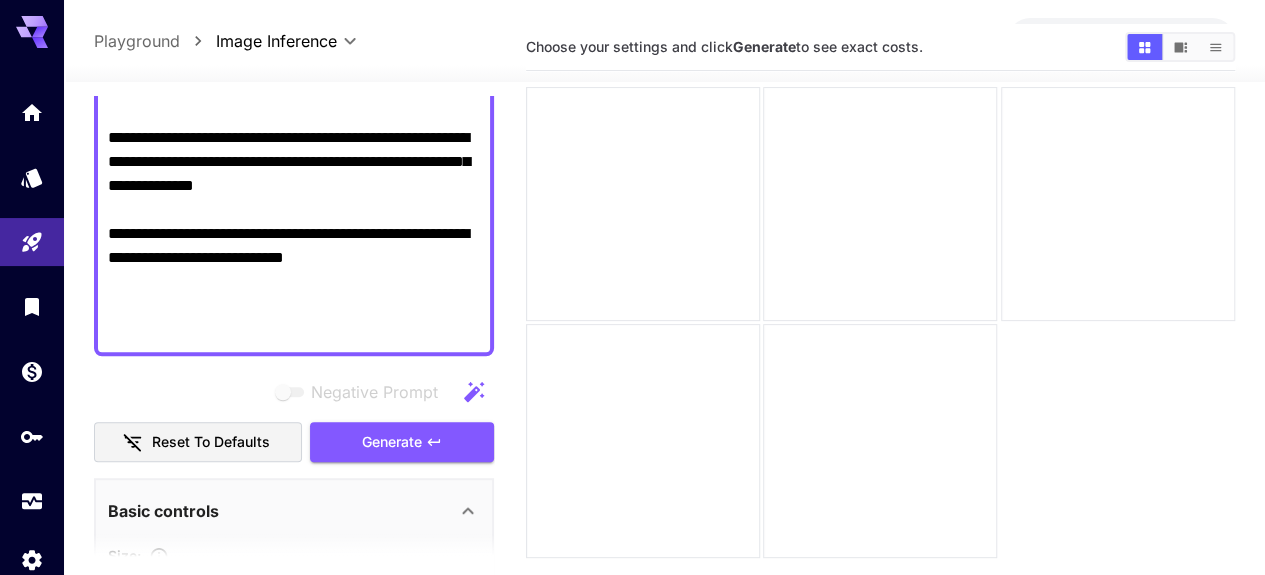 type on "**********" 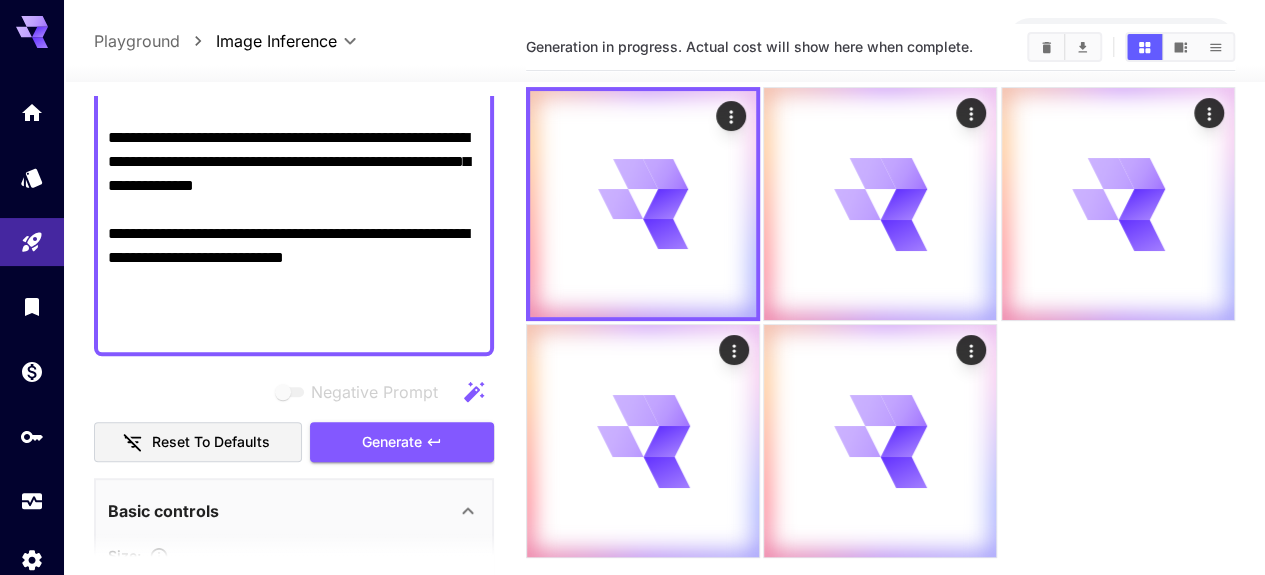 click on "**********" at bounding box center [294, 6] 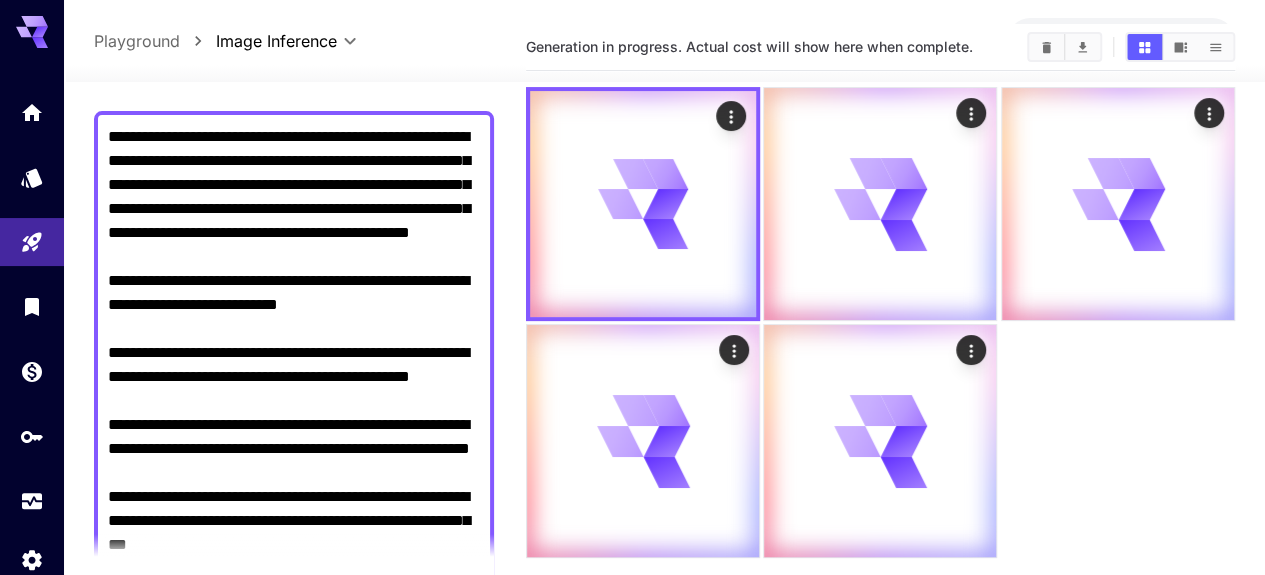 scroll, scrollTop: 156, scrollLeft: 0, axis: vertical 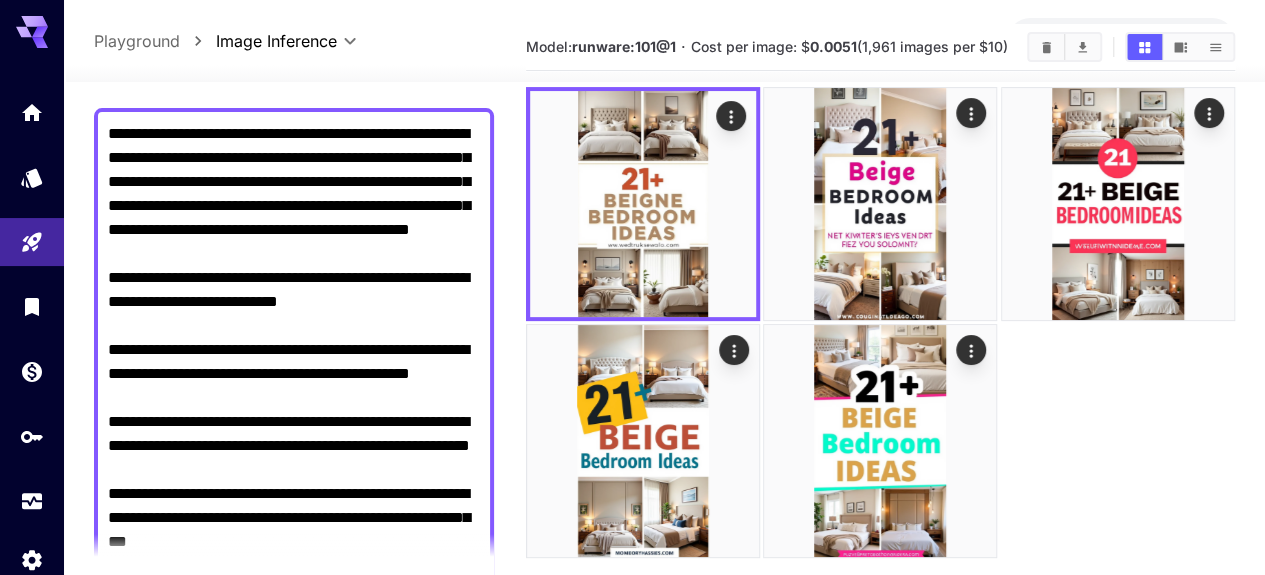 click 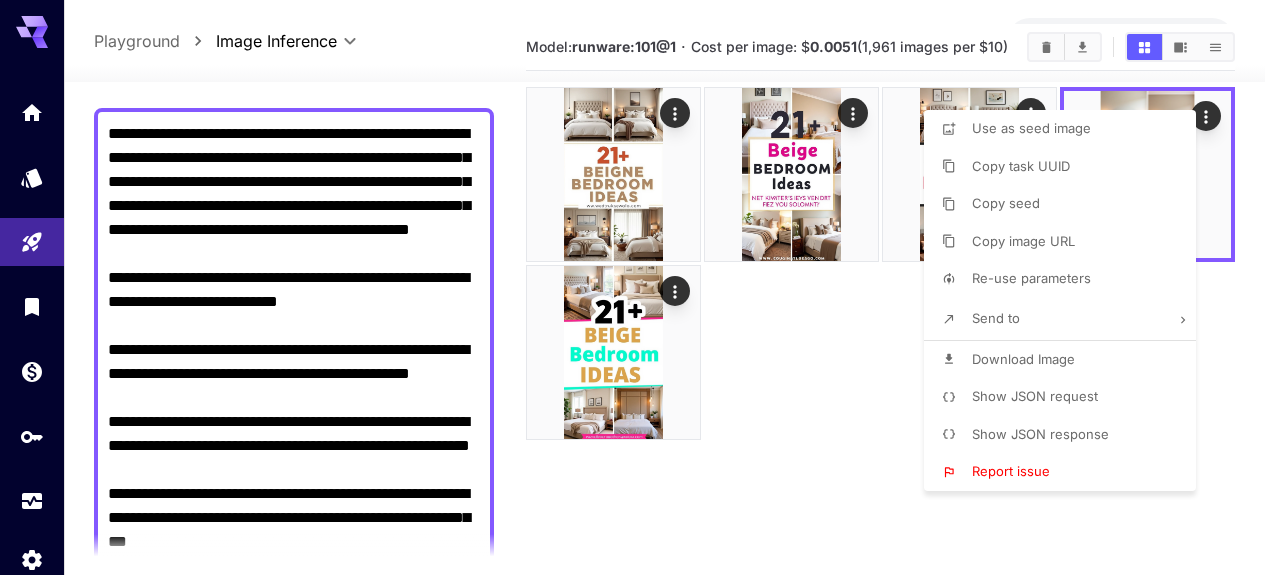 click on "Download Image" at bounding box center [1023, 359] 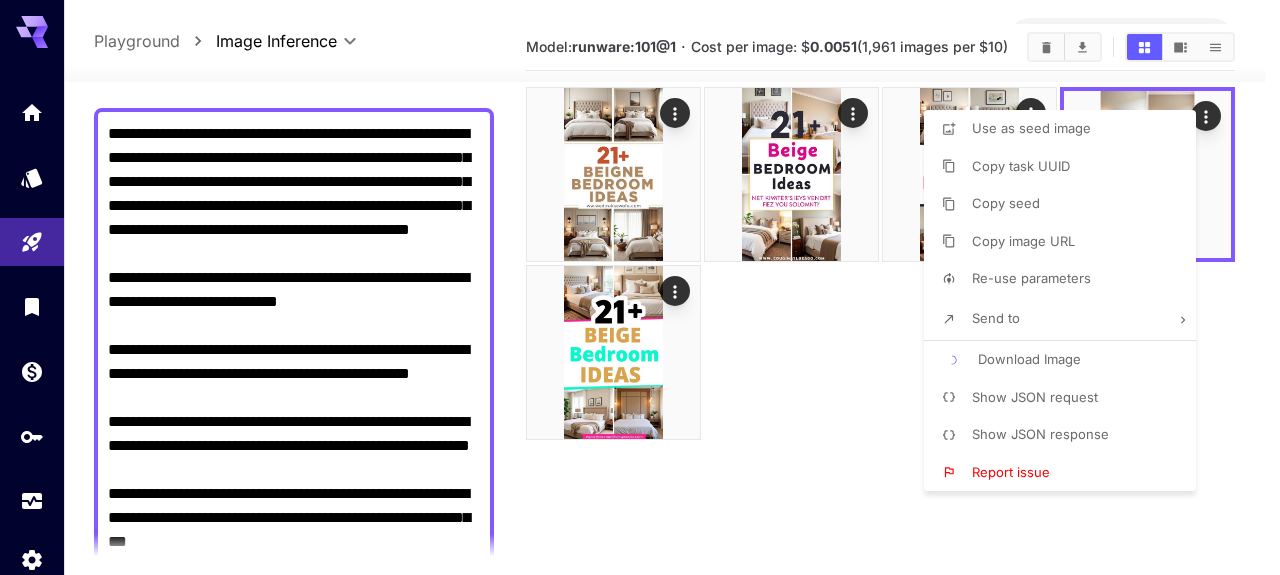 click at bounding box center (640, 287) 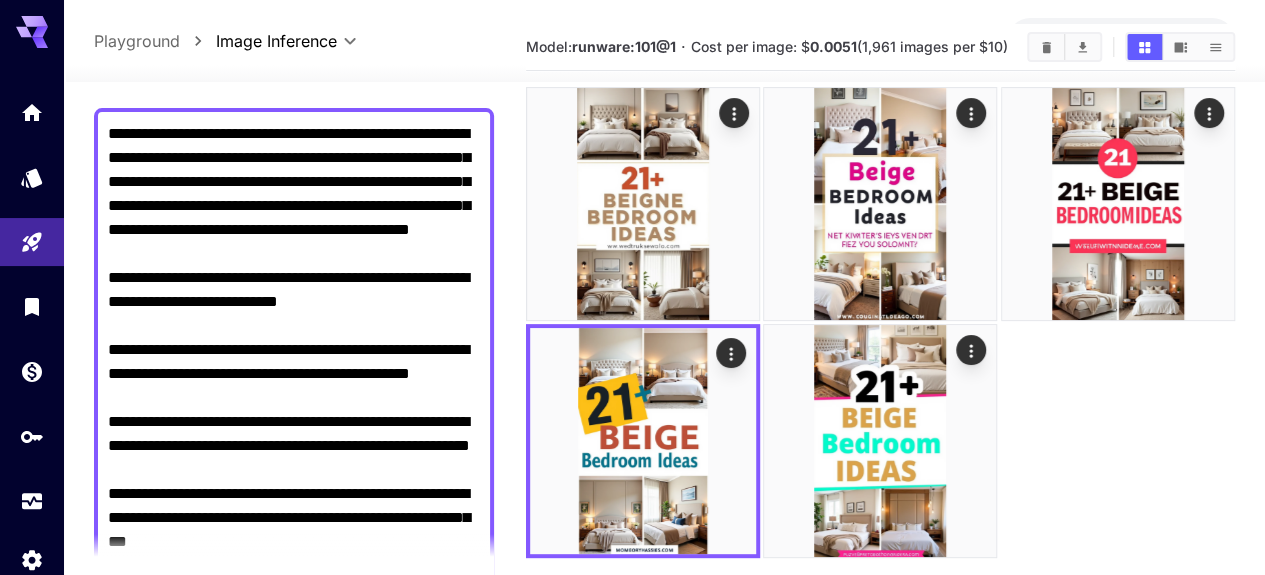 click 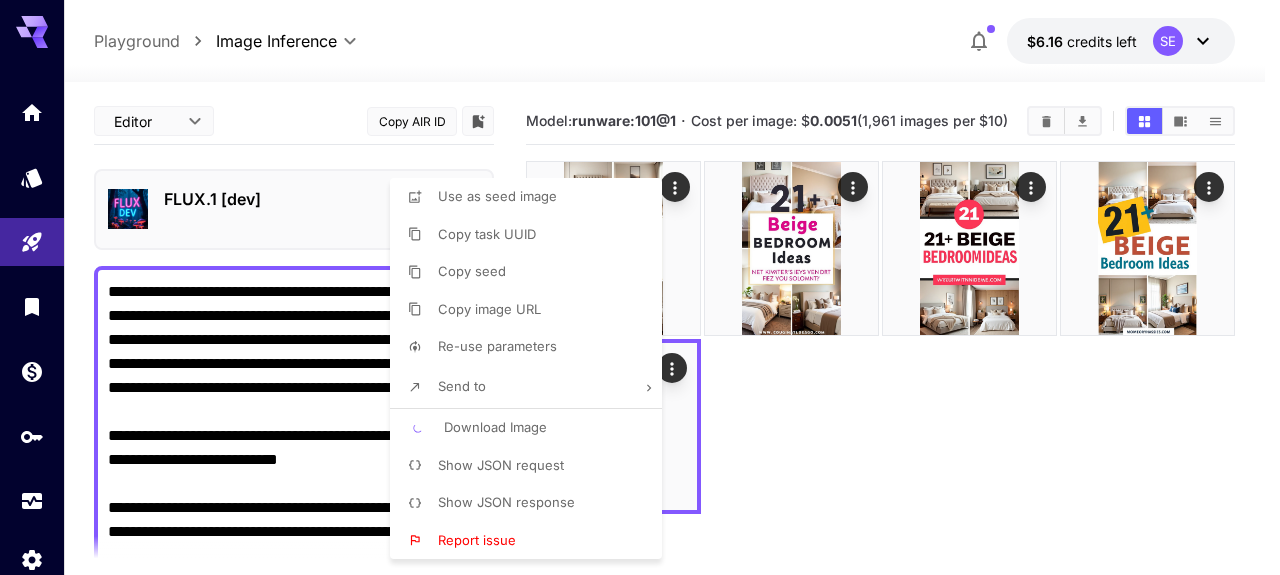 scroll, scrollTop: 74, scrollLeft: 0, axis: vertical 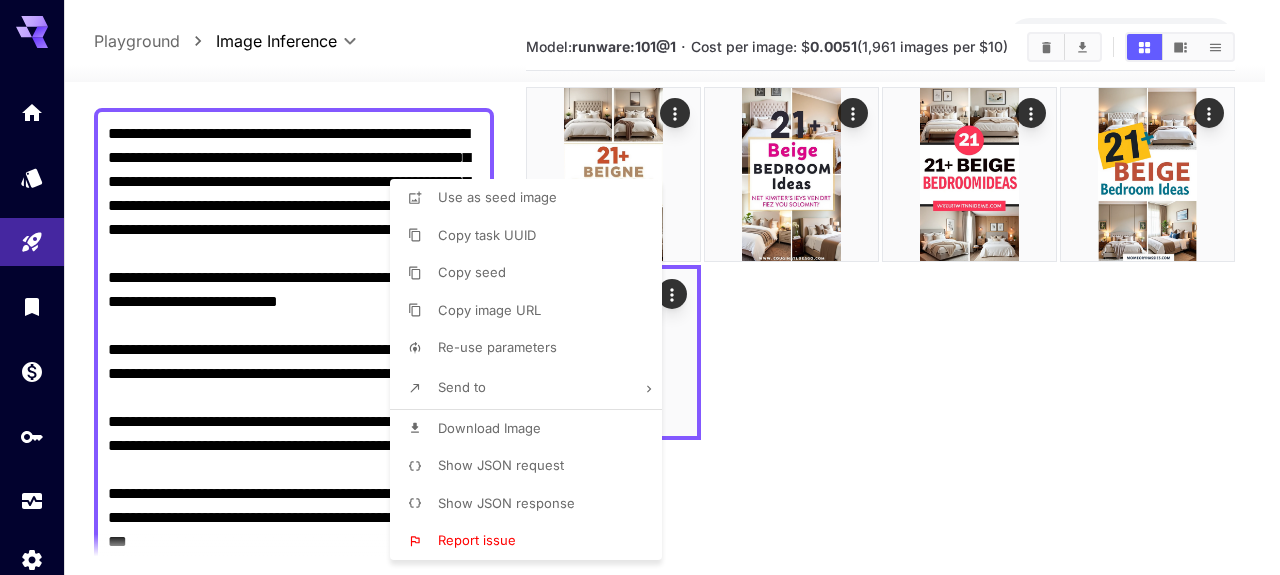 click at bounding box center (640, 287) 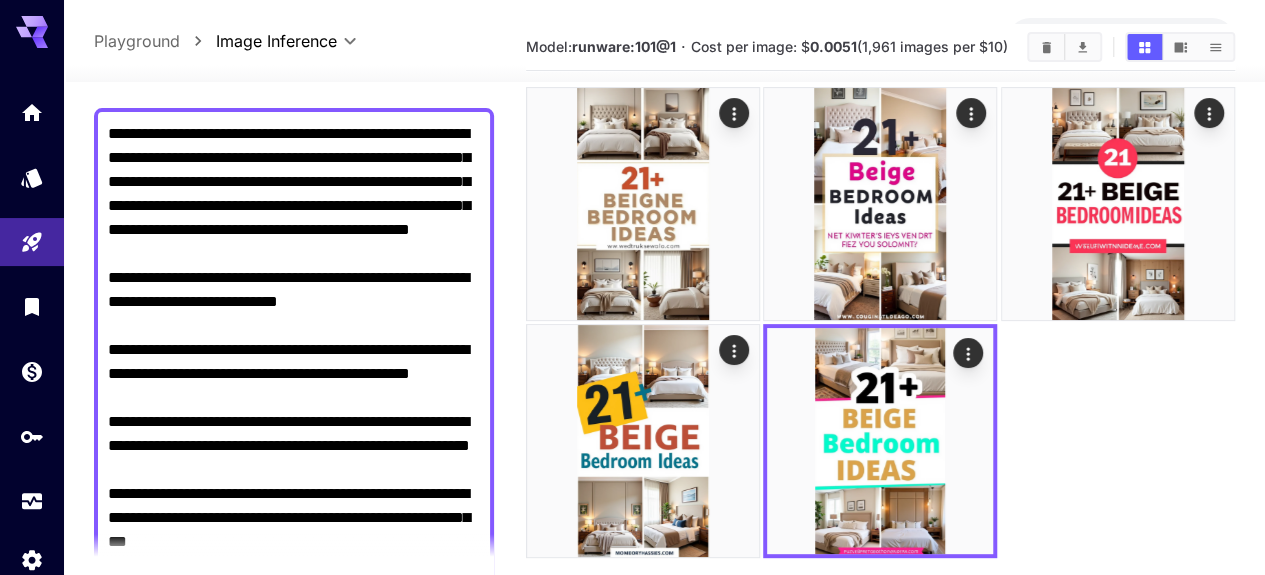 click 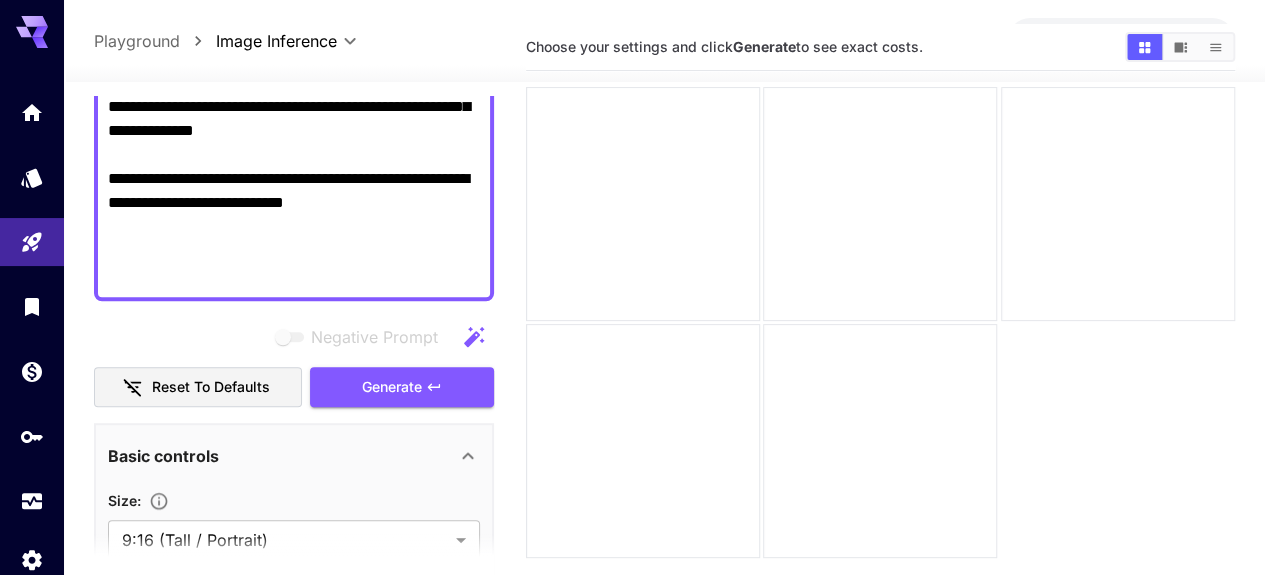 scroll, scrollTop: 666, scrollLeft: 0, axis: vertical 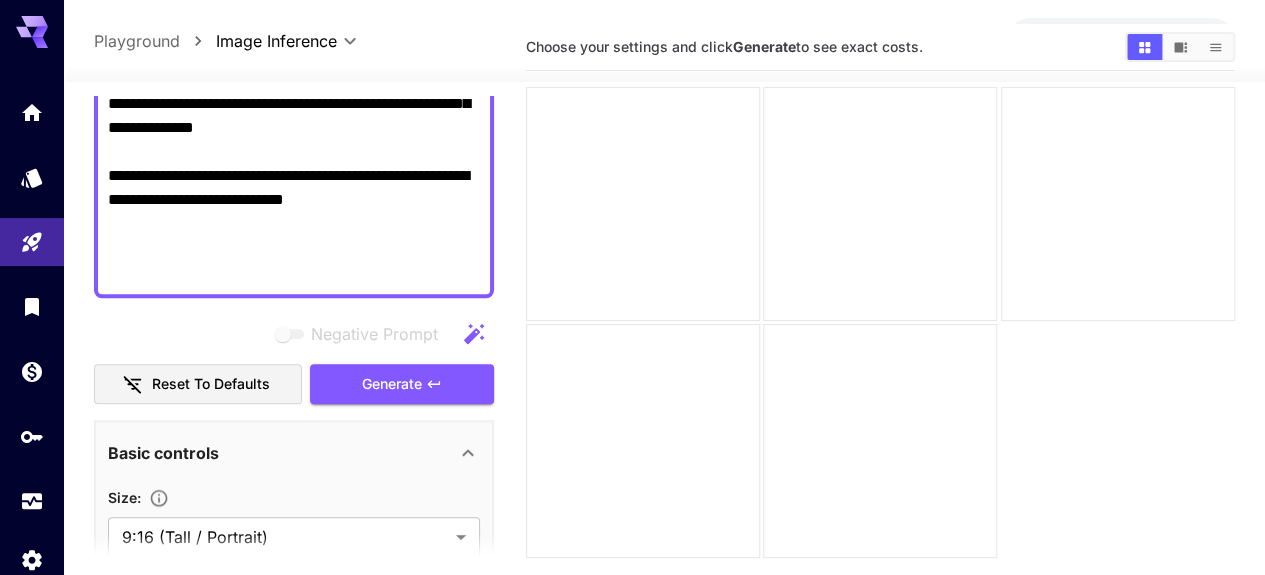 click on "Generate" at bounding box center [392, 384] 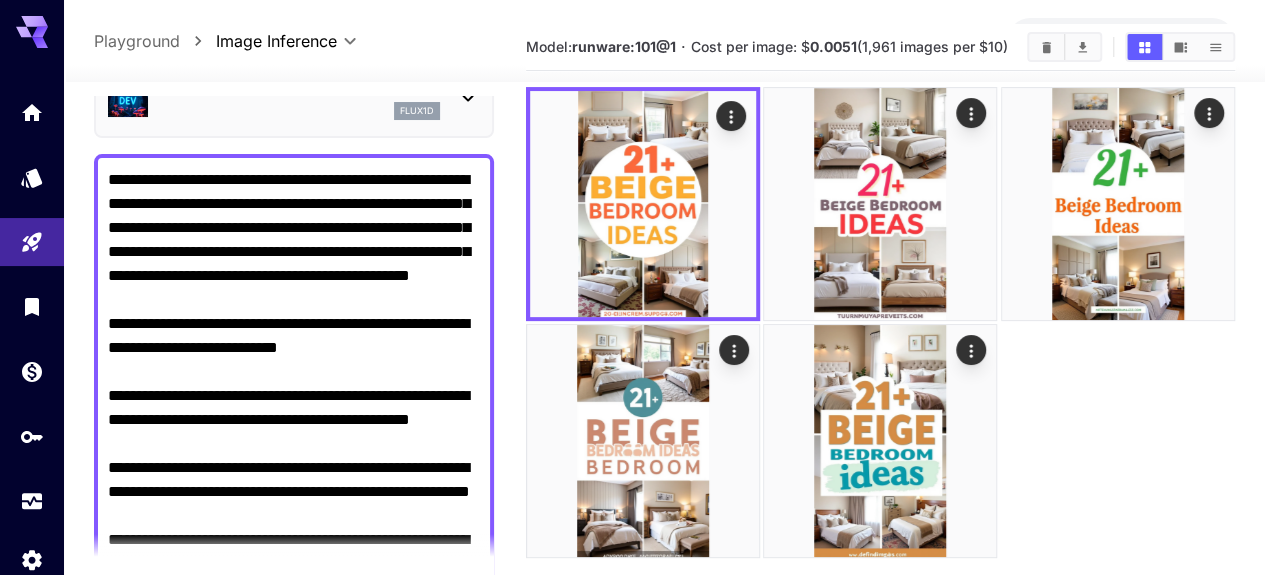 scroll, scrollTop: 111, scrollLeft: 0, axis: vertical 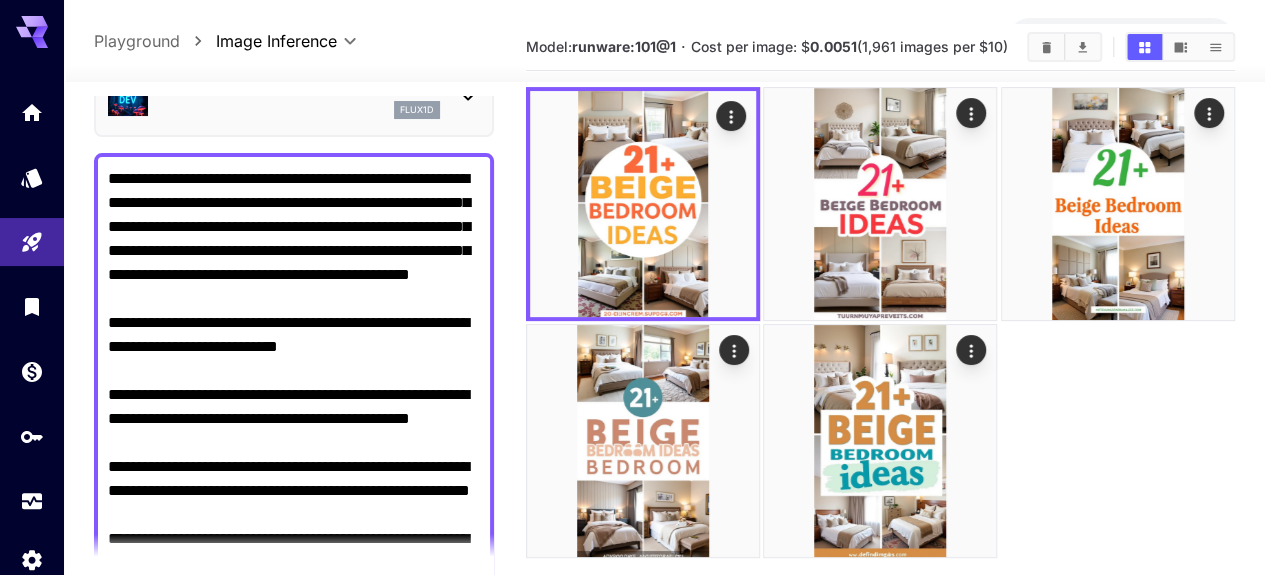 click 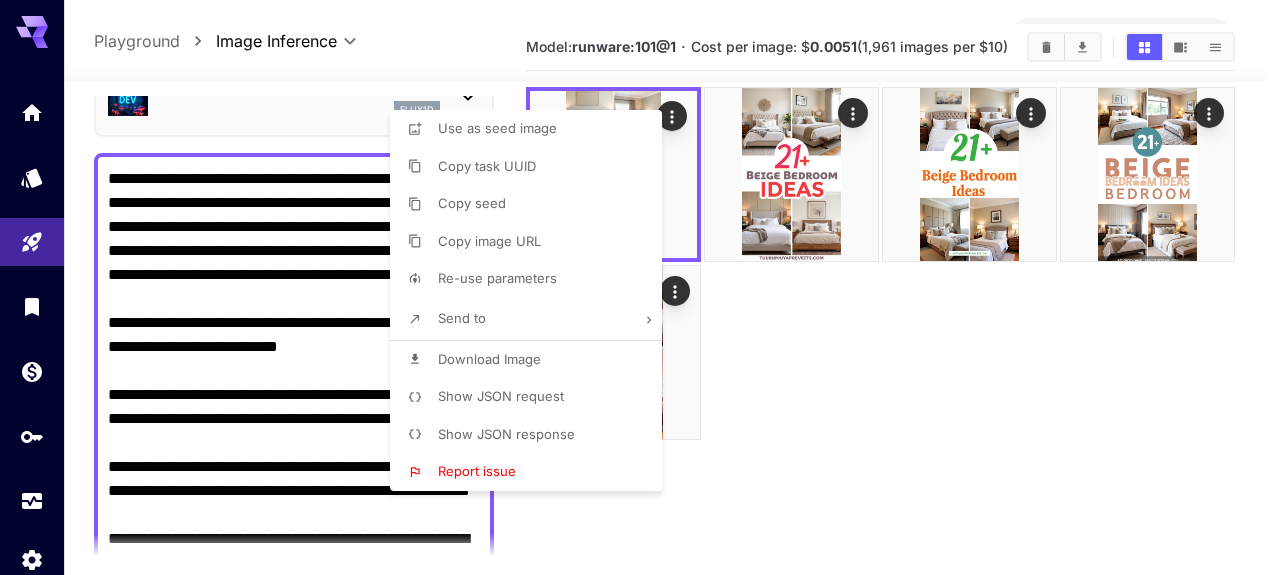 click on "Download Image" at bounding box center [489, 359] 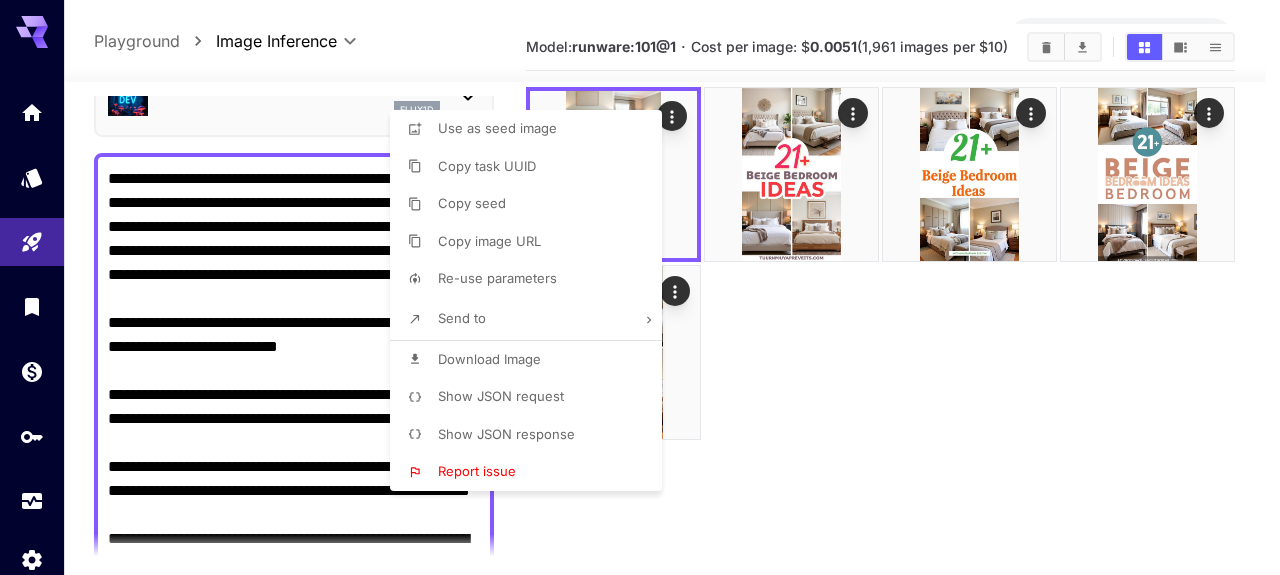 click at bounding box center (640, 287) 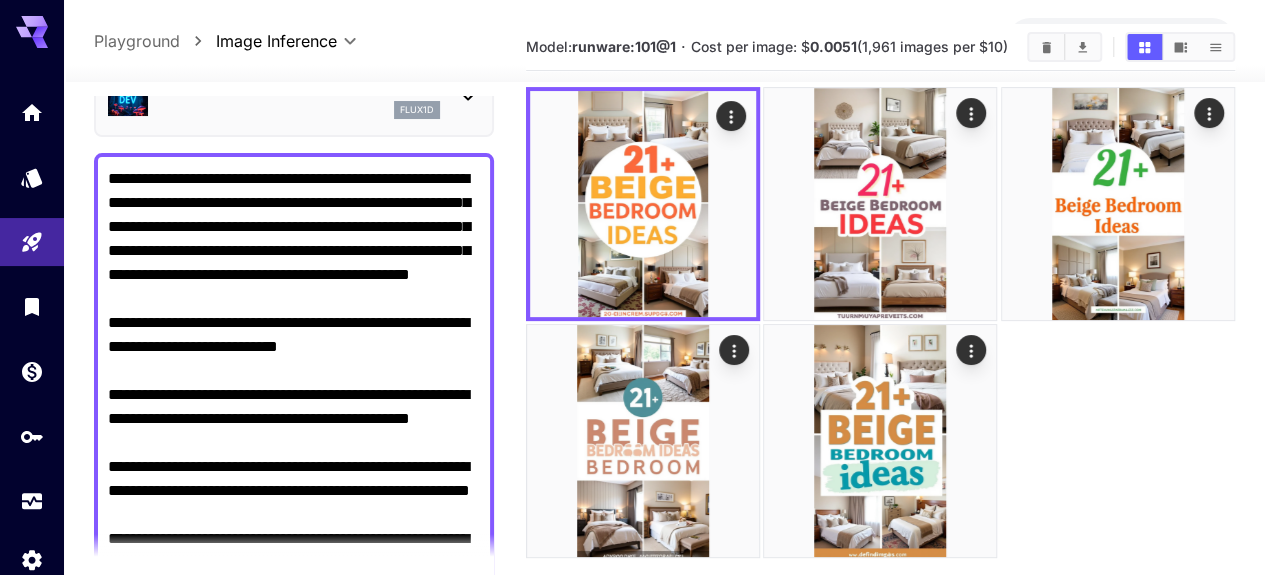 click 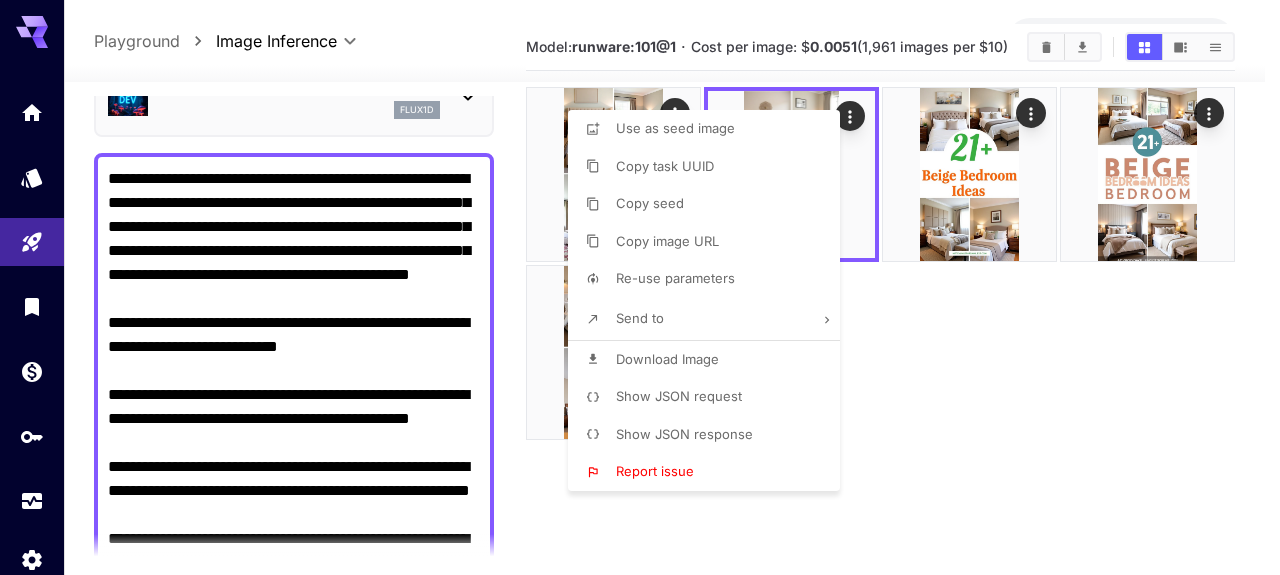 click on "Download Image" at bounding box center [667, 359] 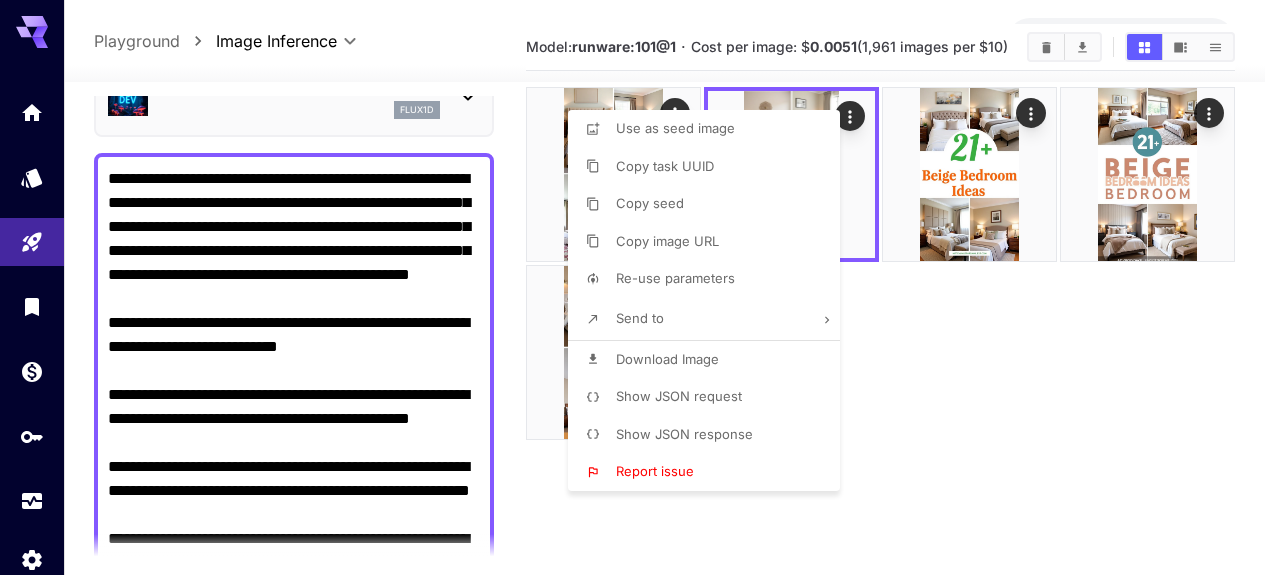 click at bounding box center (640, 287) 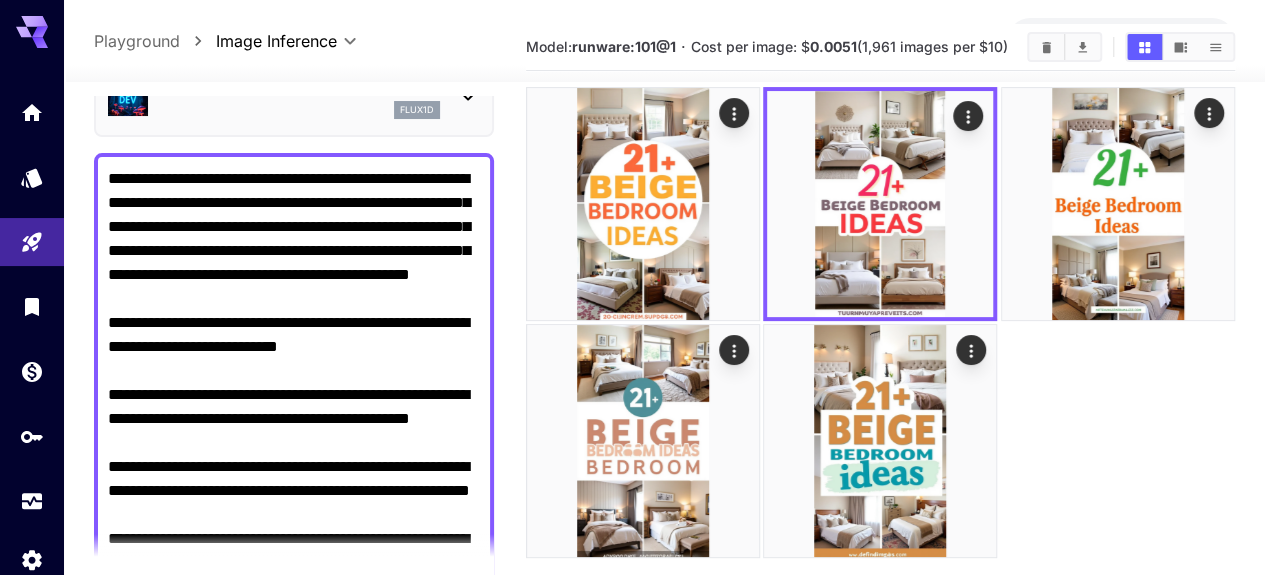 click 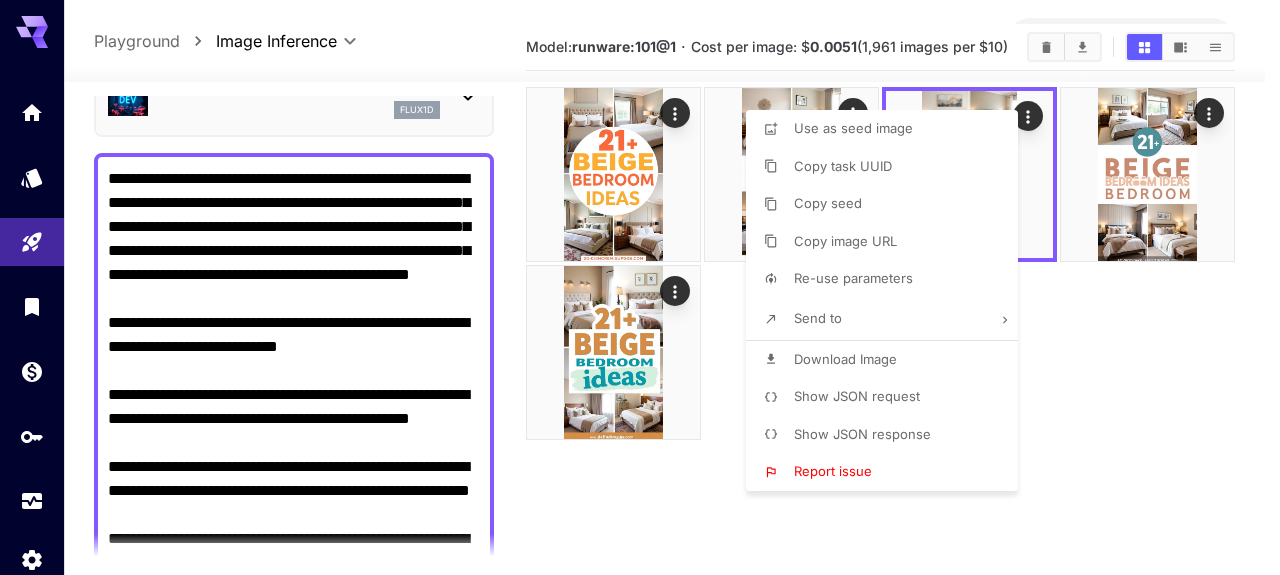 click on "Download Image" at bounding box center (845, 359) 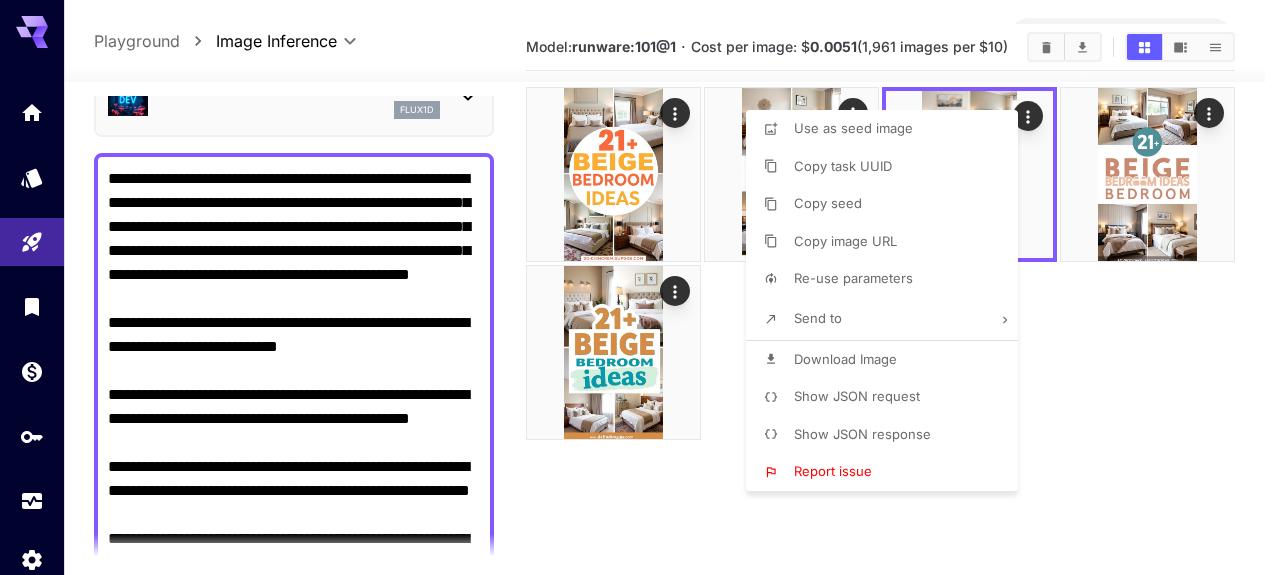 click at bounding box center (640, 287) 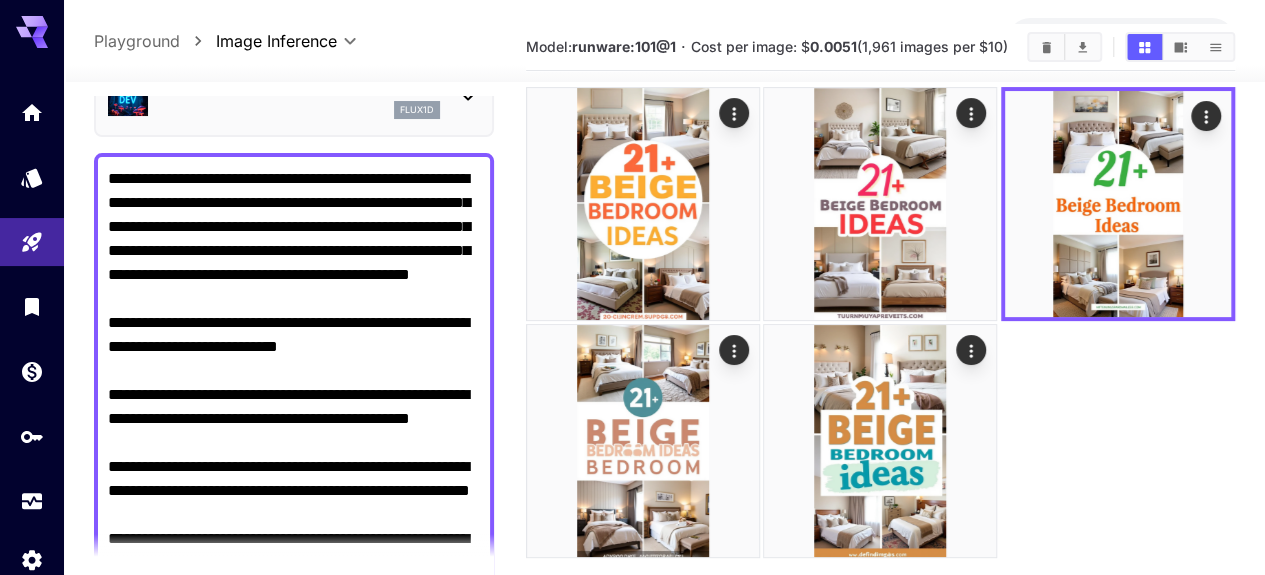 click 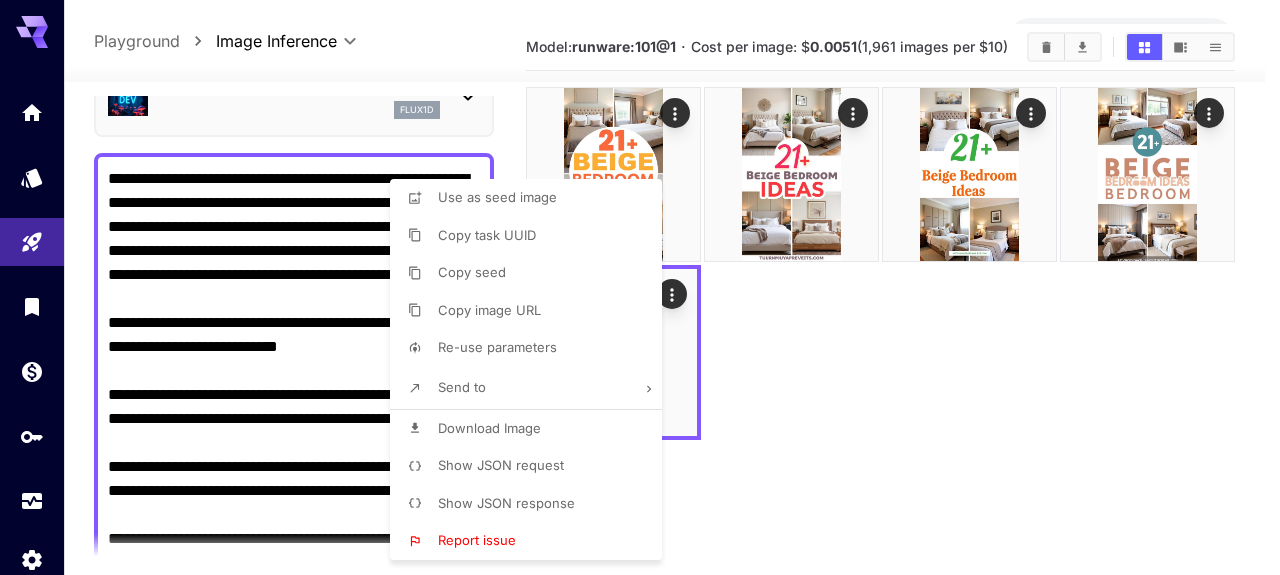 click on "Download Image" at bounding box center [532, 429] 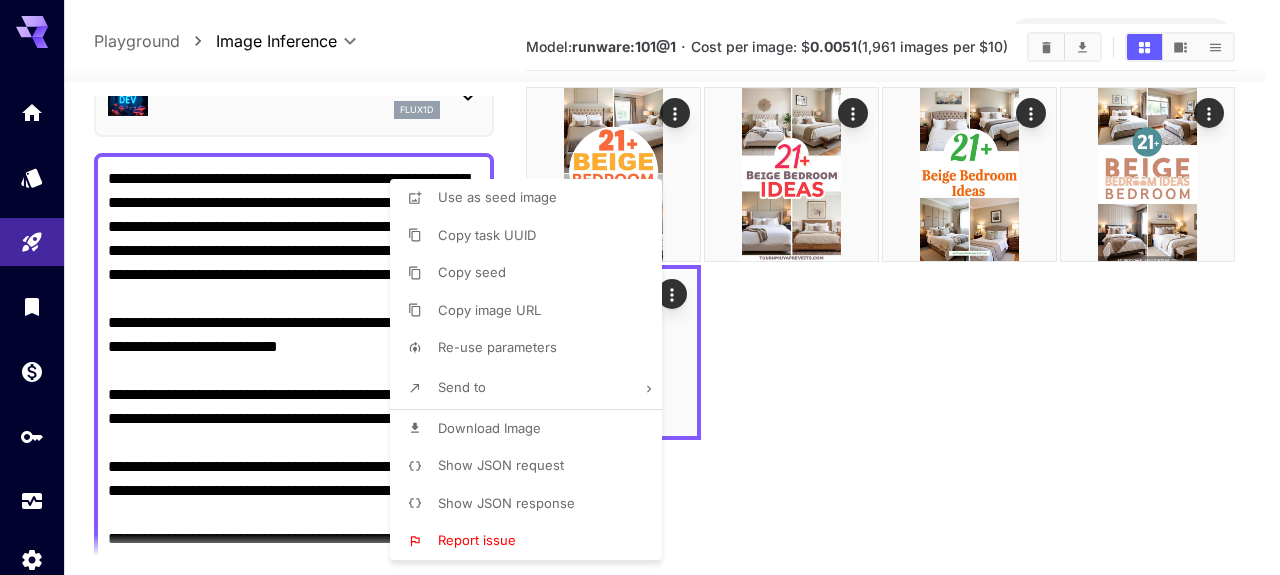 click at bounding box center (640, 287) 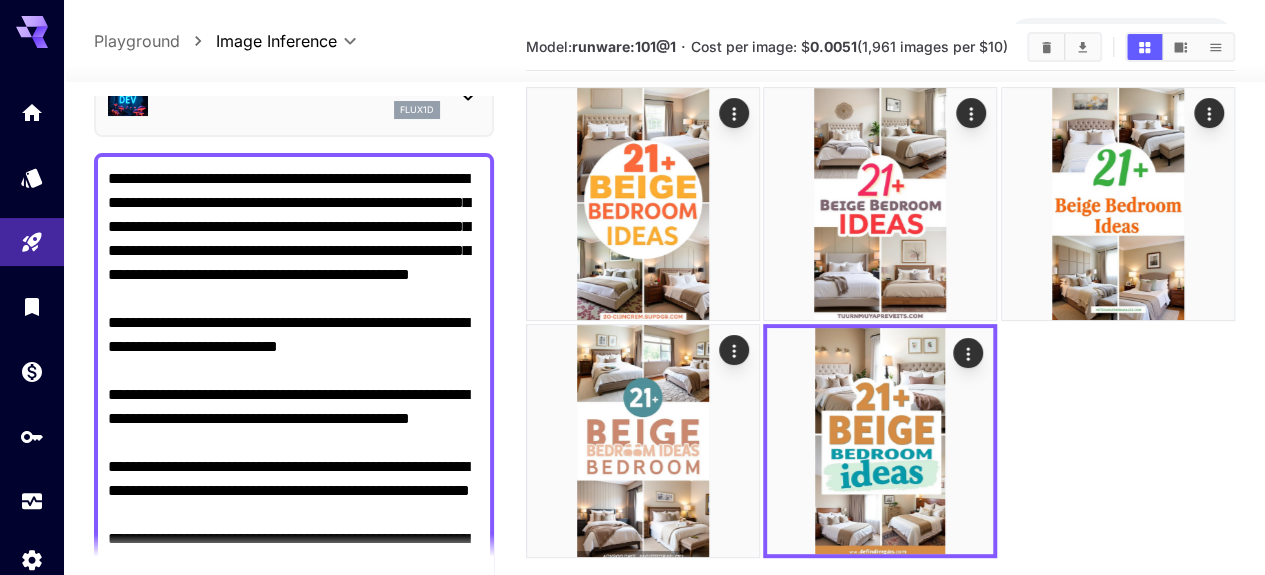 click 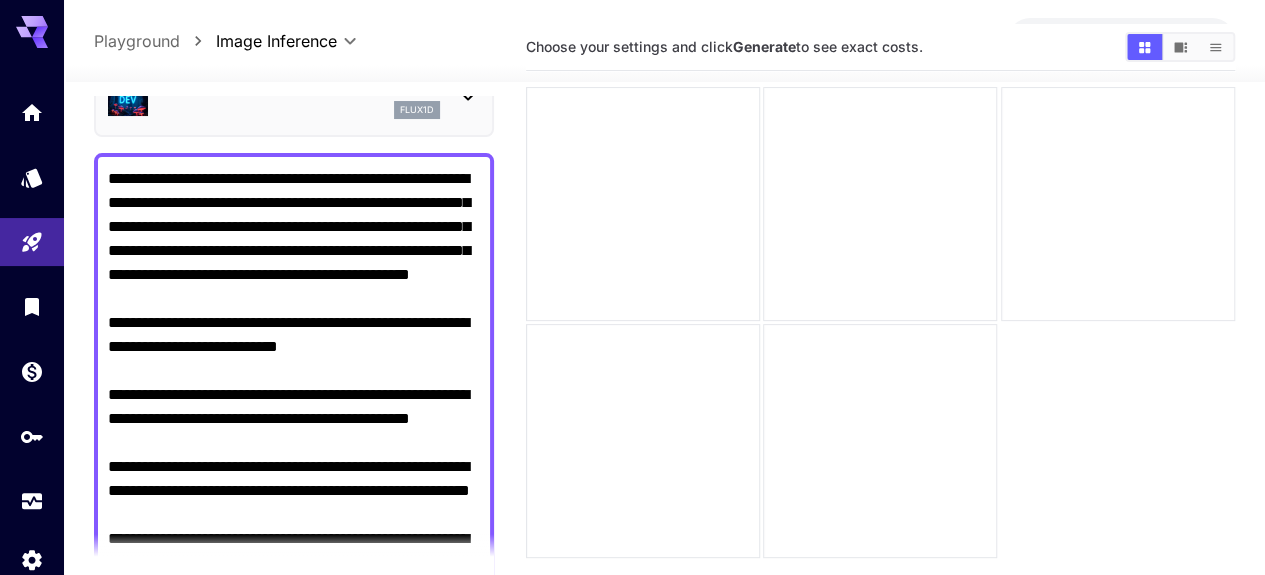 click on "**********" at bounding box center [294, 503] 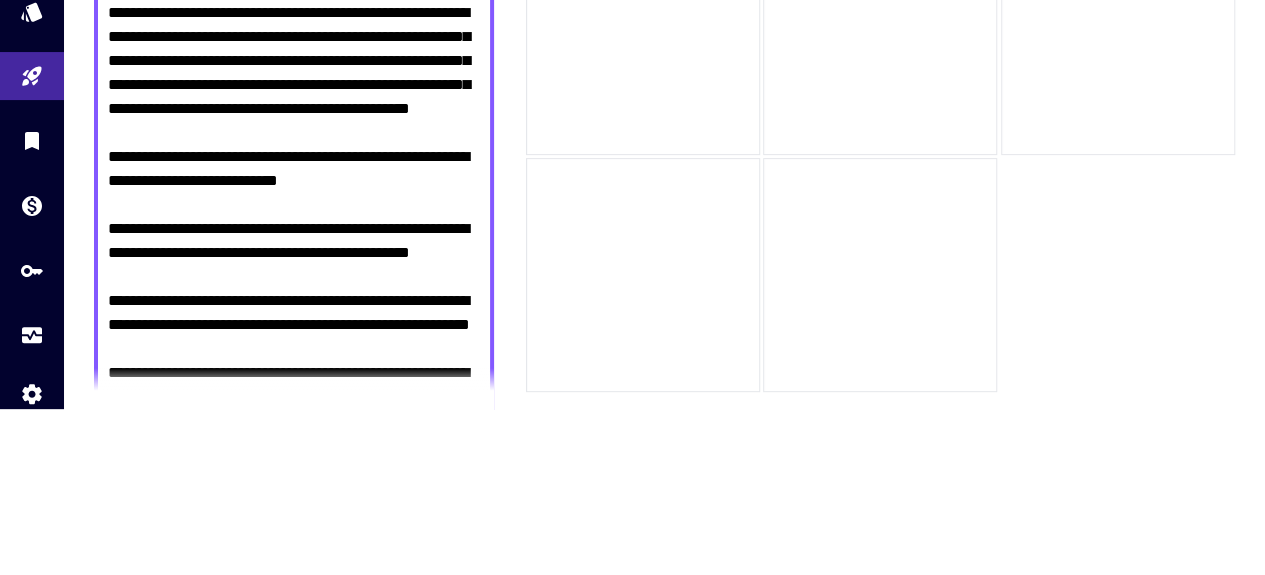 paste on "**********" 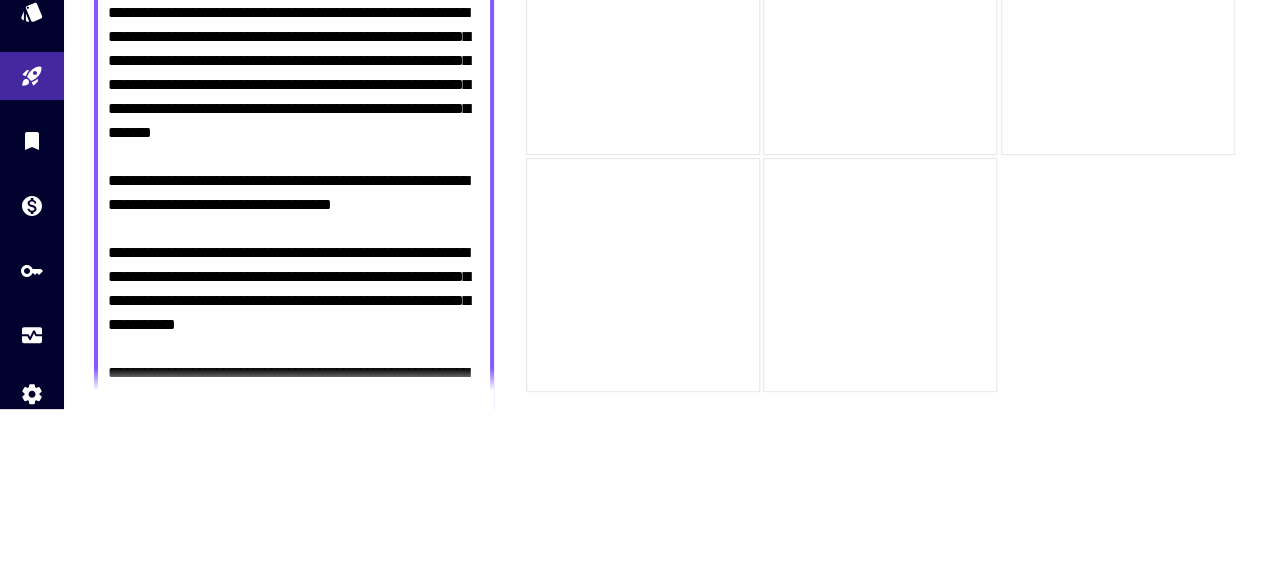 scroll, scrollTop: 84, scrollLeft: 0, axis: vertical 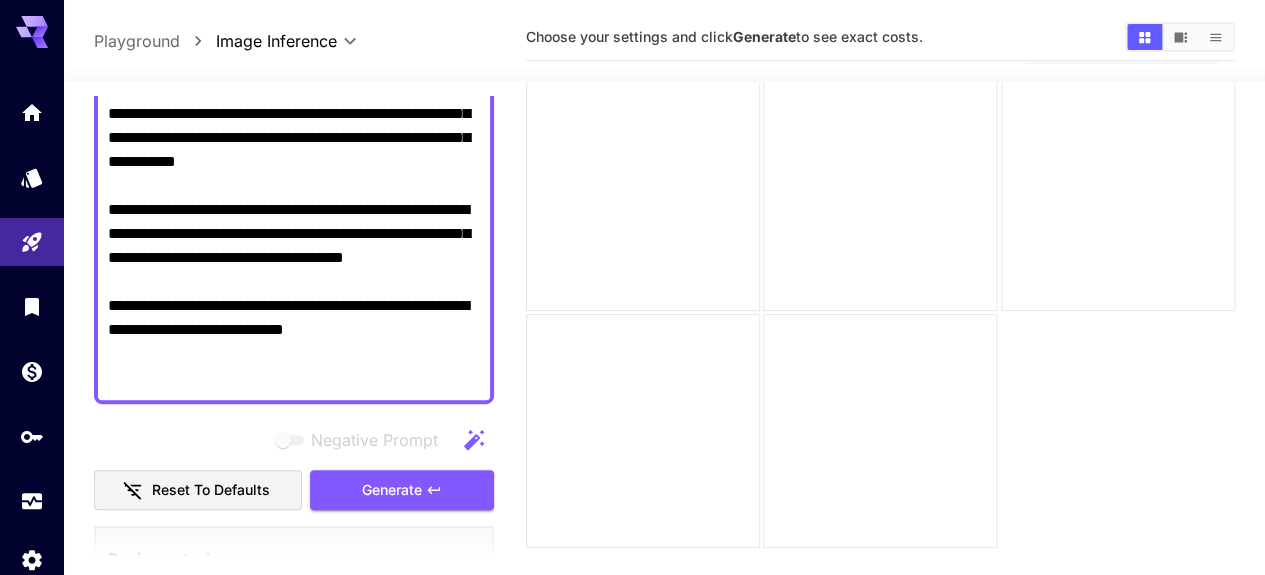 click on "Generate" at bounding box center (392, 490) 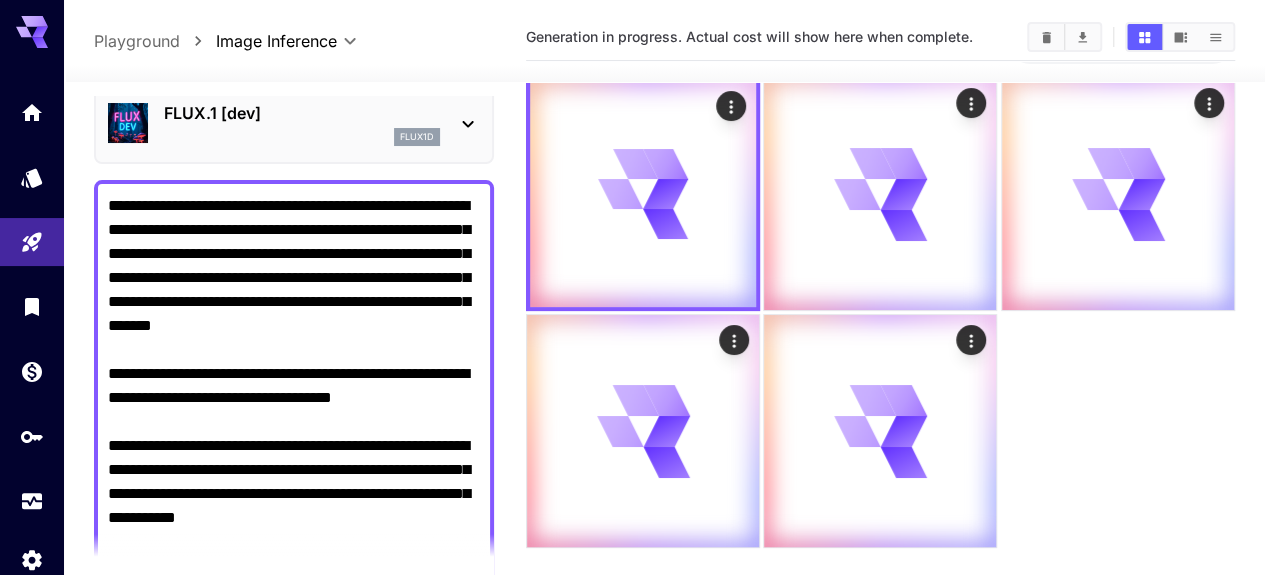 scroll, scrollTop: 84, scrollLeft: 0, axis: vertical 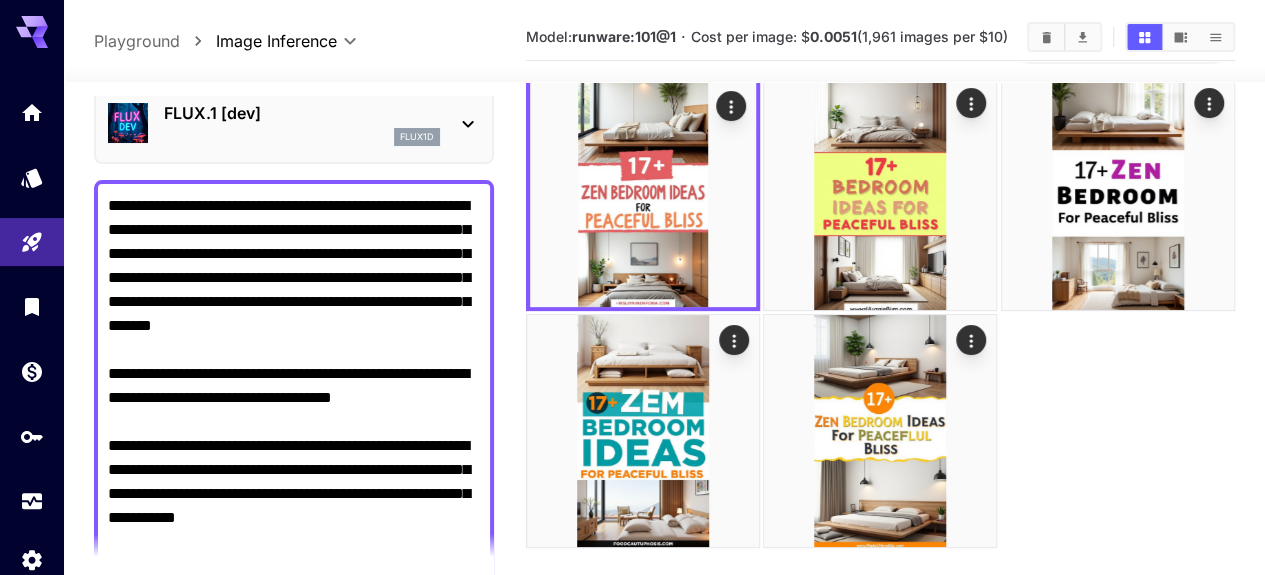 click 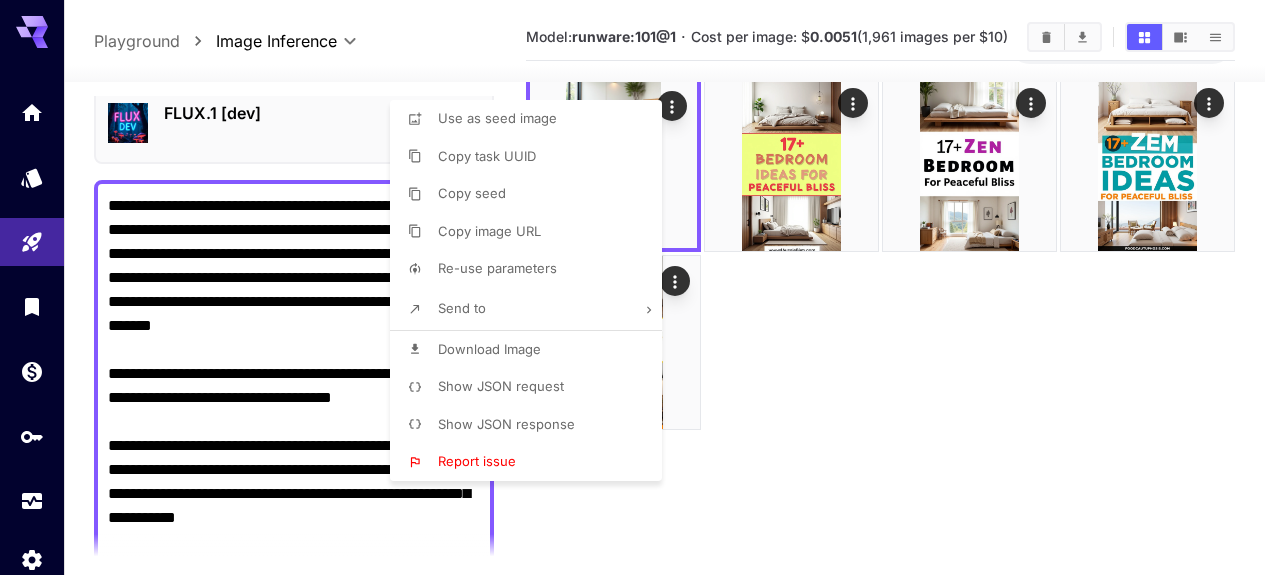 click on "Download Image" at bounding box center (489, 349) 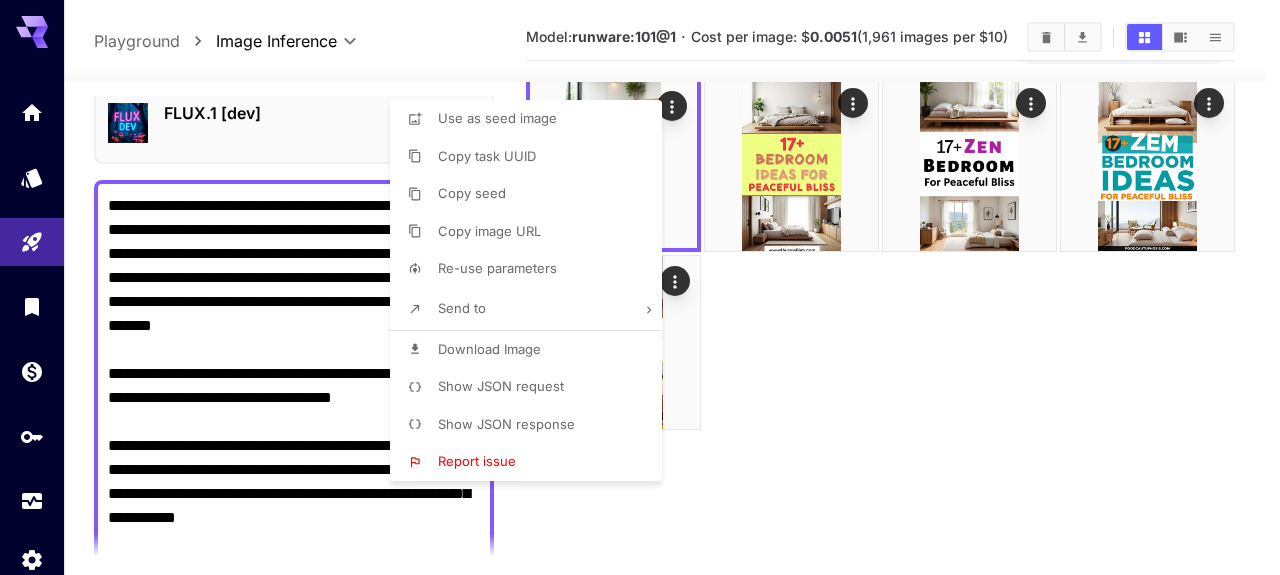click at bounding box center [640, 287] 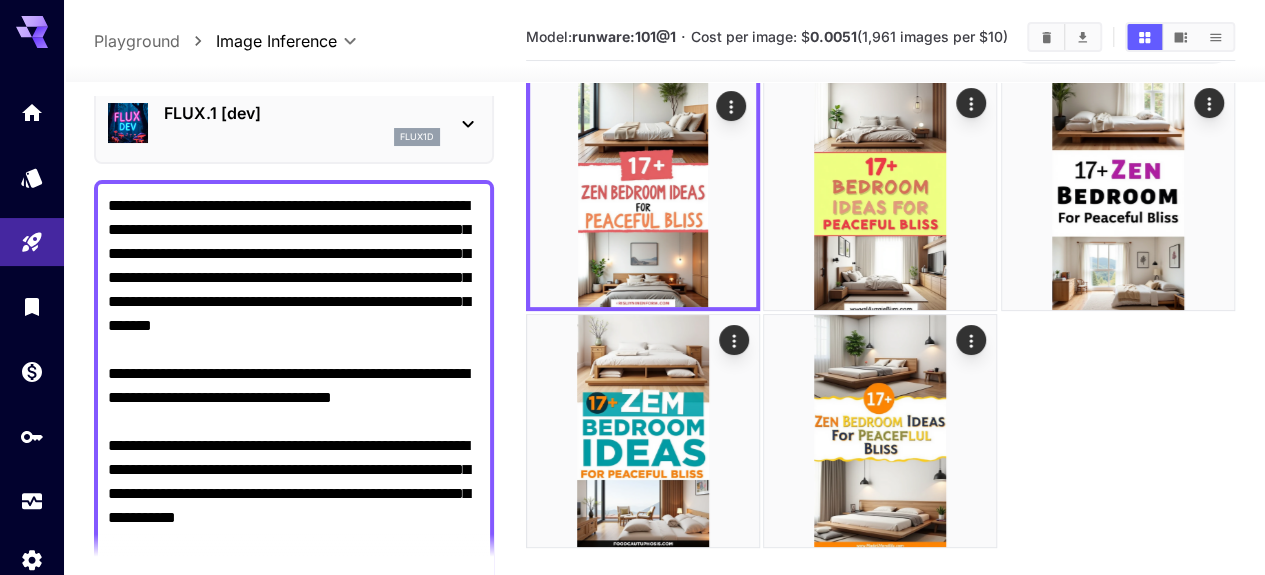 click 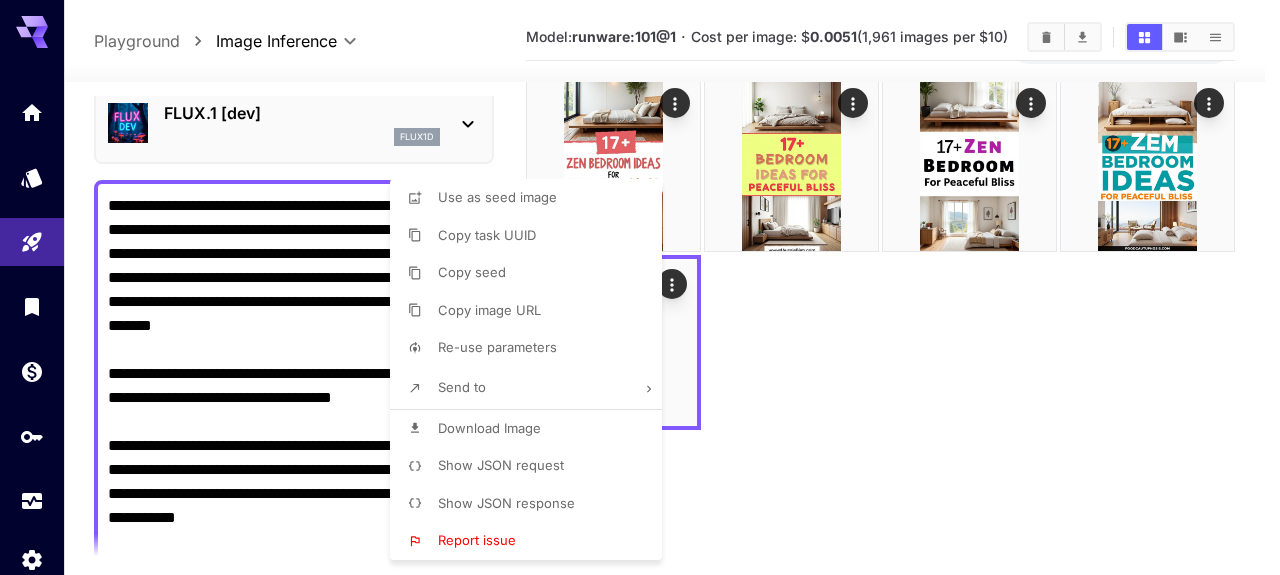 click on "Download Image" at bounding box center (489, 428) 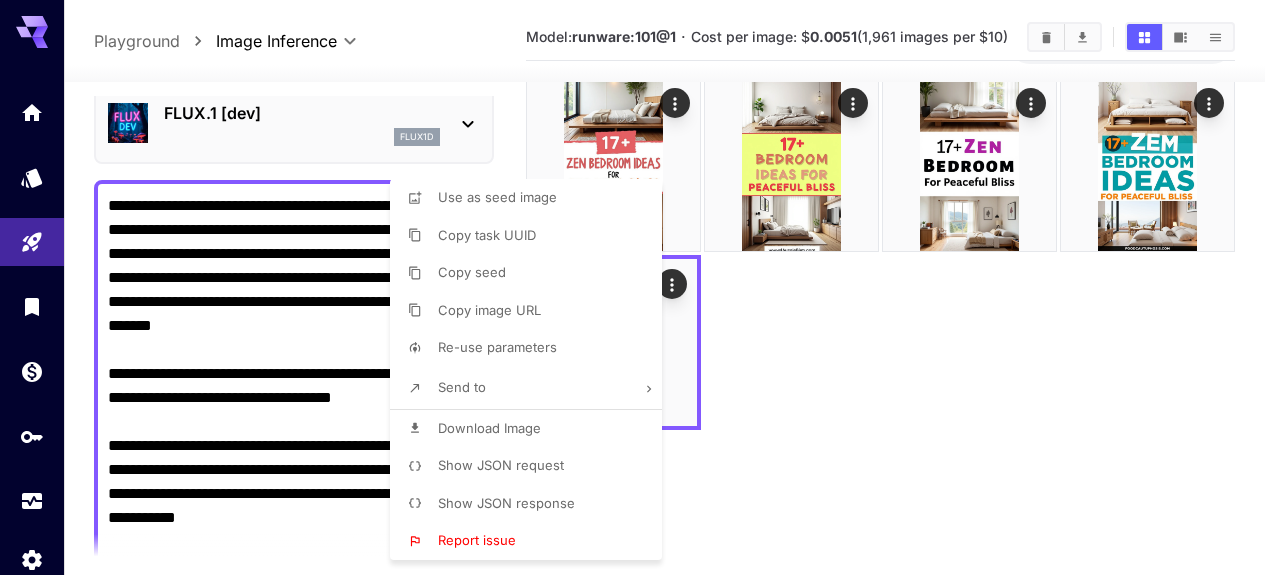 click at bounding box center [640, 287] 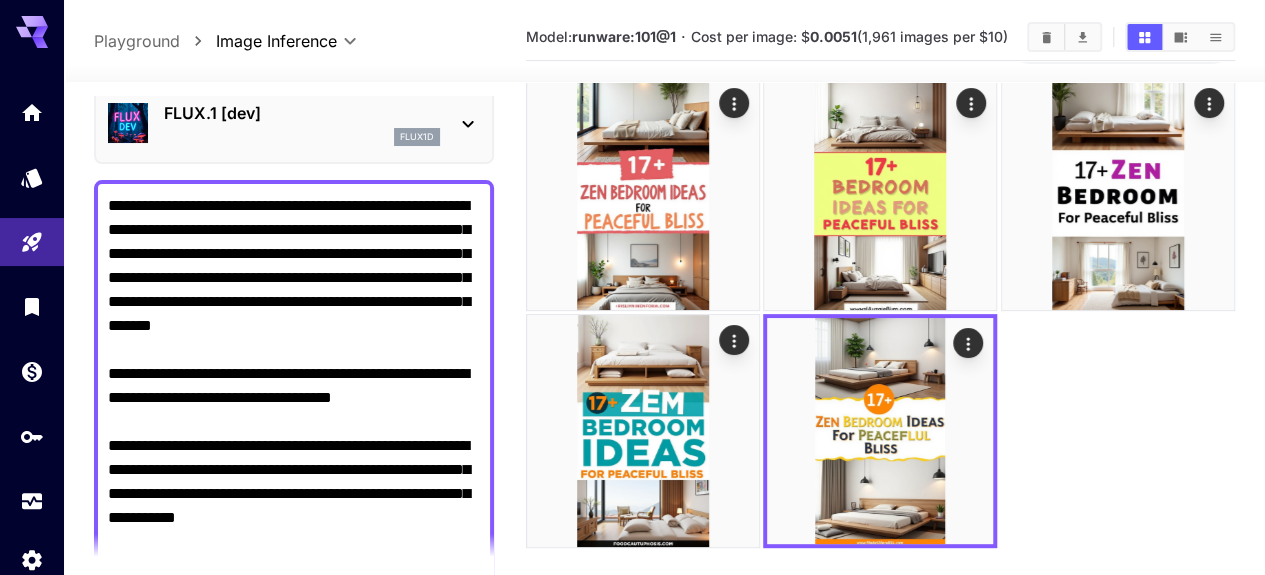 click on "Model:  runware:101@1 · Cost per image: $ 0.0051  (1,961 images per $10)" at bounding box center (880, 37) 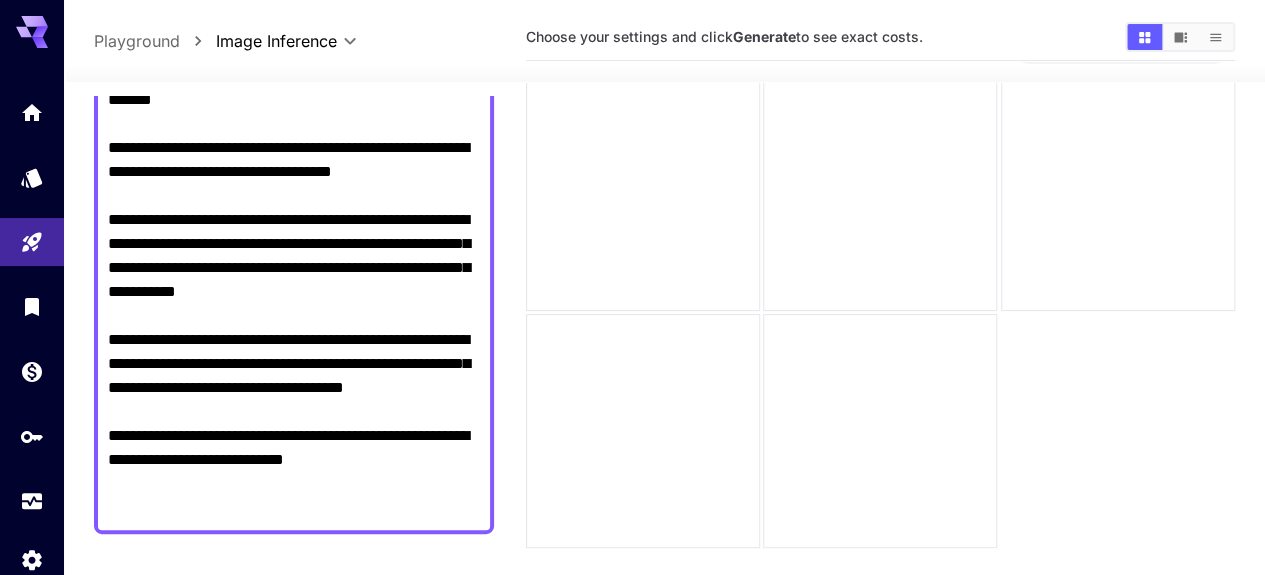 scroll, scrollTop: 320, scrollLeft: 0, axis: vertical 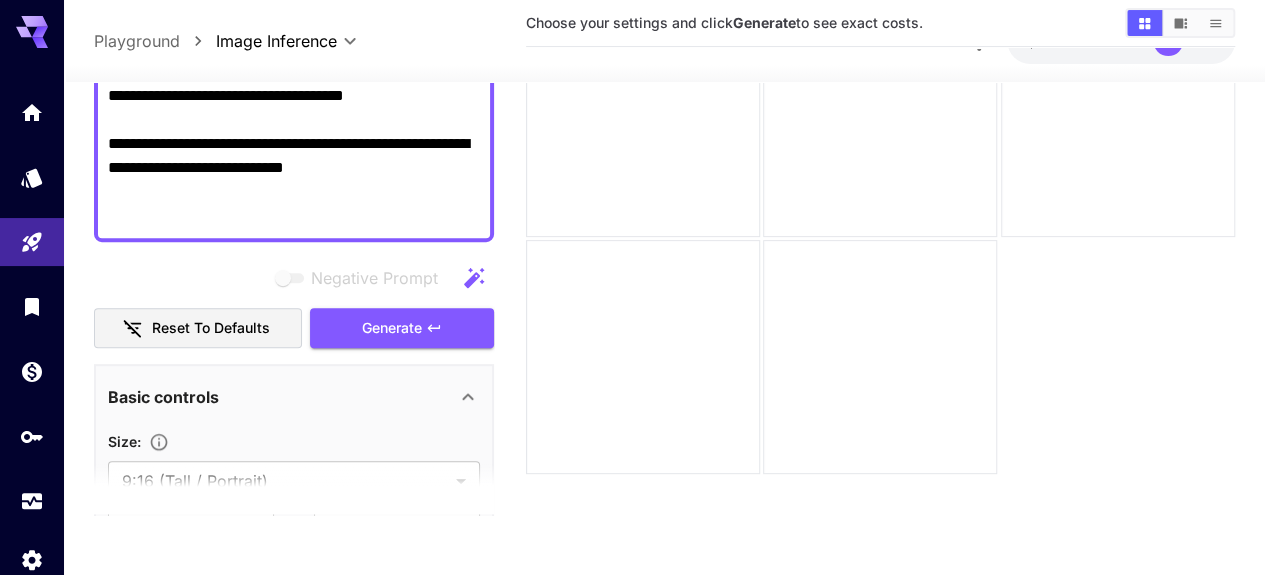 click 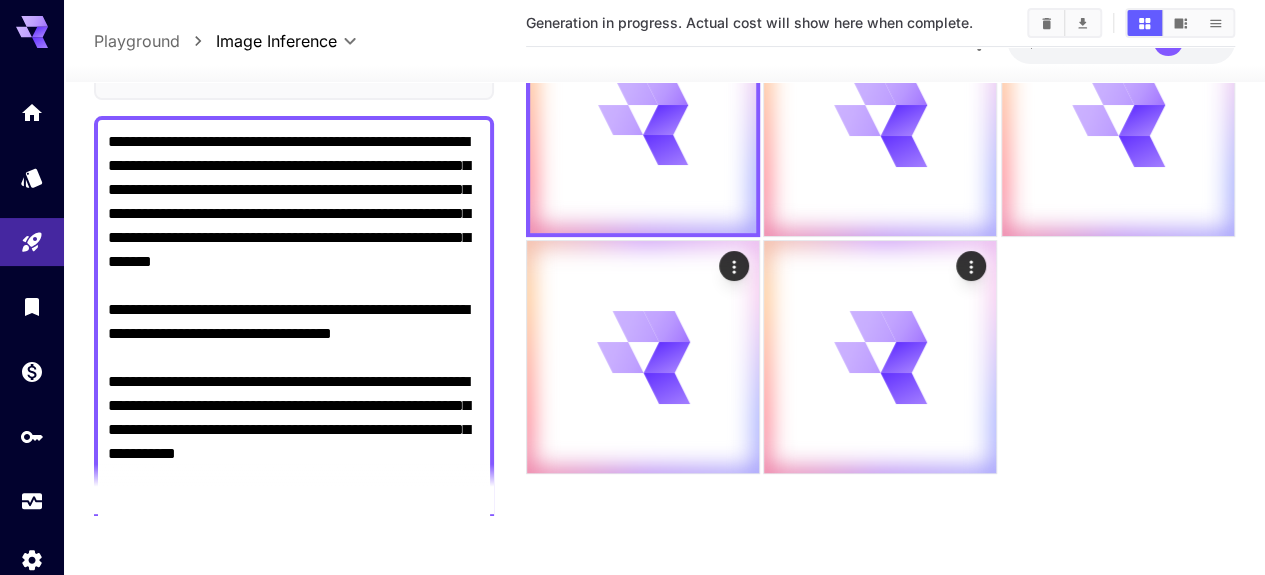 scroll, scrollTop: 77, scrollLeft: 0, axis: vertical 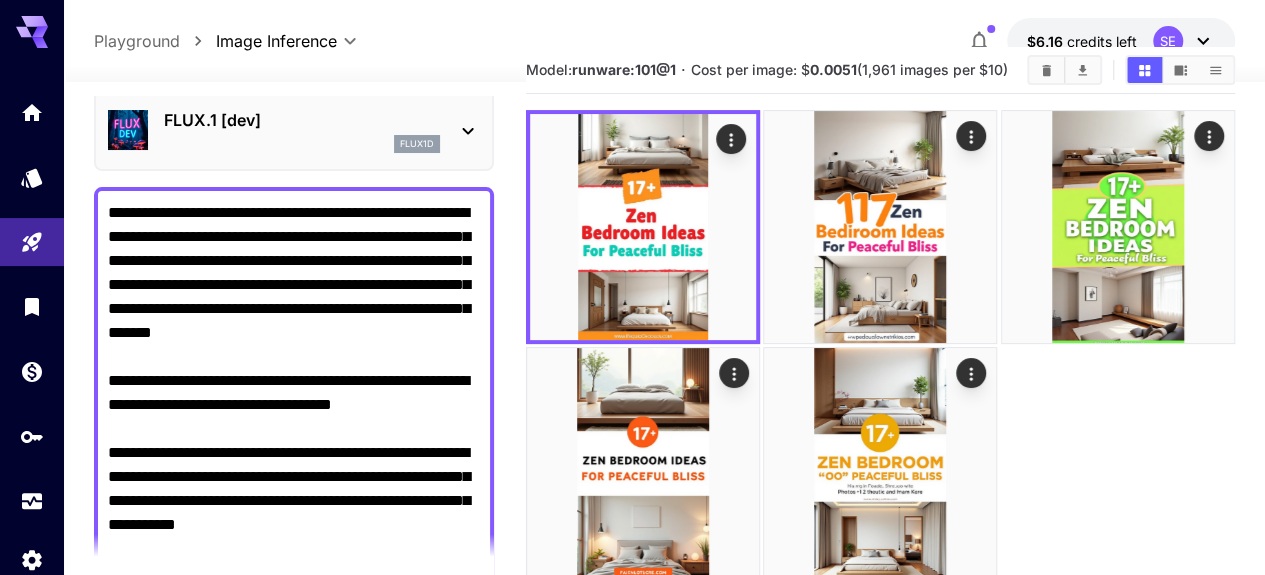 click 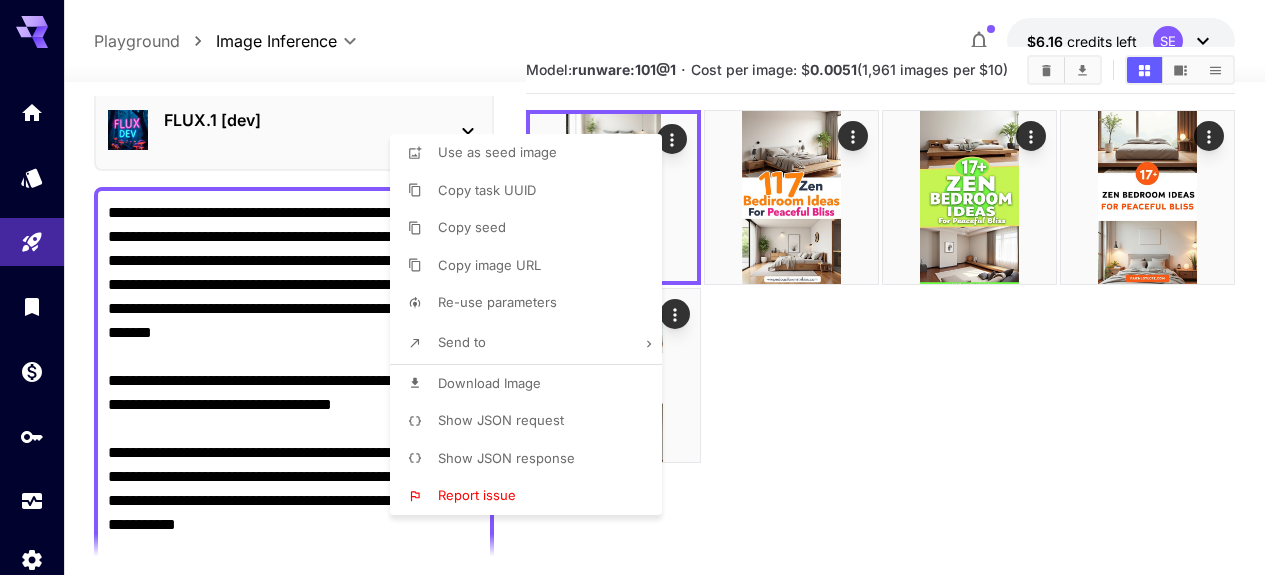 click on "Download Image" at bounding box center (489, 383) 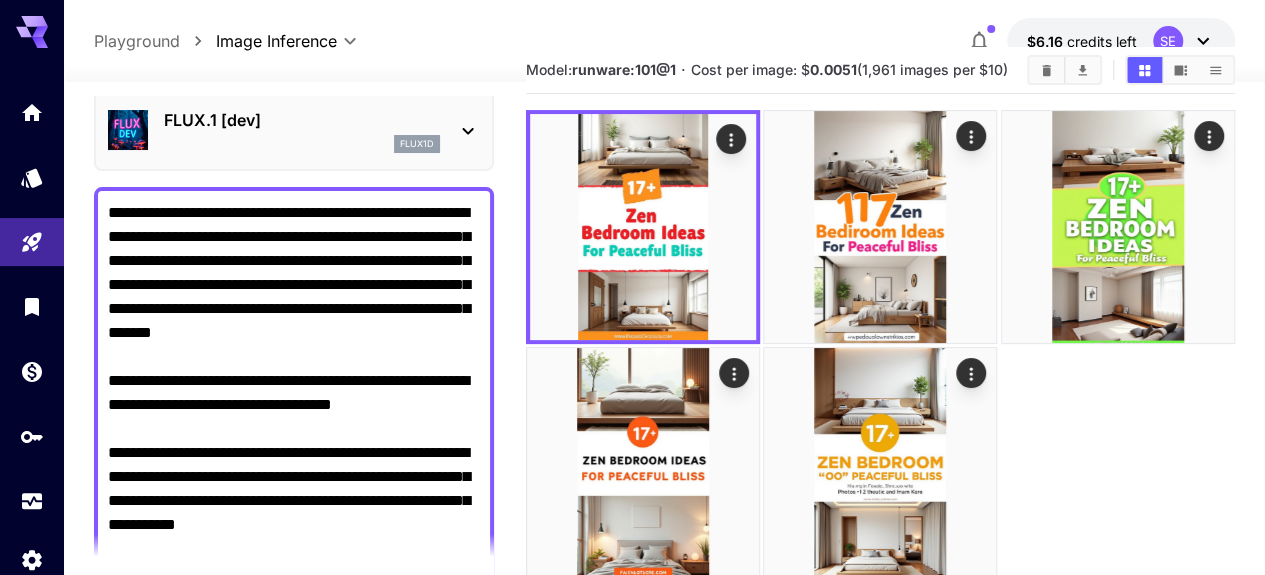 click 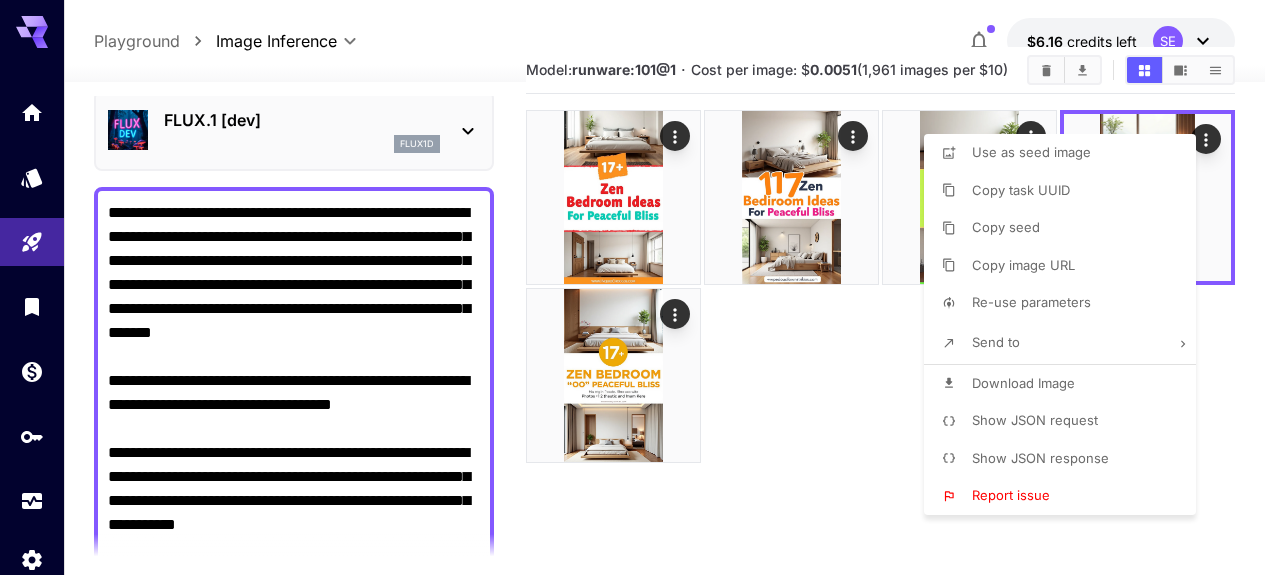 click on "Download Image" at bounding box center (1023, 383) 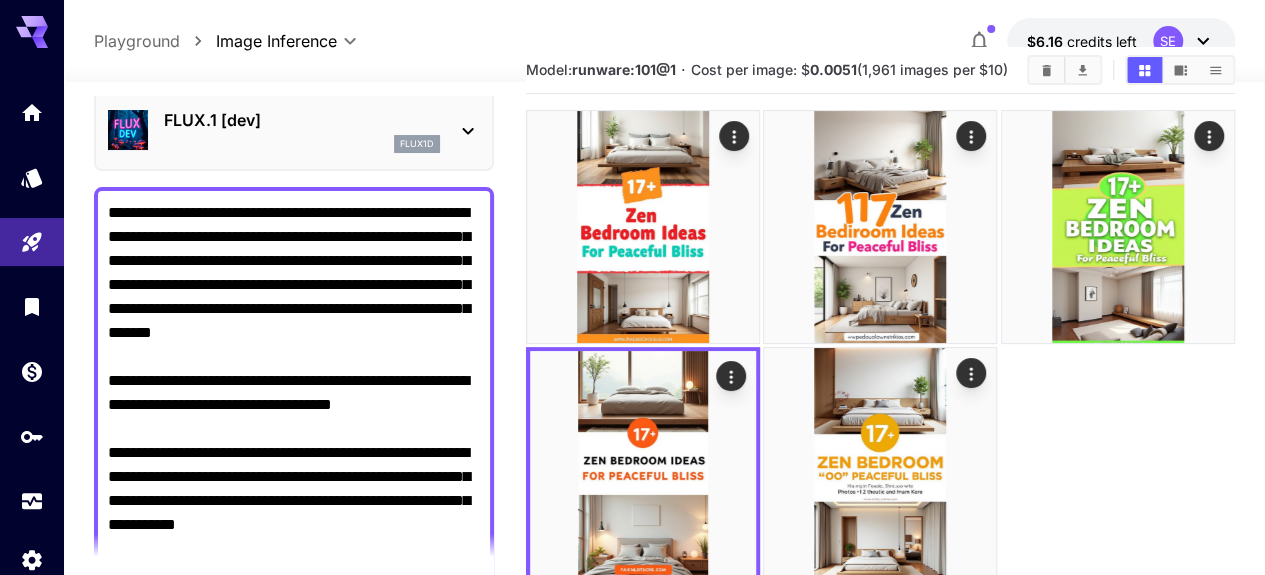 click 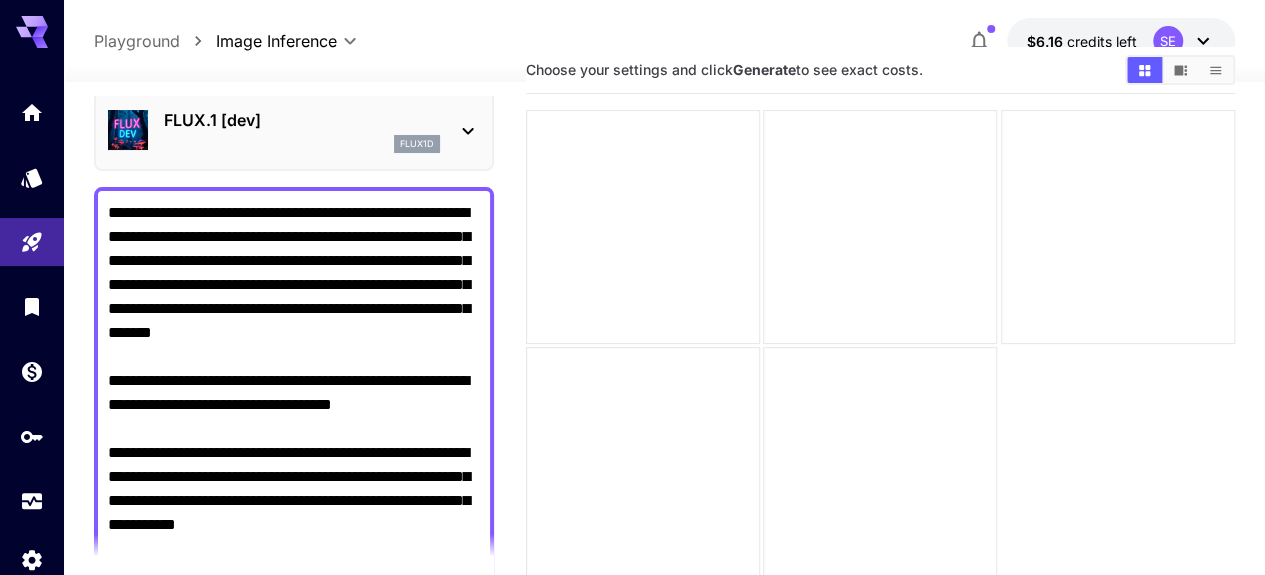 click on "**********" at bounding box center (294, 477) 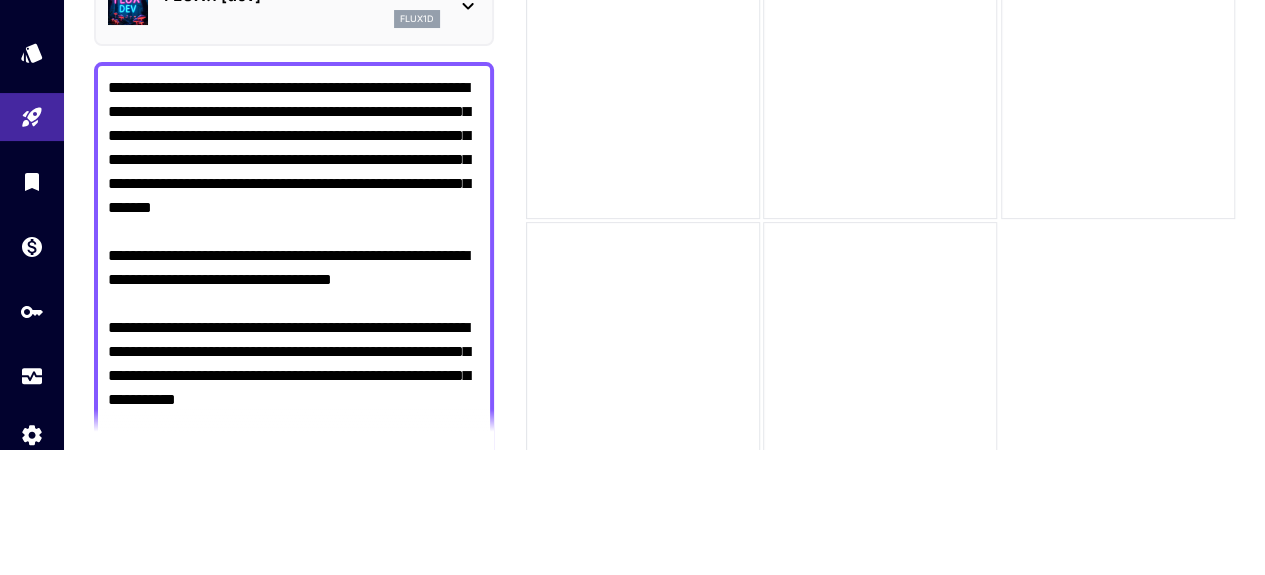 scroll, scrollTop: 51, scrollLeft: 0, axis: vertical 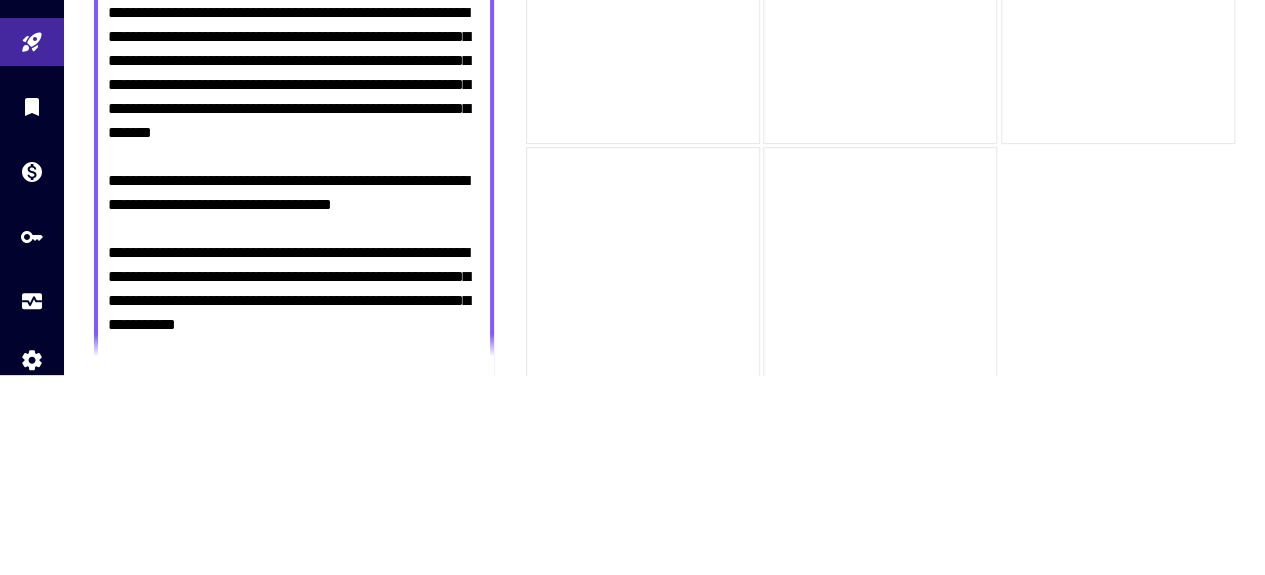 paste on "**********" 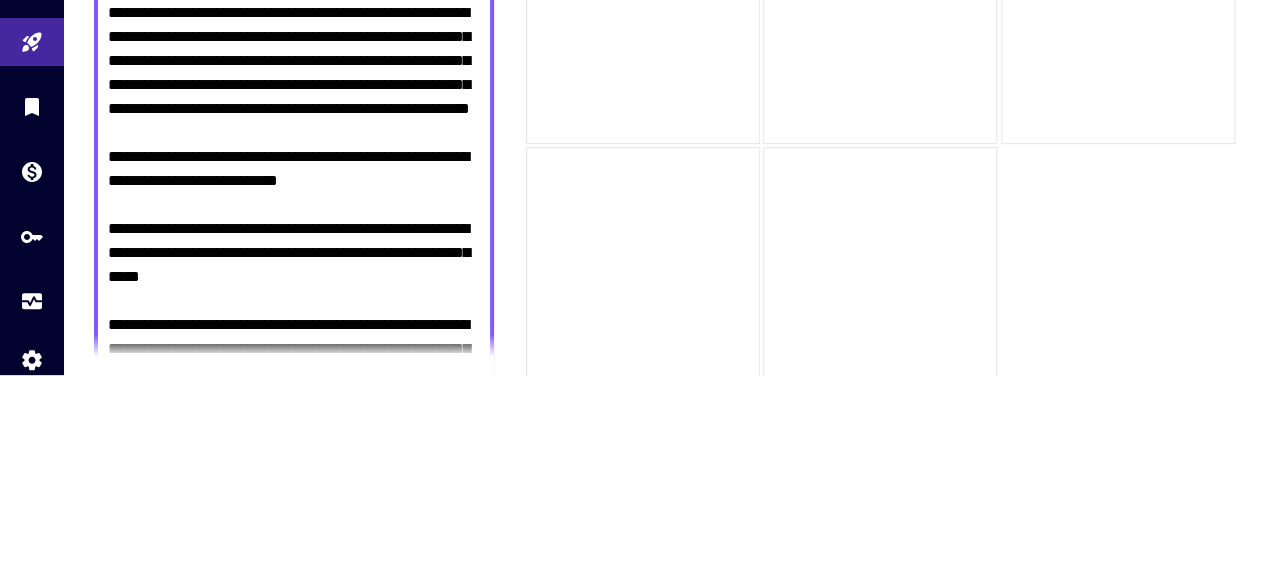 scroll, scrollTop: 61, scrollLeft: 0, axis: vertical 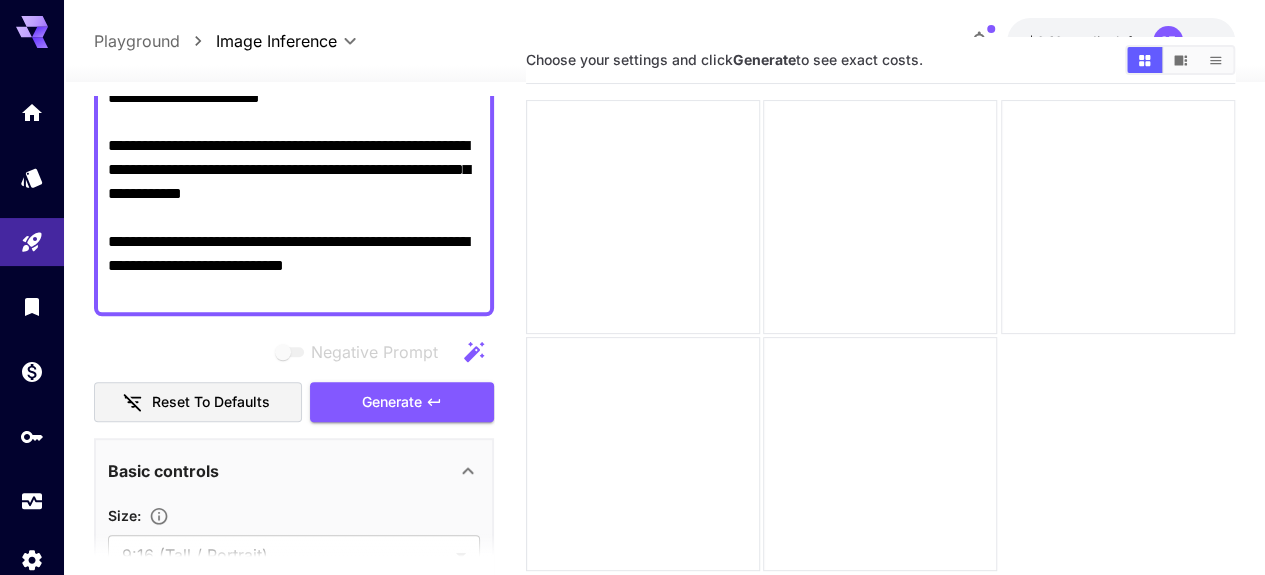click on "Generate" at bounding box center (402, 402) 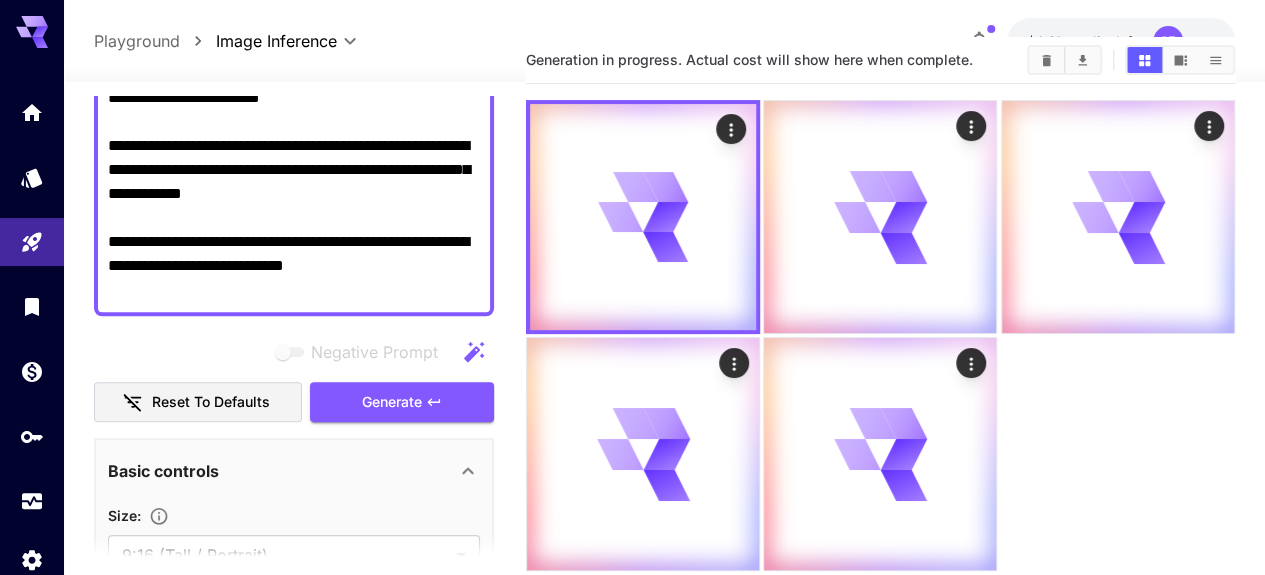click on "**********" at bounding box center (294, -34) 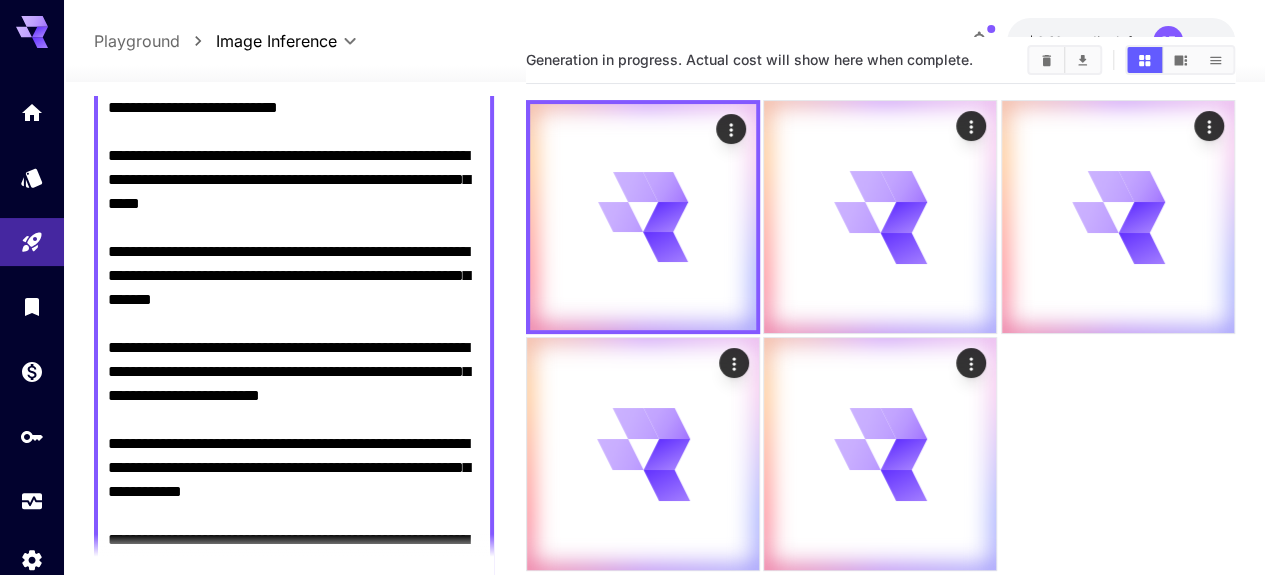 scroll, scrollTop: 61, scrollLeft: 0, axis: vertical 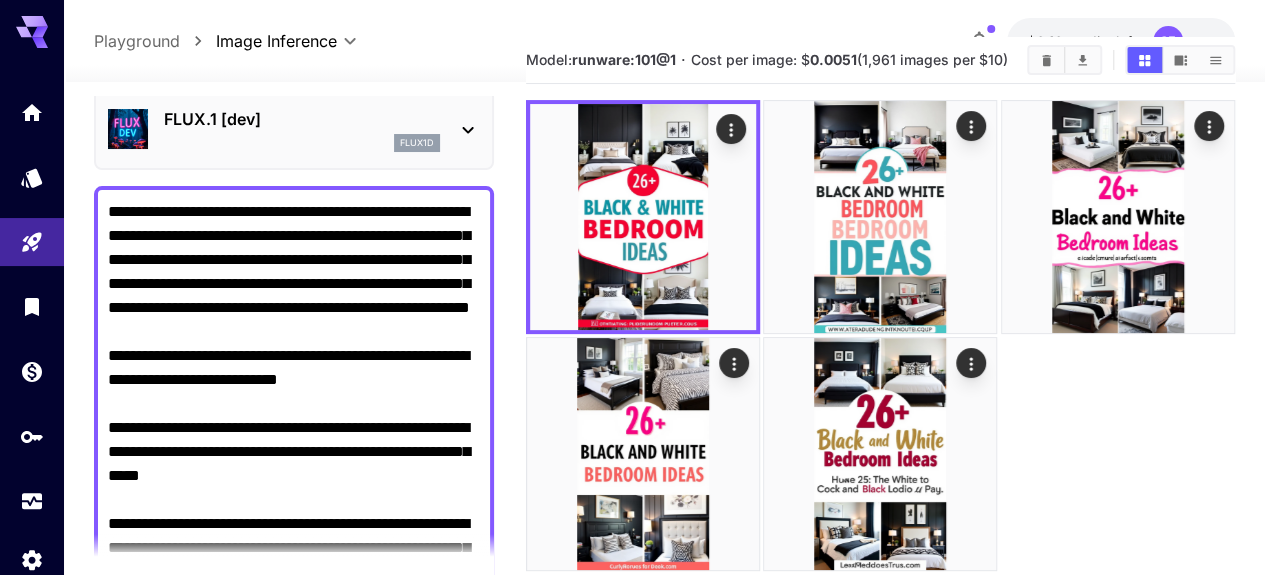 click 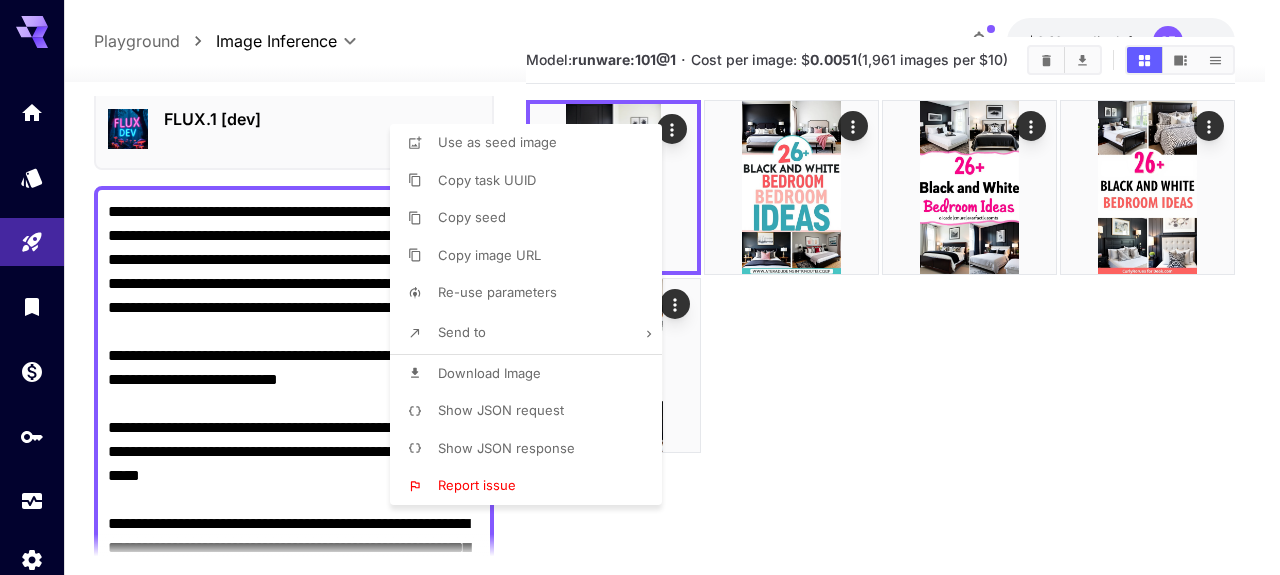 click on "Download Image" at bounding box center [532, 374] 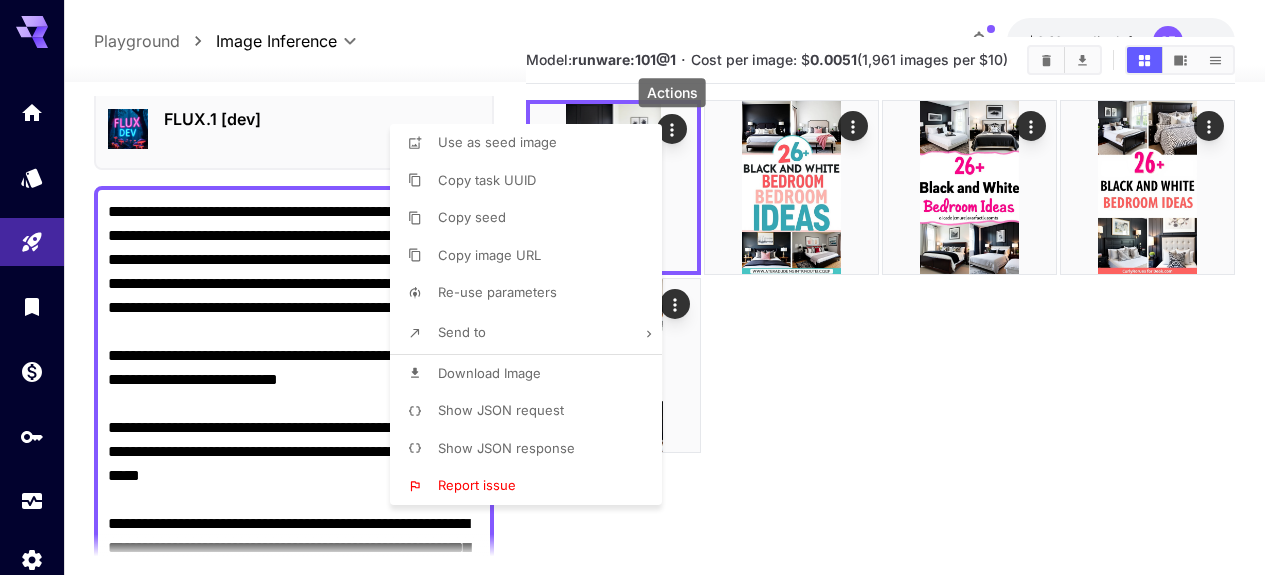 click at bounding box center (640, 287) 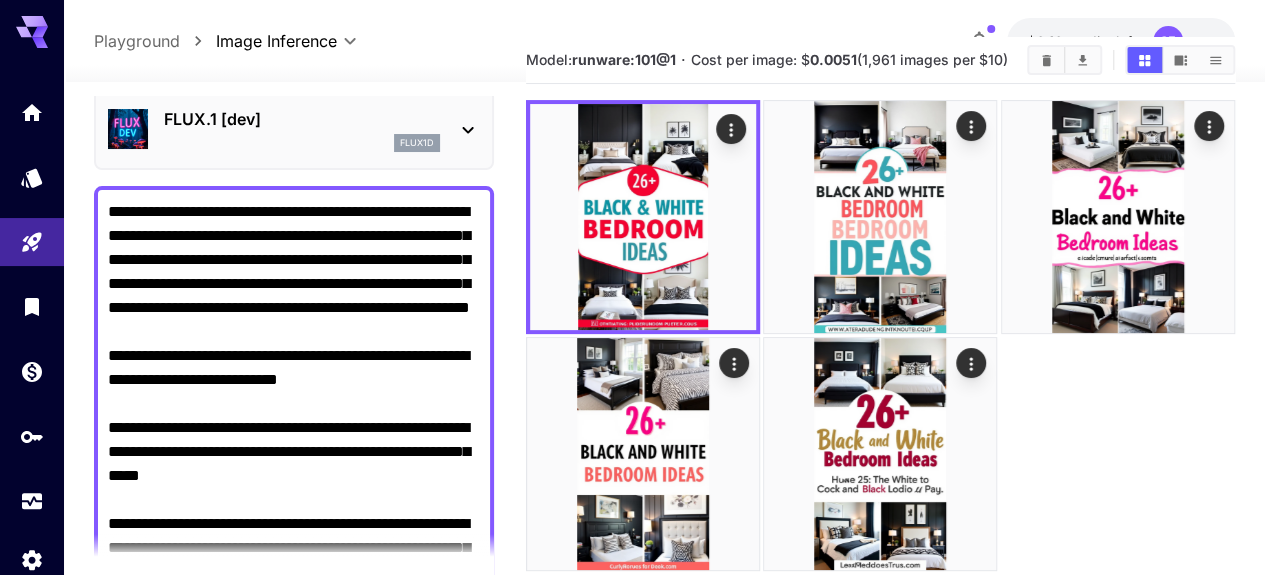 click 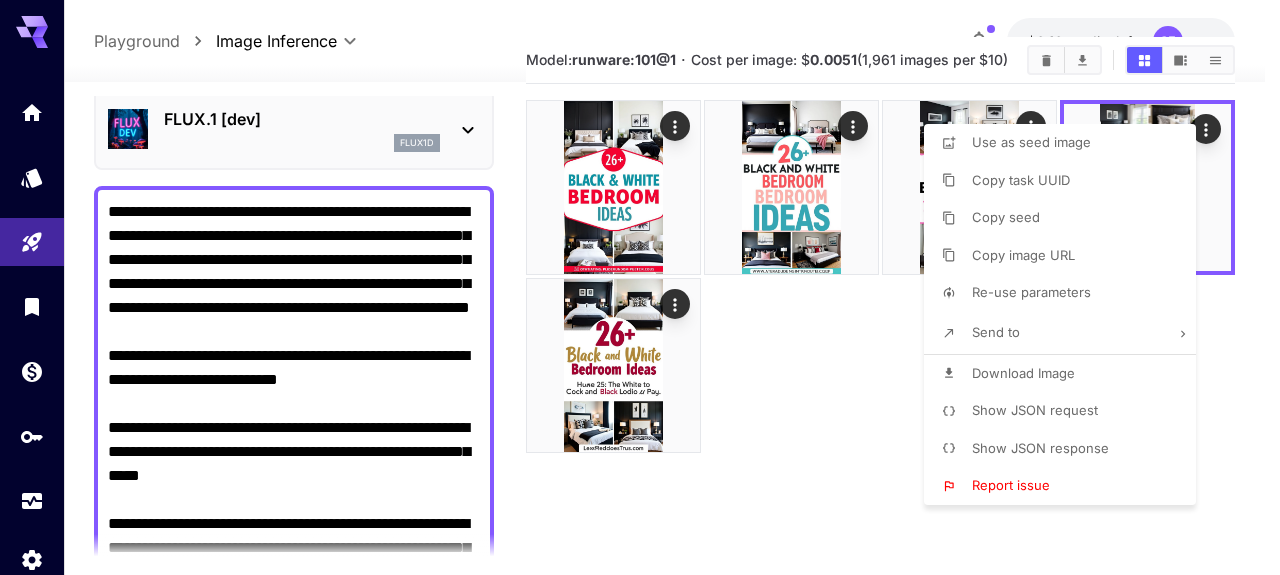 click on "Download Image" at bounding box center (1023, 373) 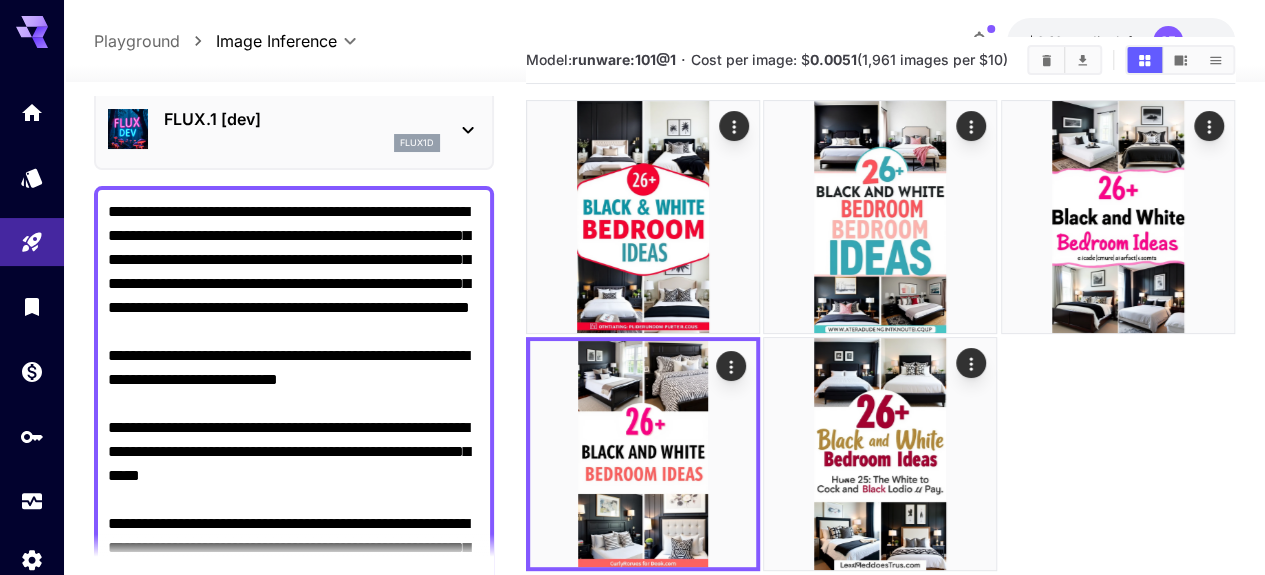 click 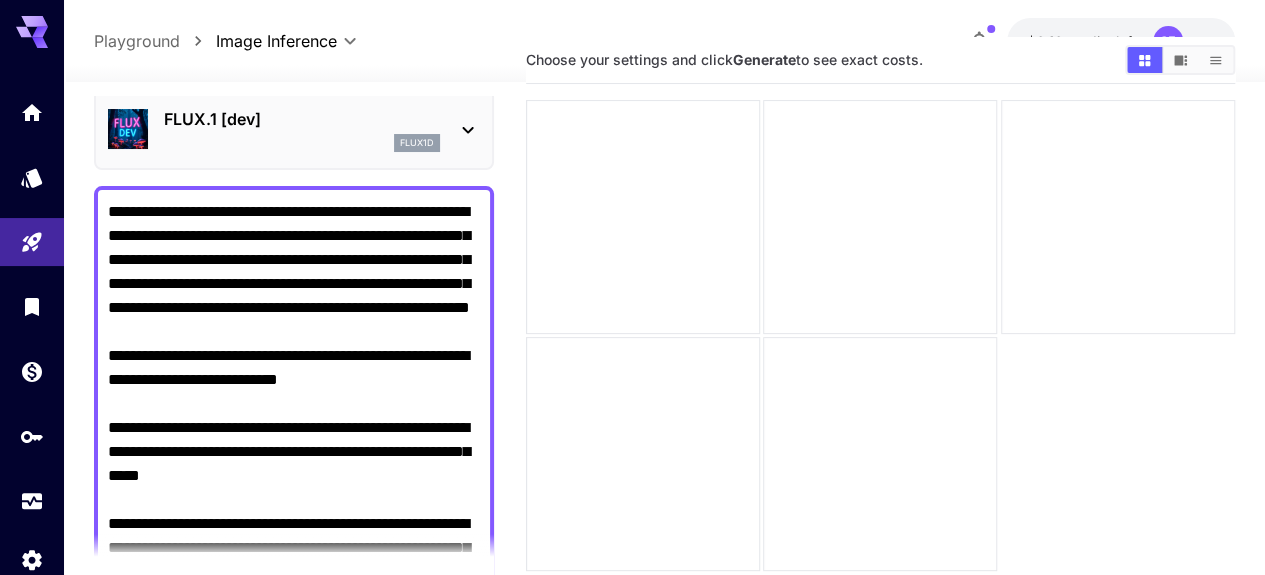 click on "**********" at bounding box center (294, 536) 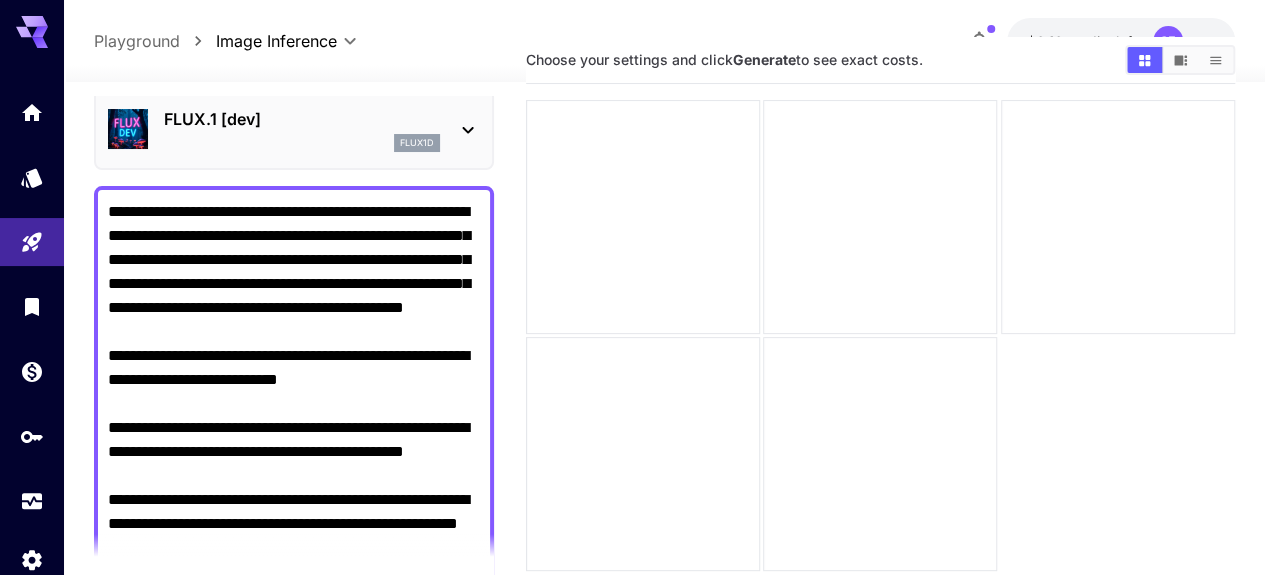 scroll, scrollTop: 71, scrollLeft: 0, axis: vertical 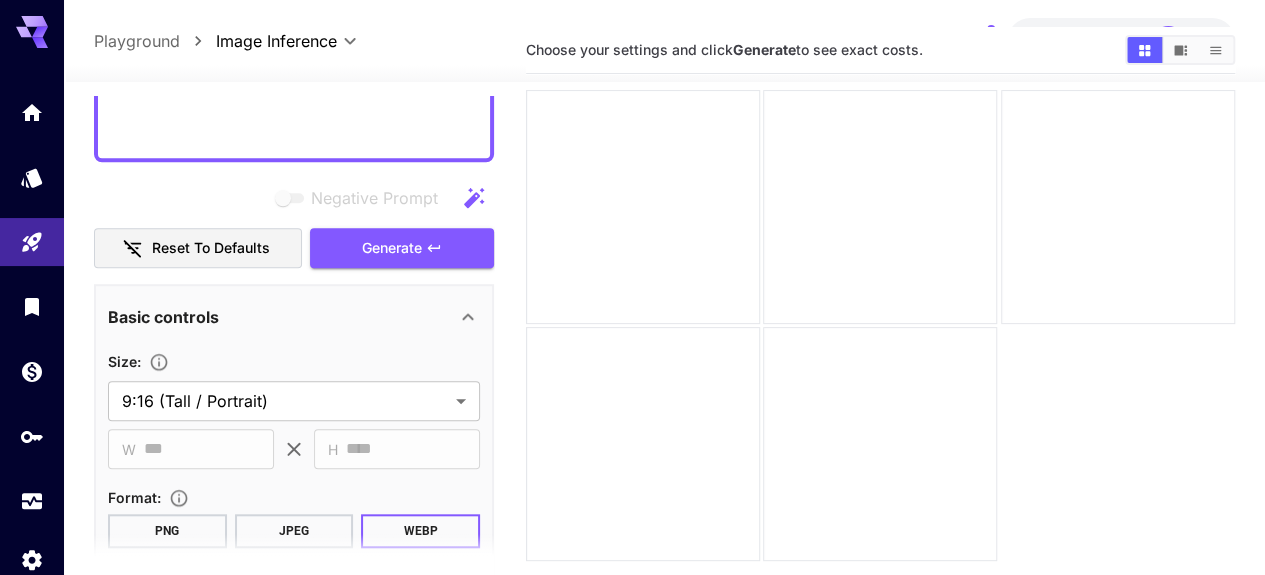 click 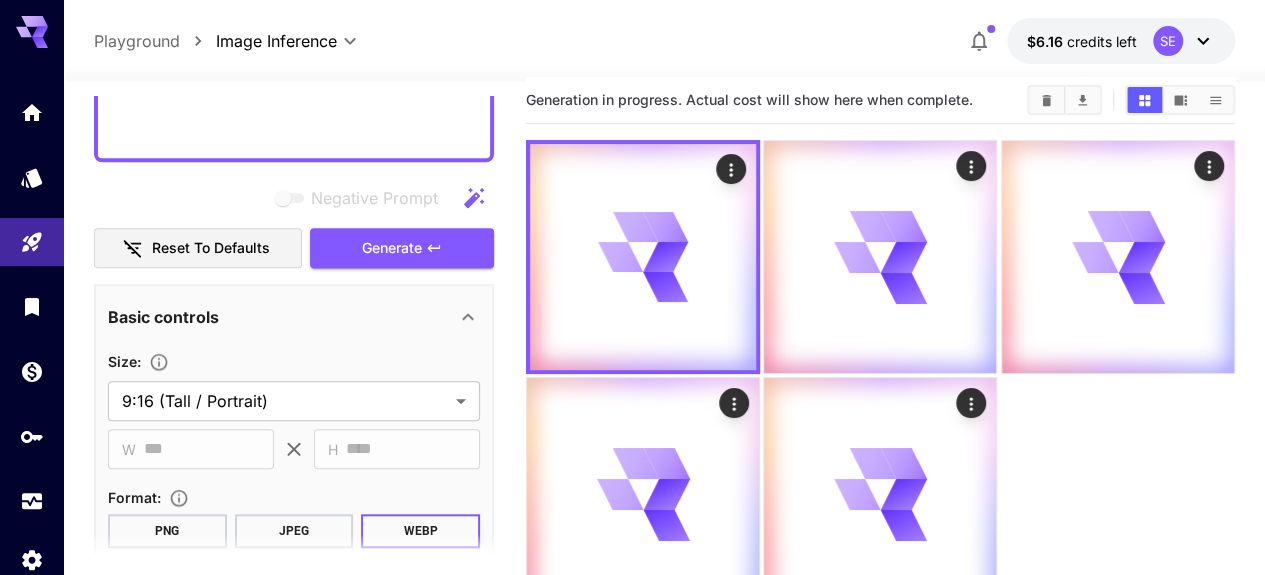 scroll, scrollTop: 30, scrollLeft: 0, axis: vertical 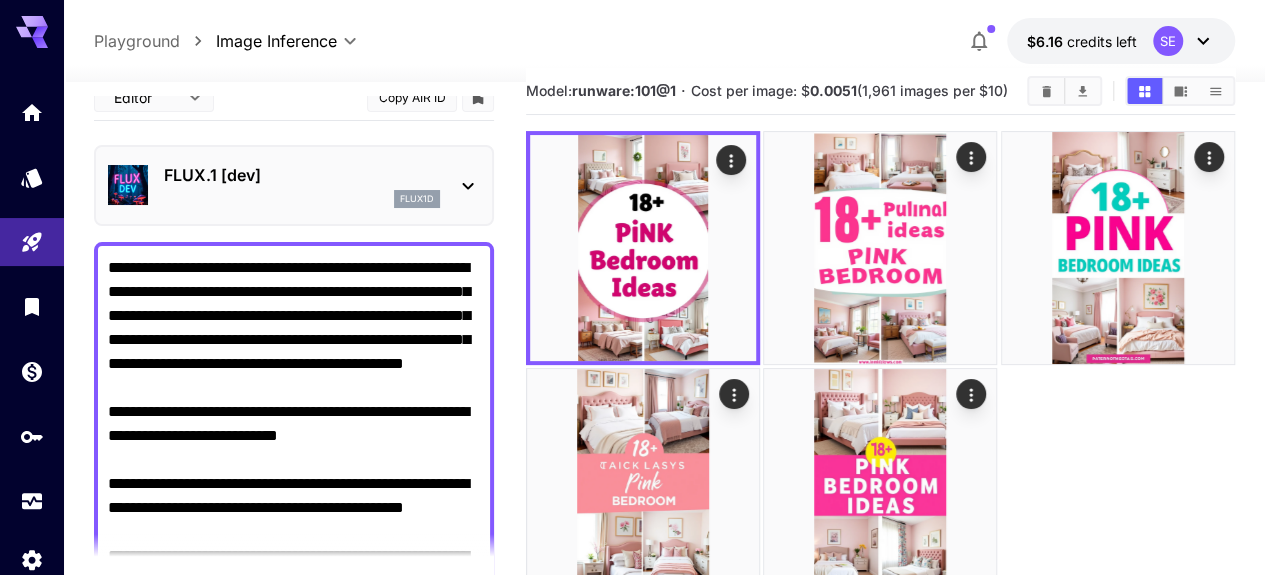 click 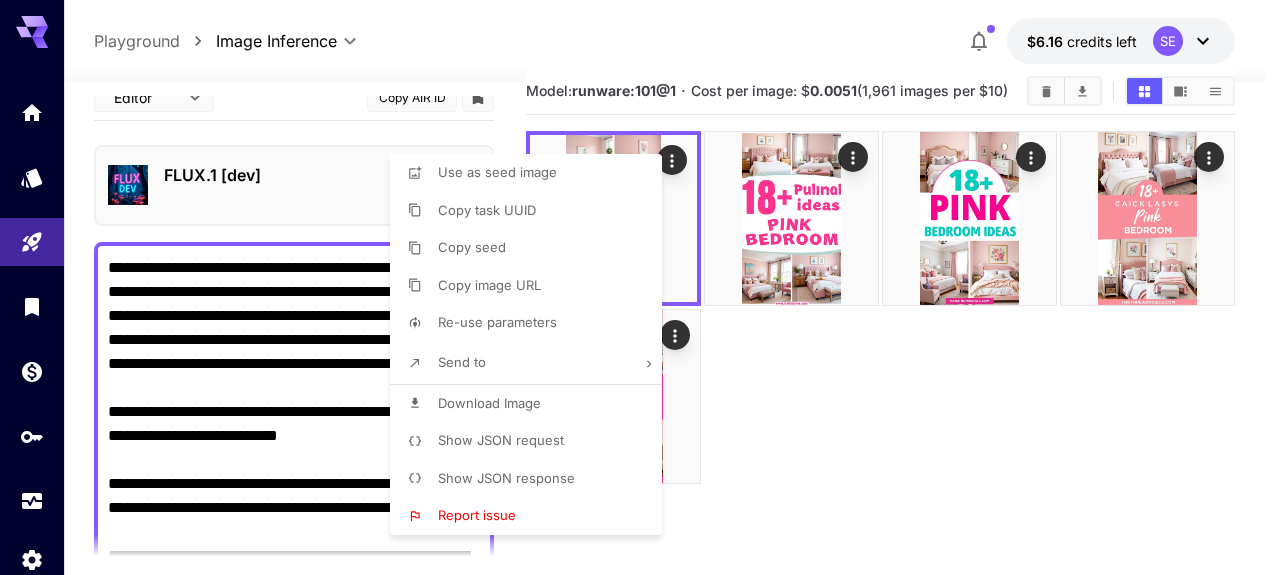 click on "Download Image" at bounding box center (489, 403) 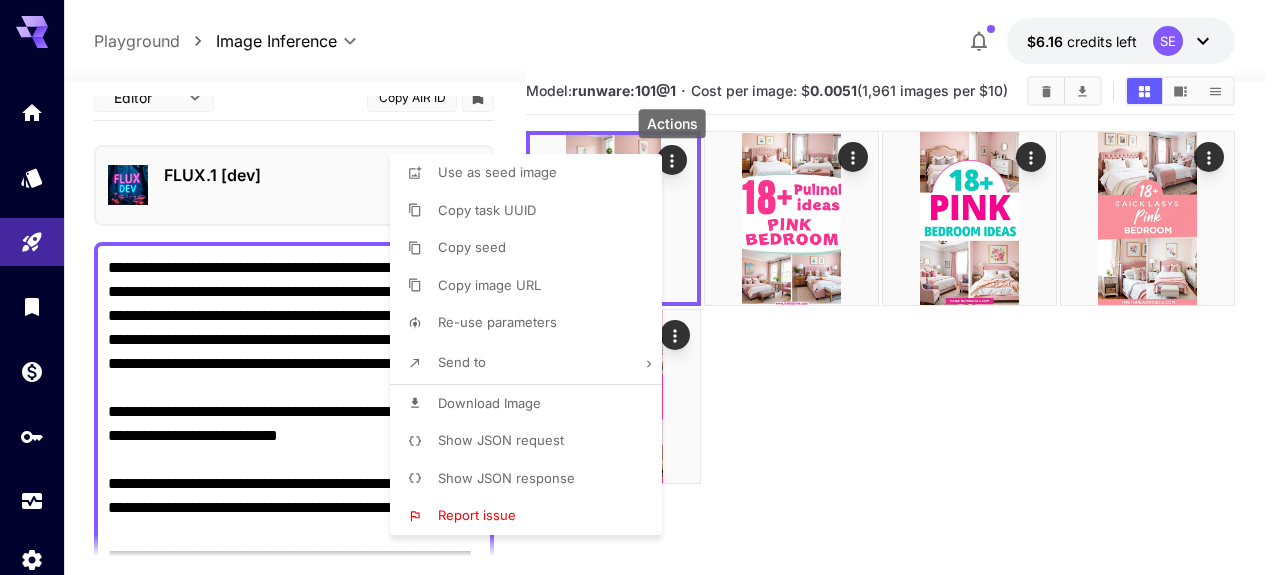 click at bounding box center [640, 287] 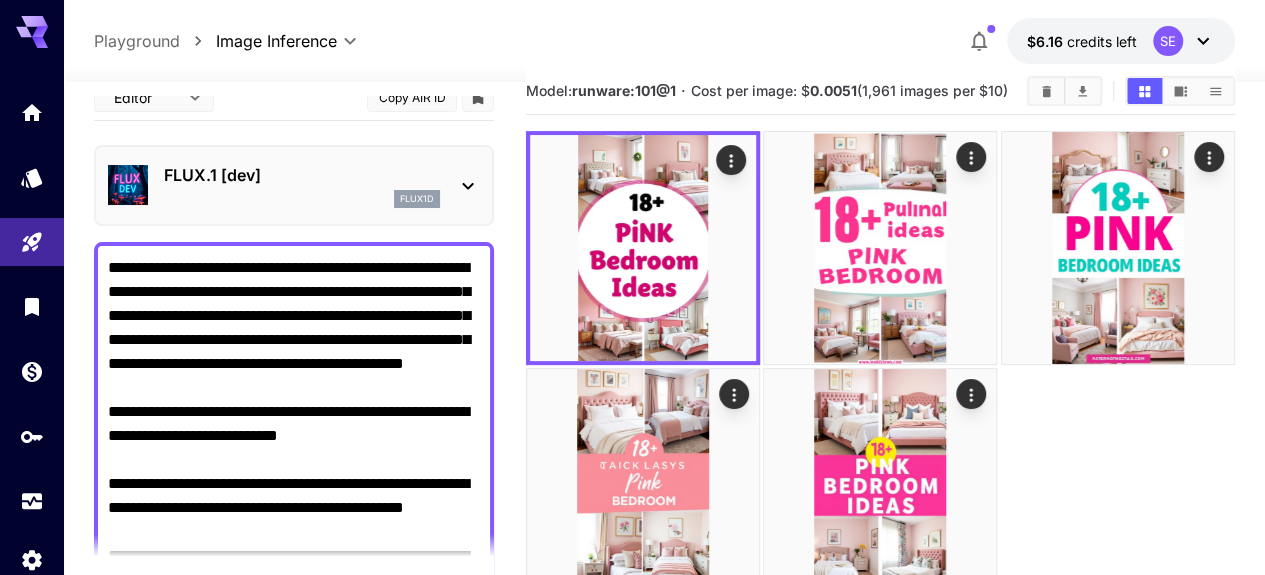 click 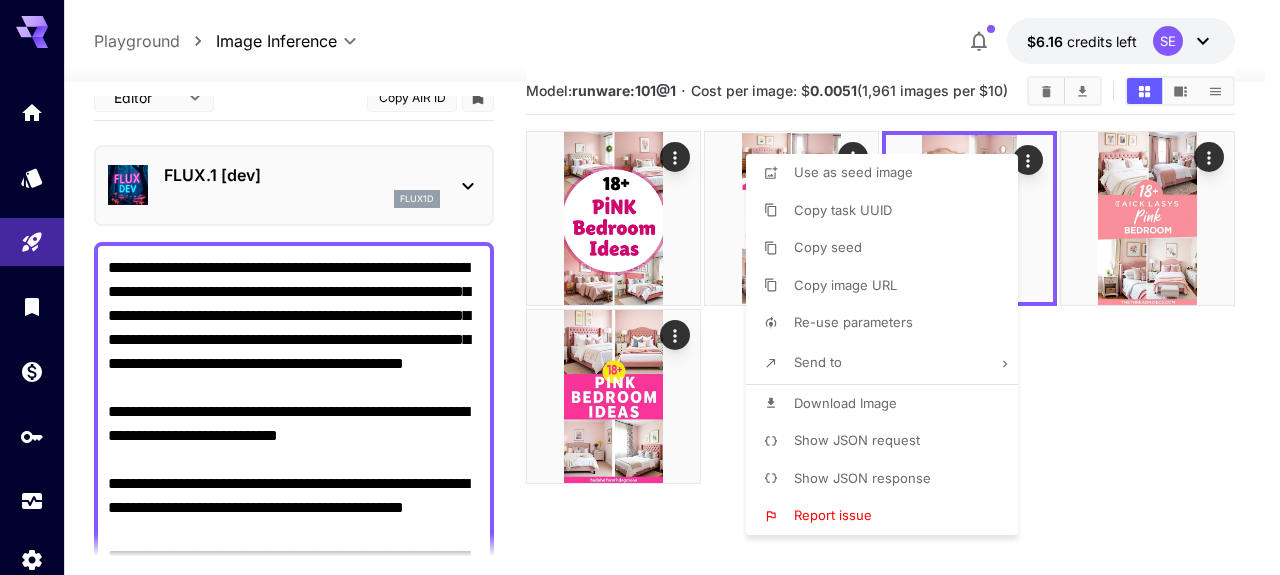 click on "Download Image" at bounding box center (845, 403) 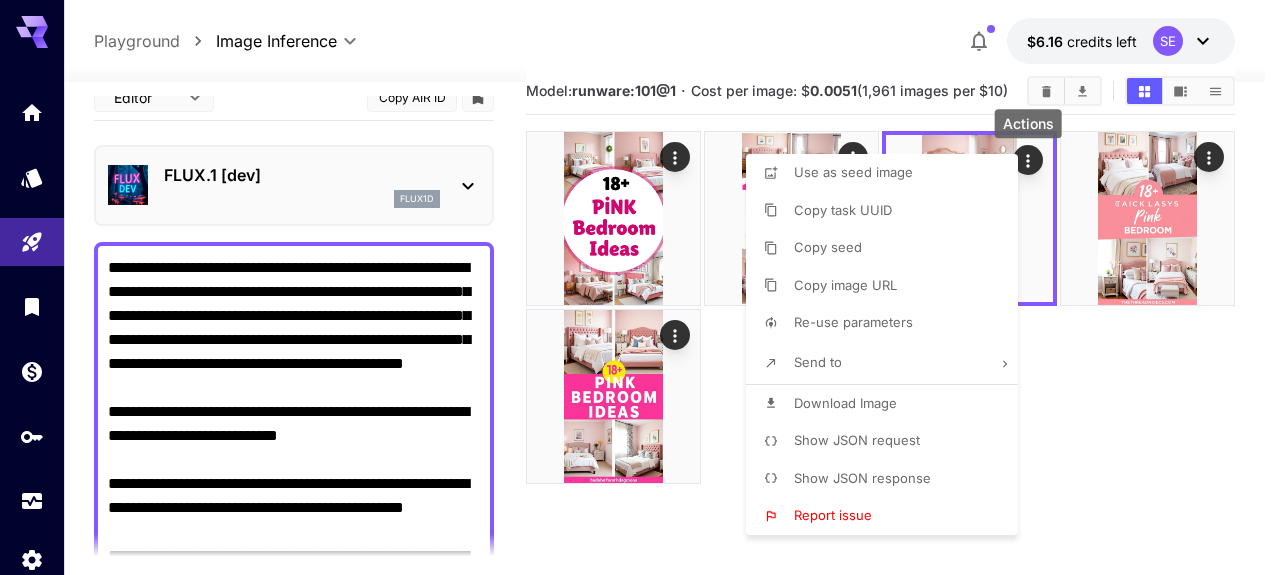 click at bounding box center [640, 287] 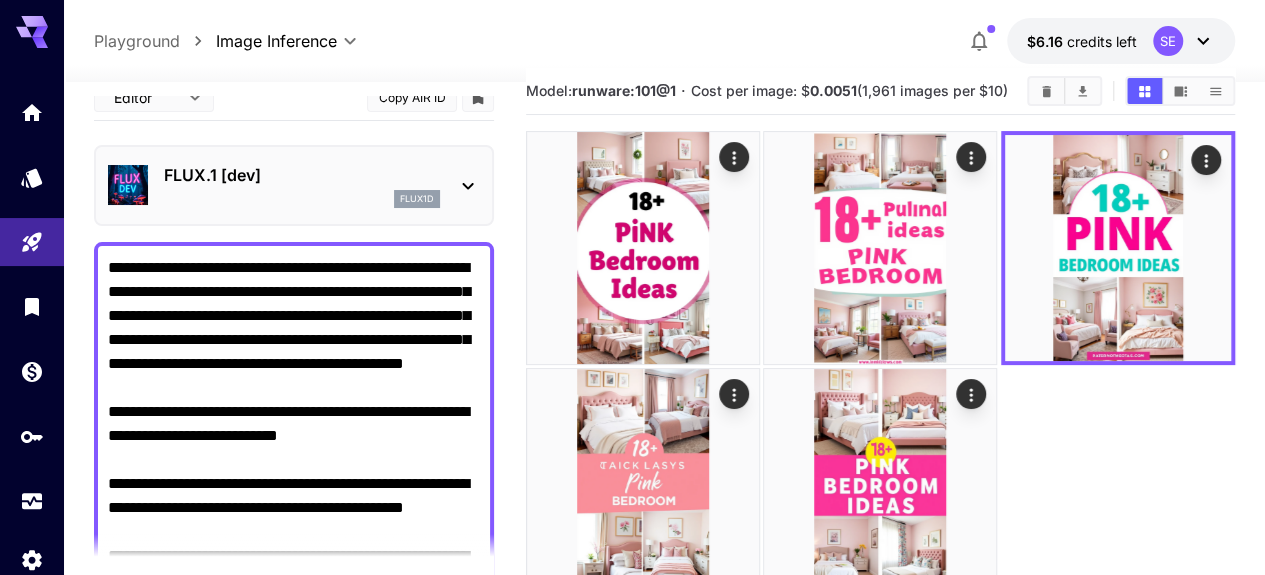 click 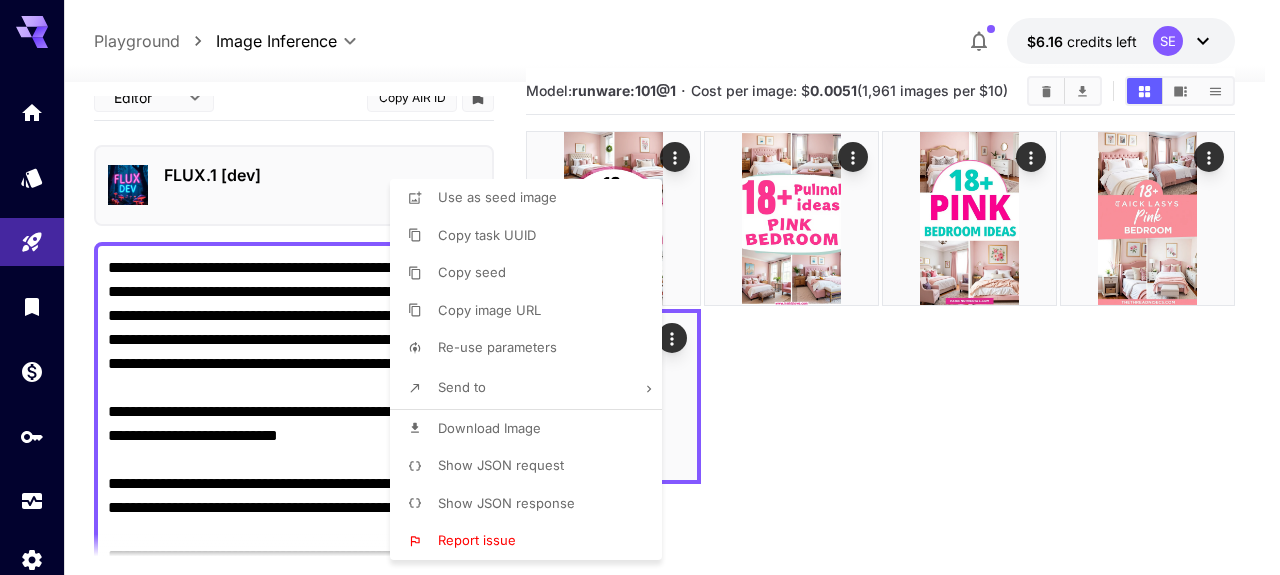 click on "Download Image" at bounding box center [489, 428] 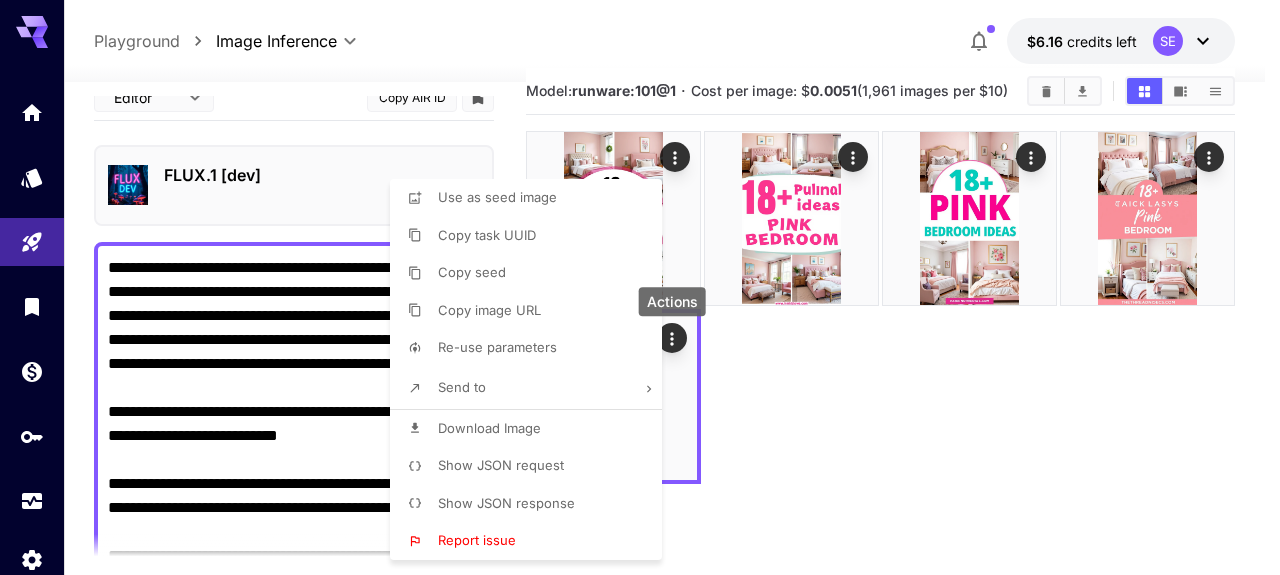 click at bounding box center (640, 287) 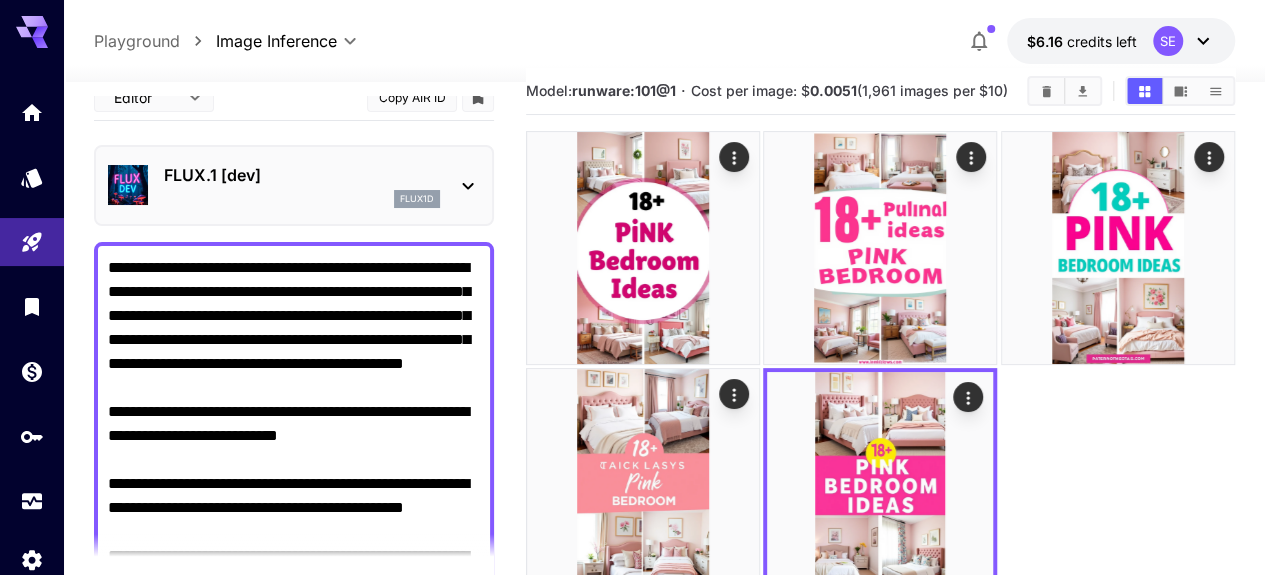 click 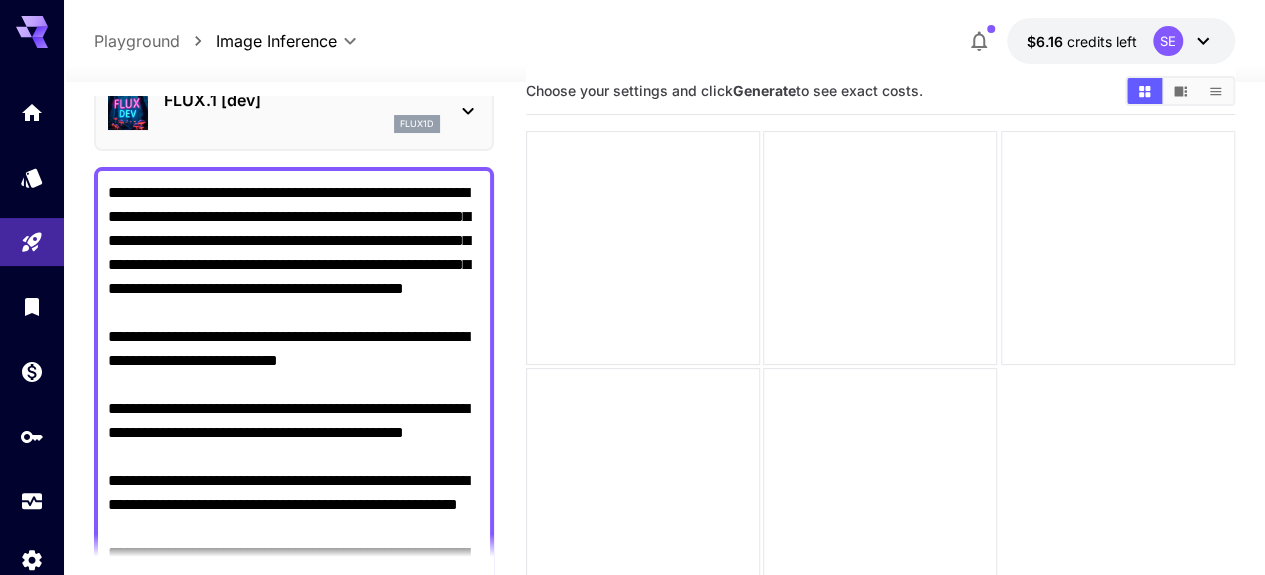 scroll, scrollTop: 98, scrollLeft: 0, axis: vertical 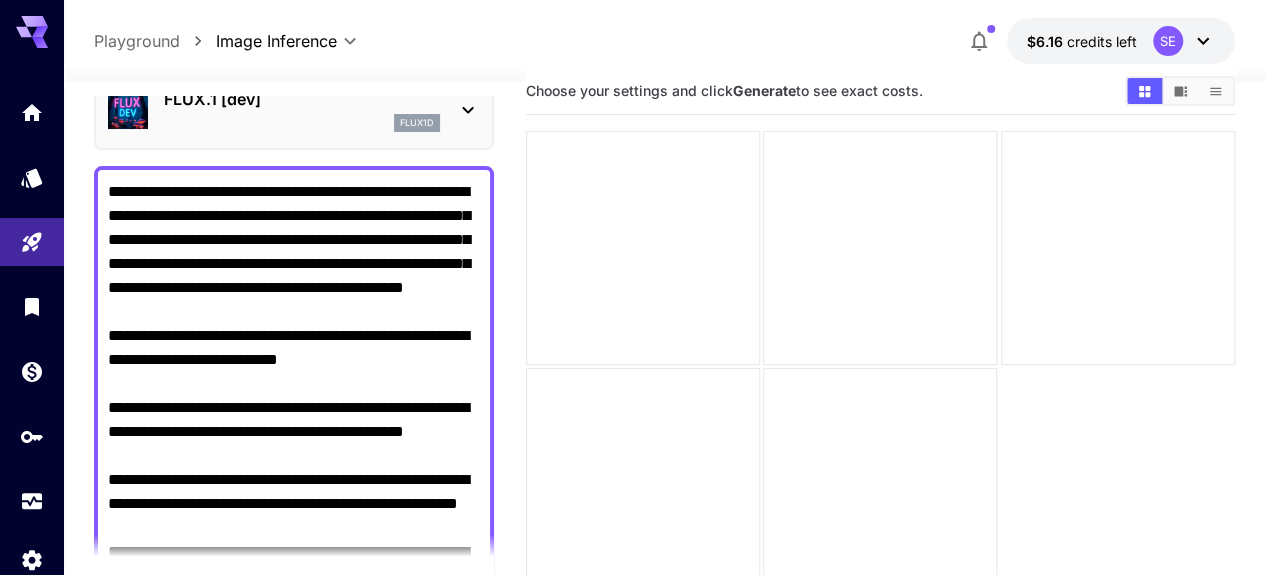 click on "**********" at bounding box center [294, 516] 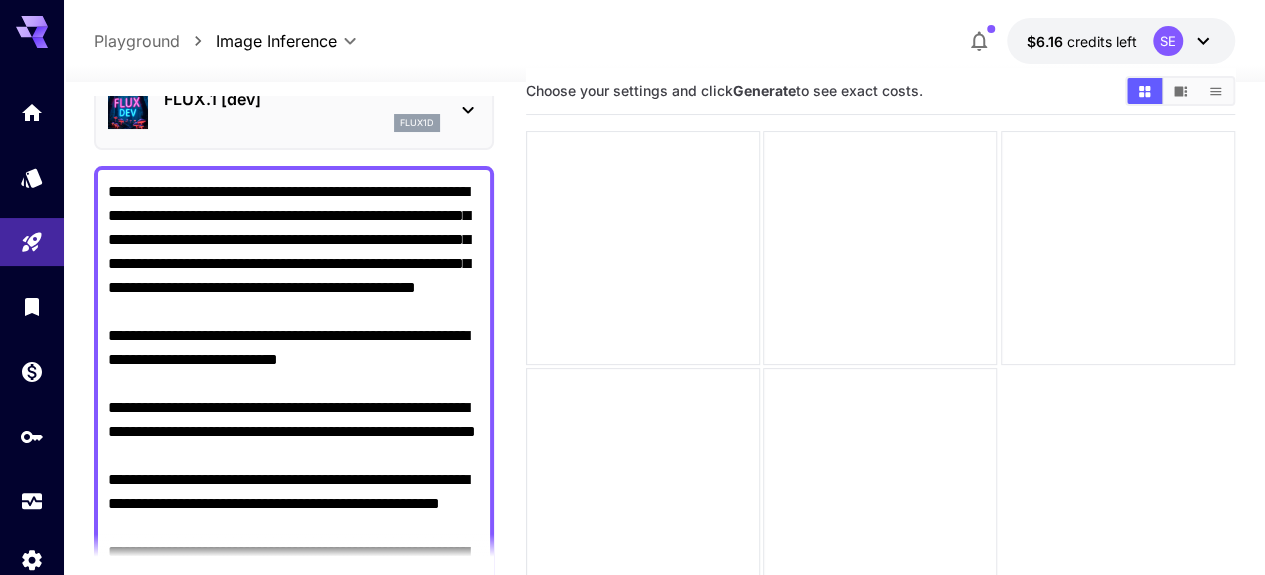 scroll, scrollTop: 40, scrollLeft: 0, axis: vertical 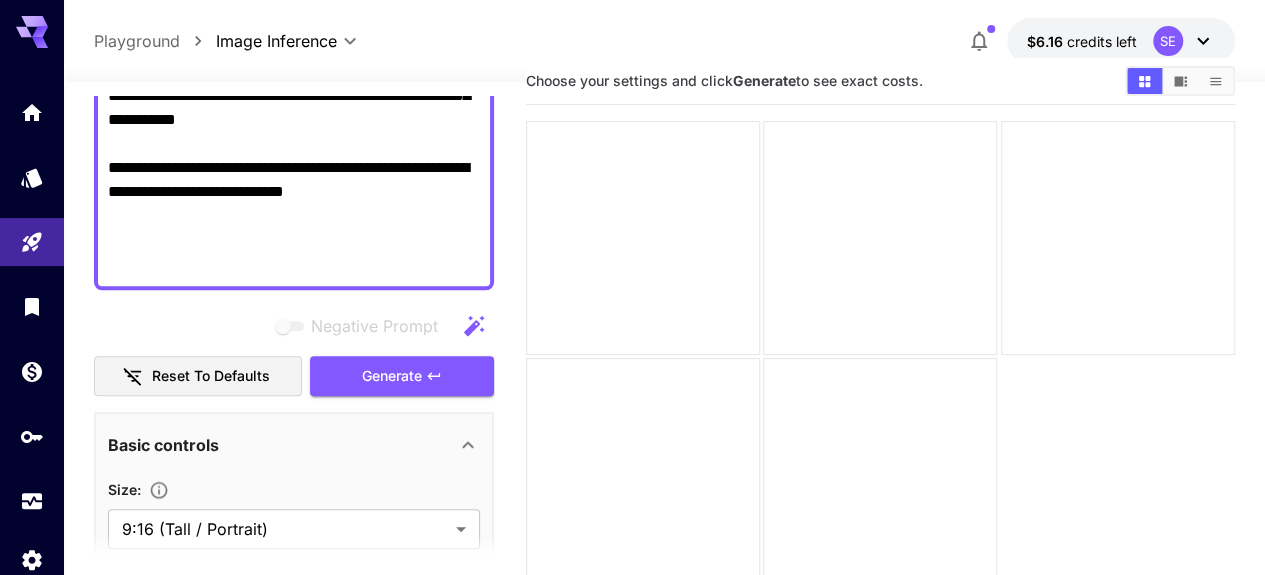 click on "Generate" at bounding box center (392, 376) 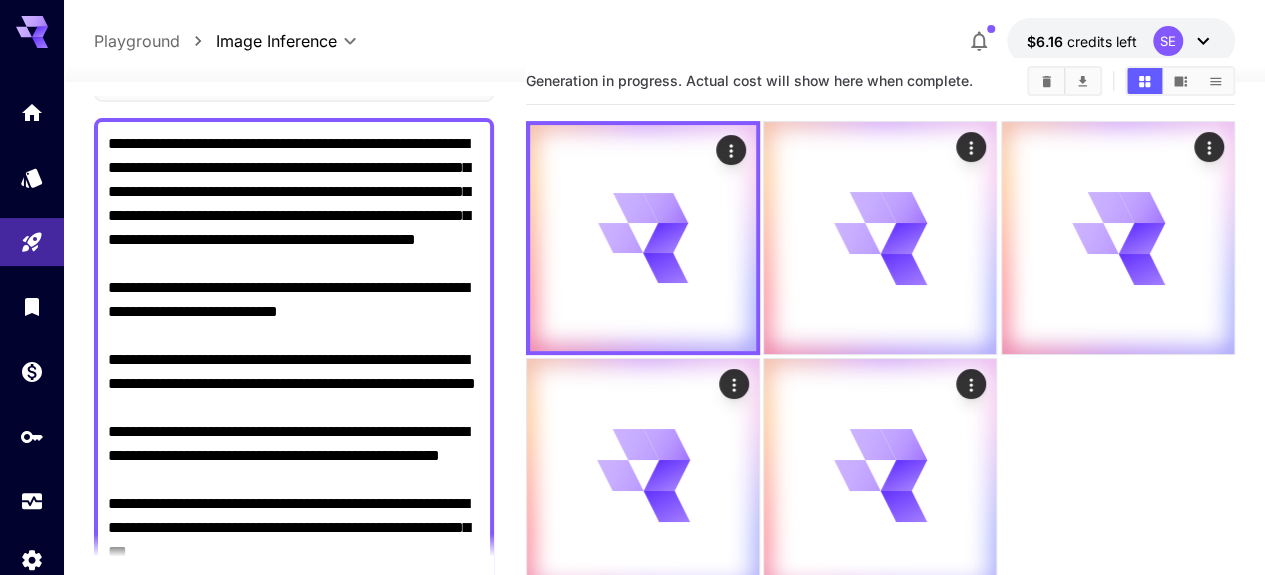 scroll, scrollTop: 158, scrollLeft: 0, axis: vertical 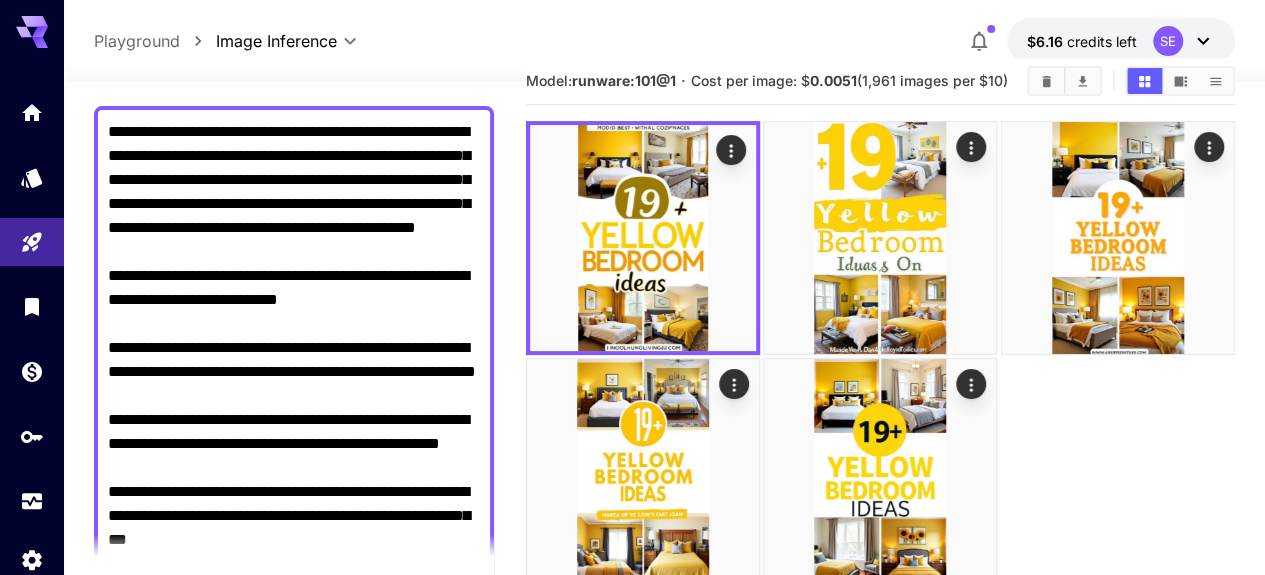 click 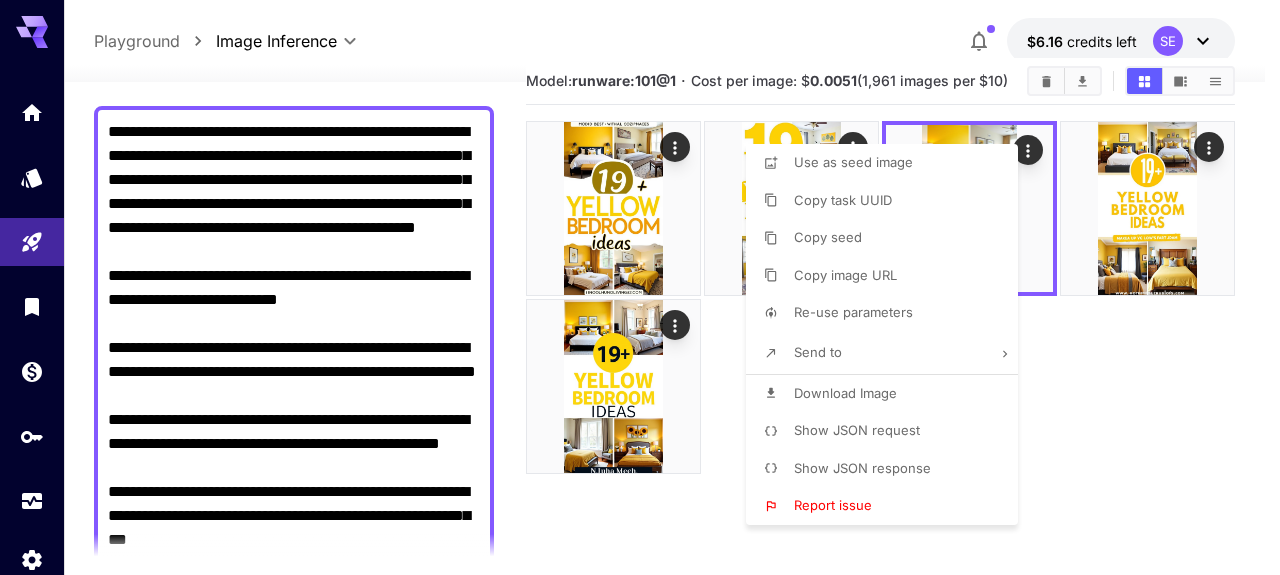 click on "Download Image" at bounding box center [845, 393] 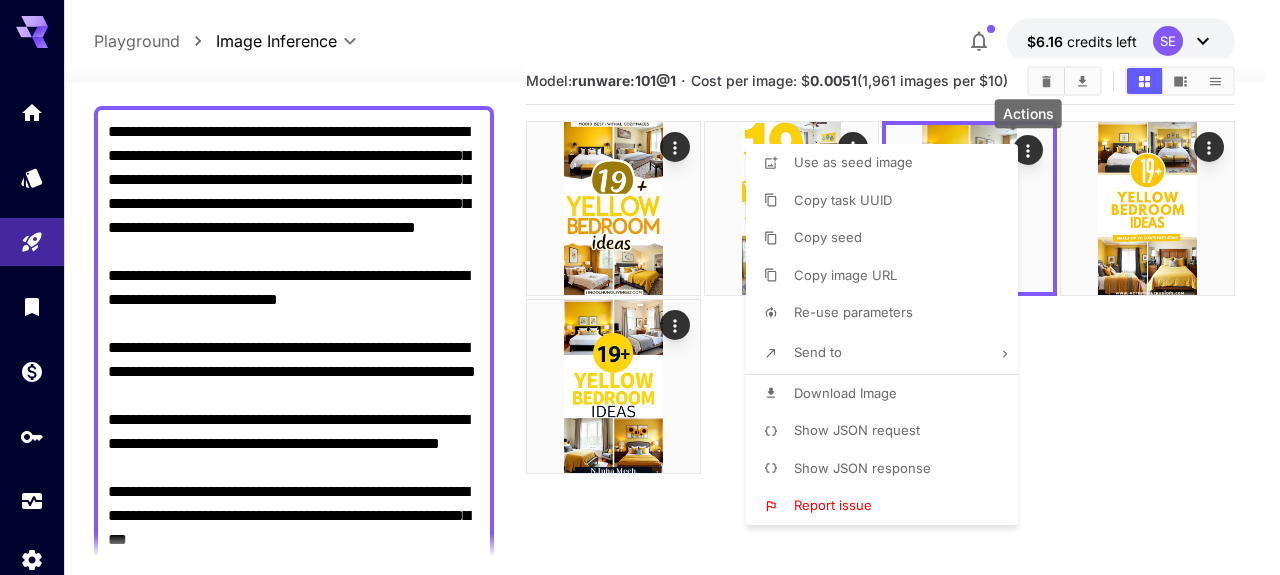 click at bounding box center [640, 287] 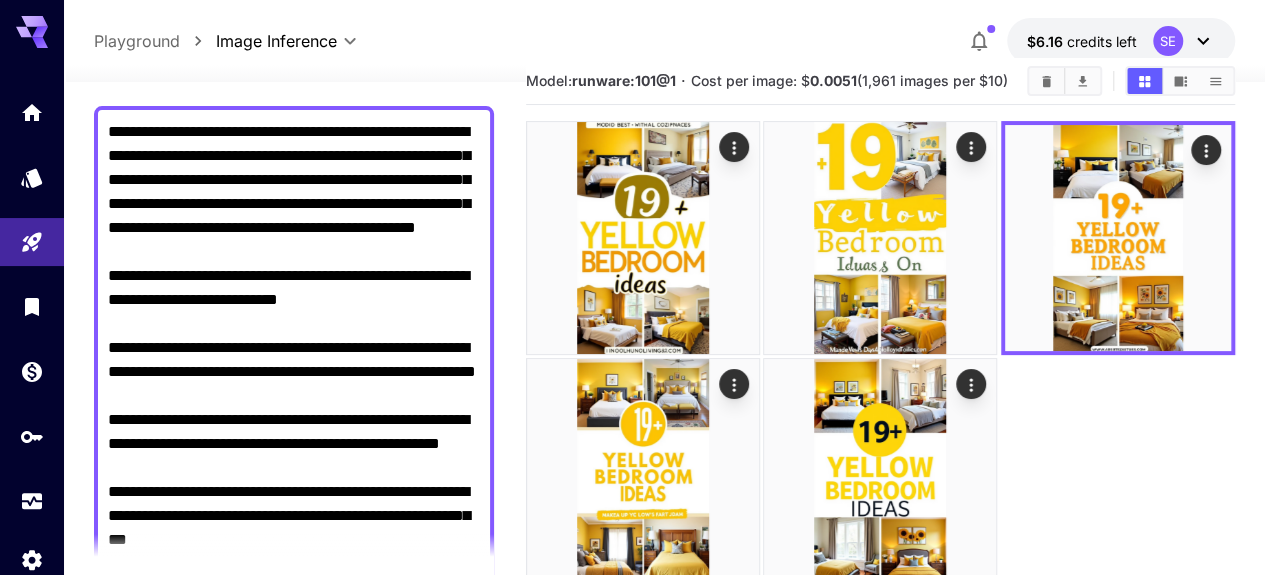 click 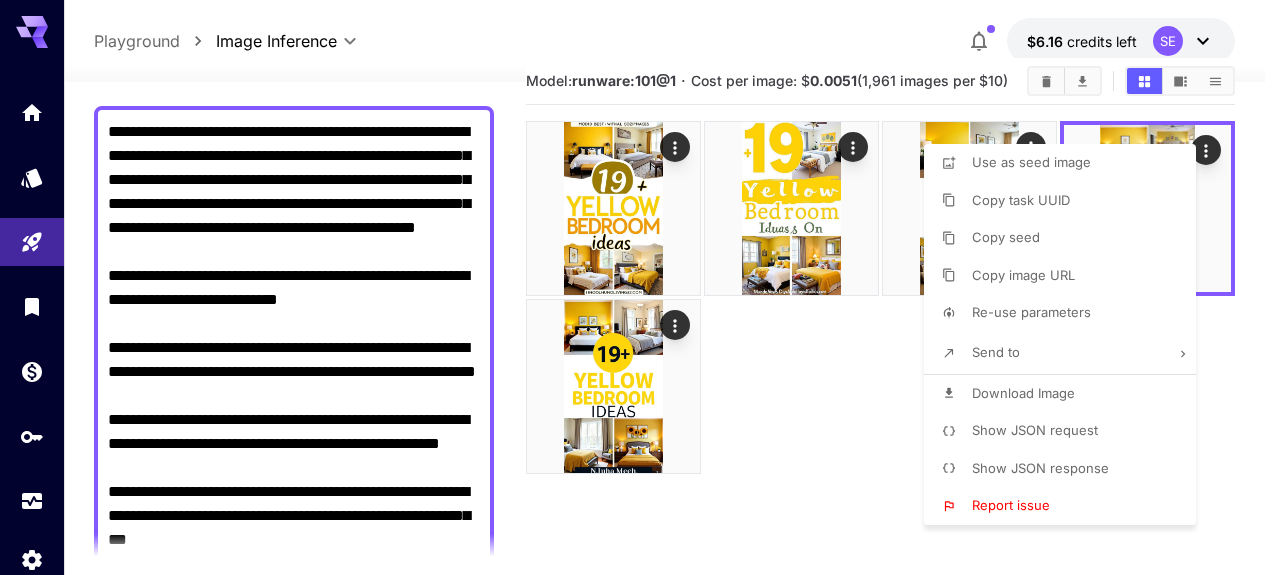 click at bounding box center (640, 287) 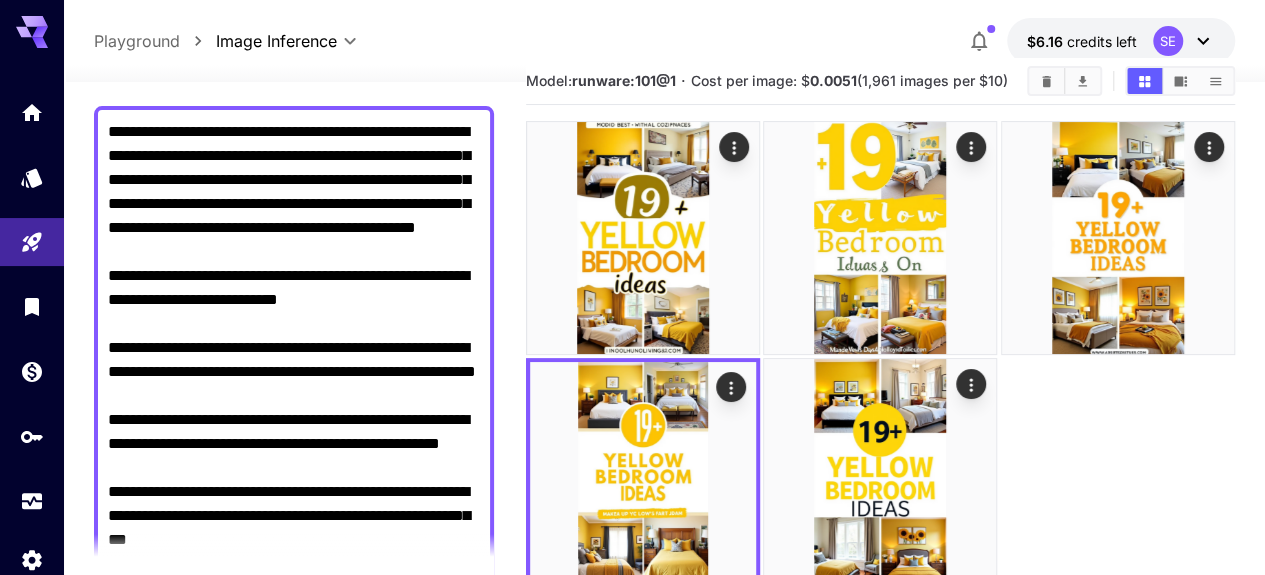 click 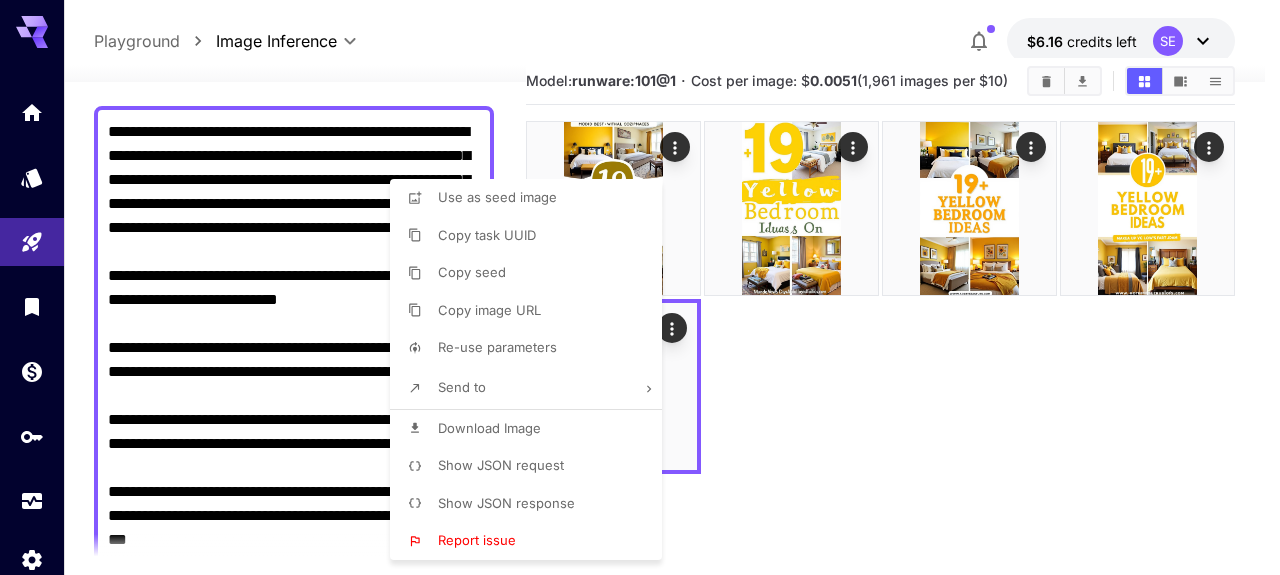 click on "Download Image" at bounding box center (489, 428) 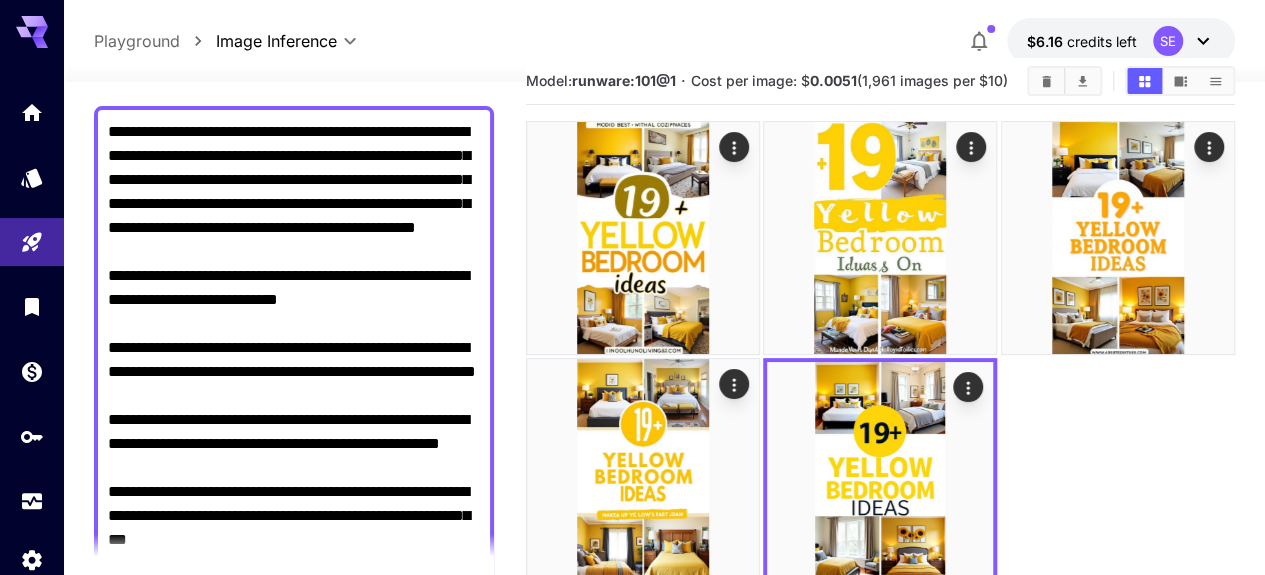 click 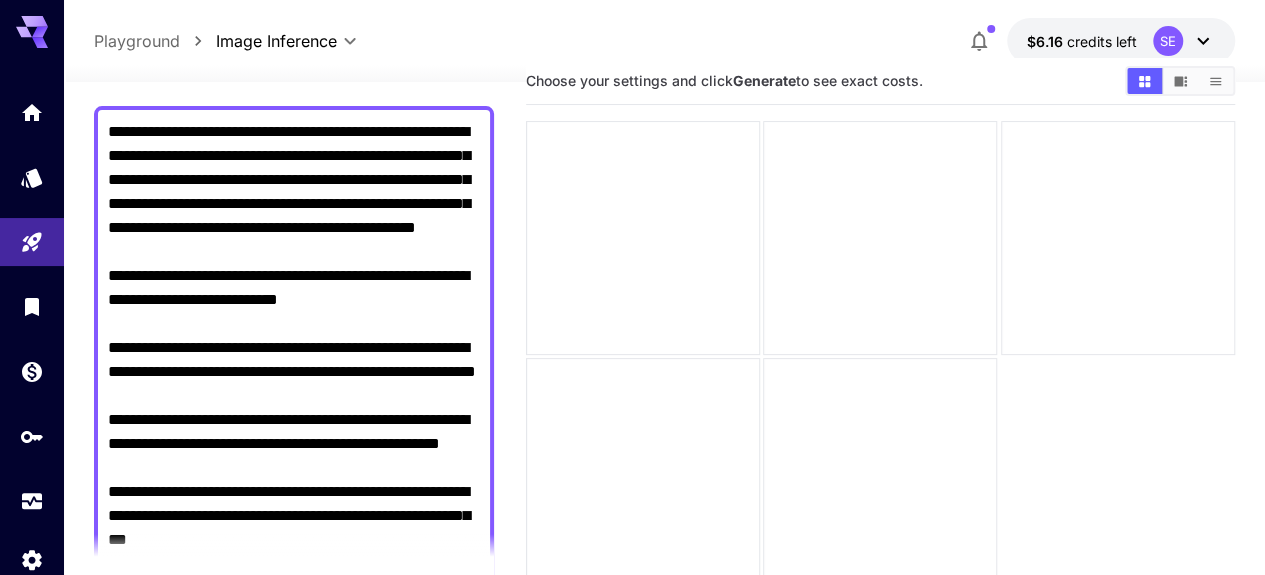 click on "**********" at bounding box center [294, 456] 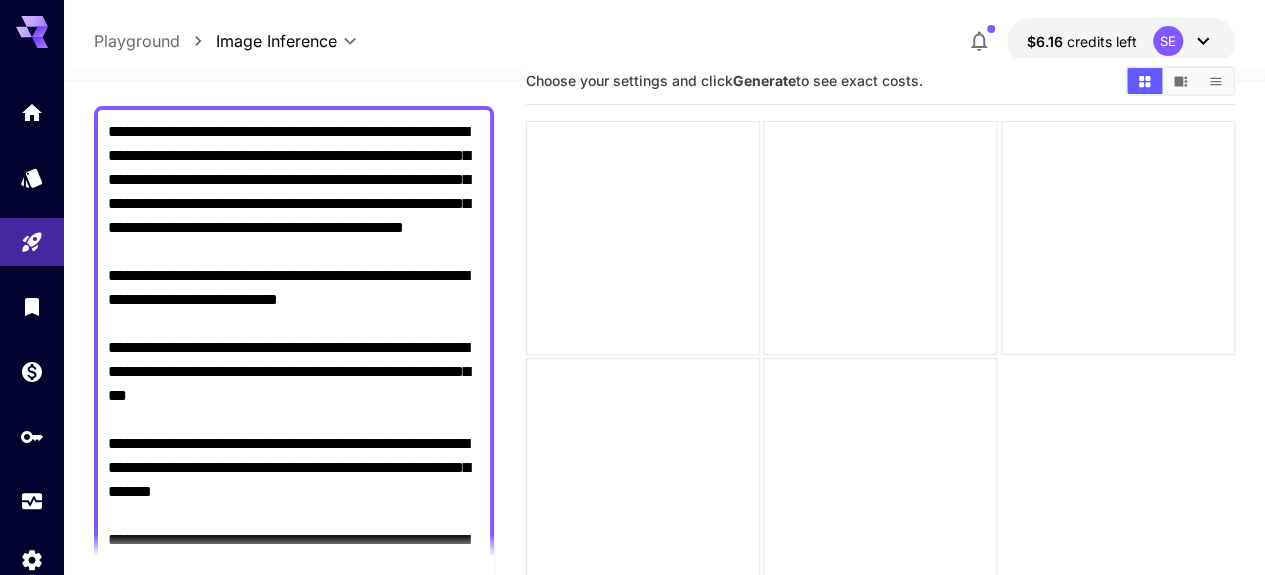 scroll, scrollTop: 50, scrollLeft: 0, axis: vertical 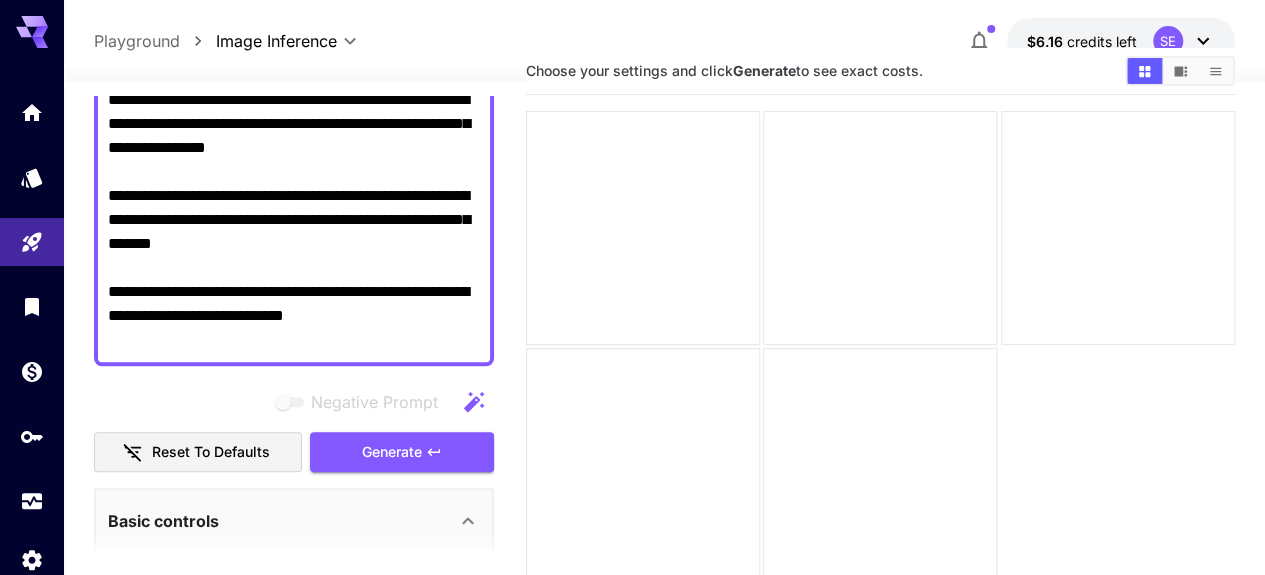 click on "Generate" at bounding box center [392, 452] 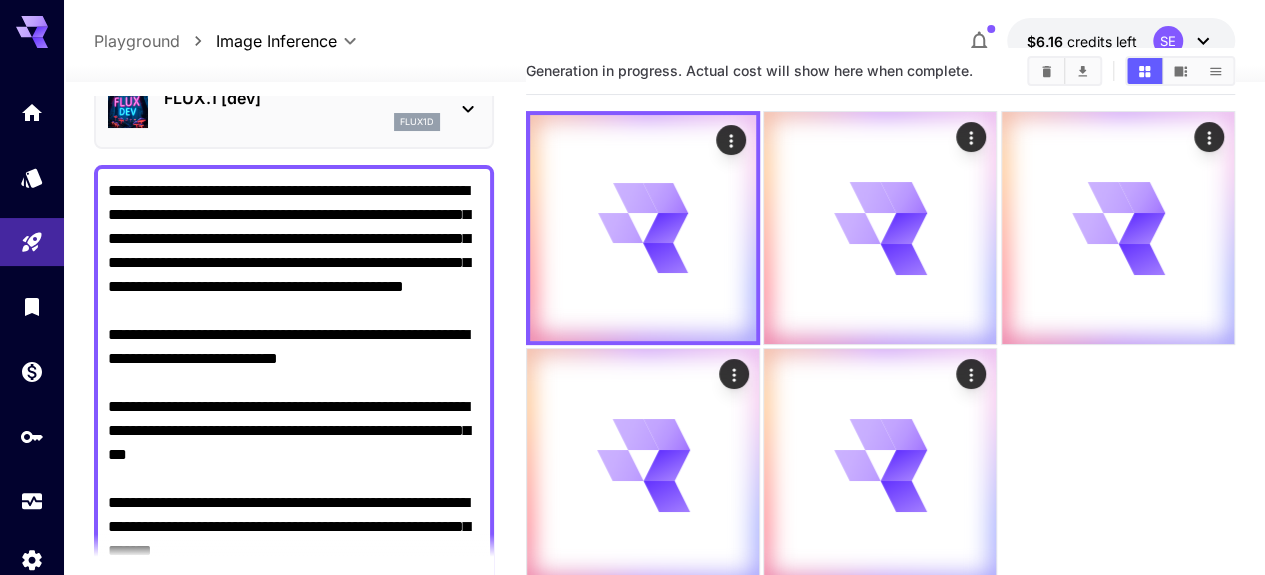 scroll, scrollTop: 92, scrollLeft: 0, axis: vertical 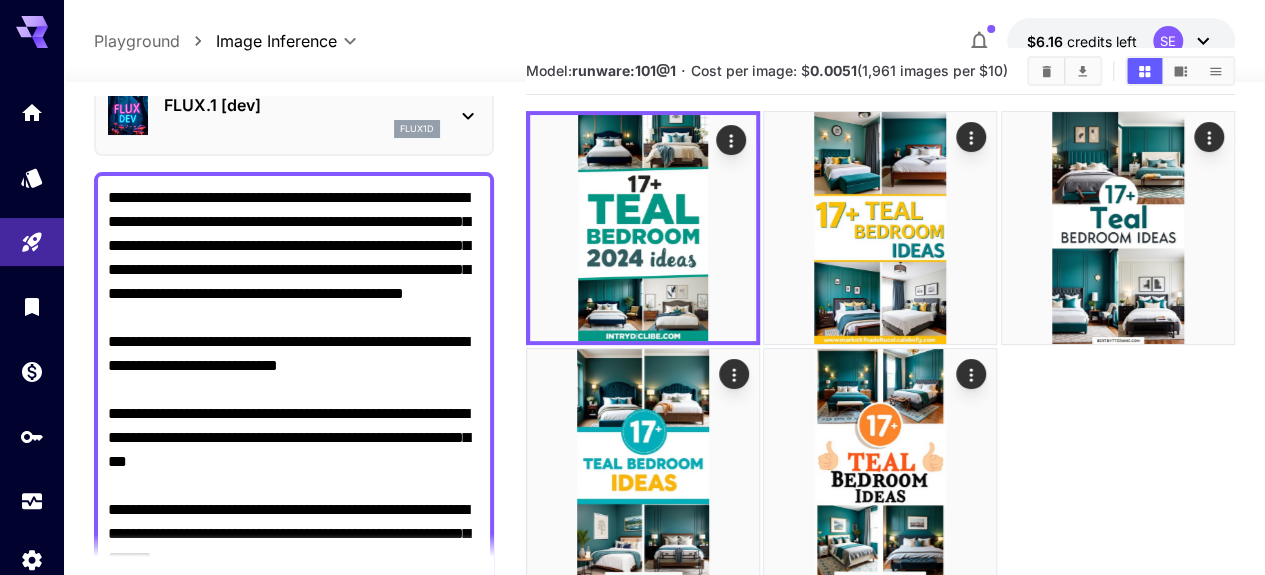 click 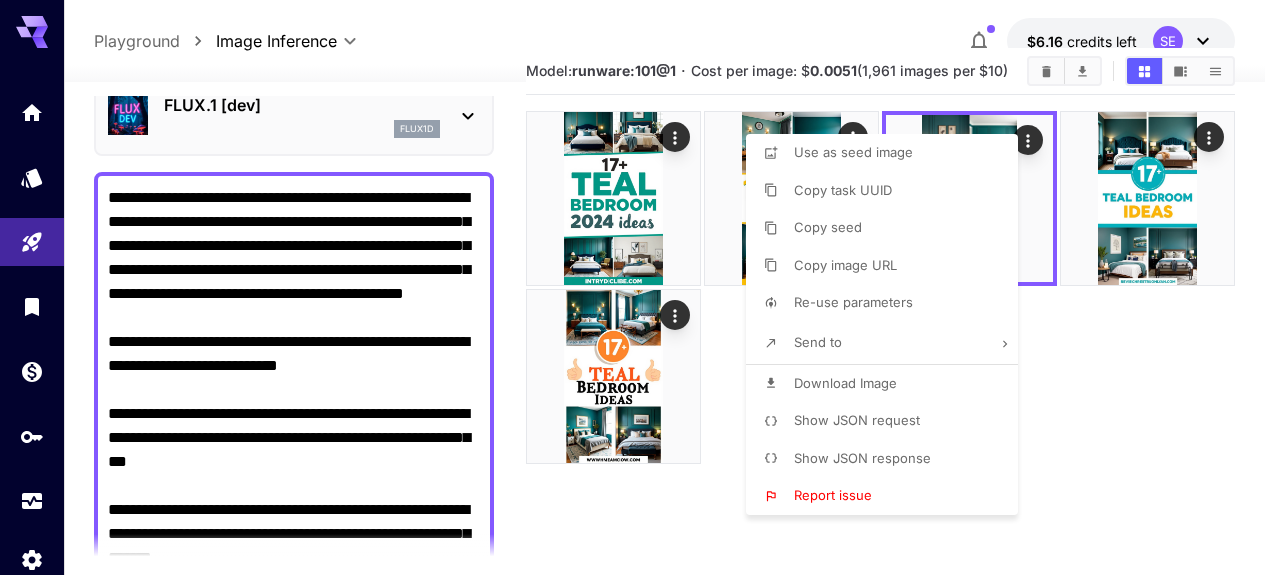 click on "Download Image" at bounding box center (845, 383) 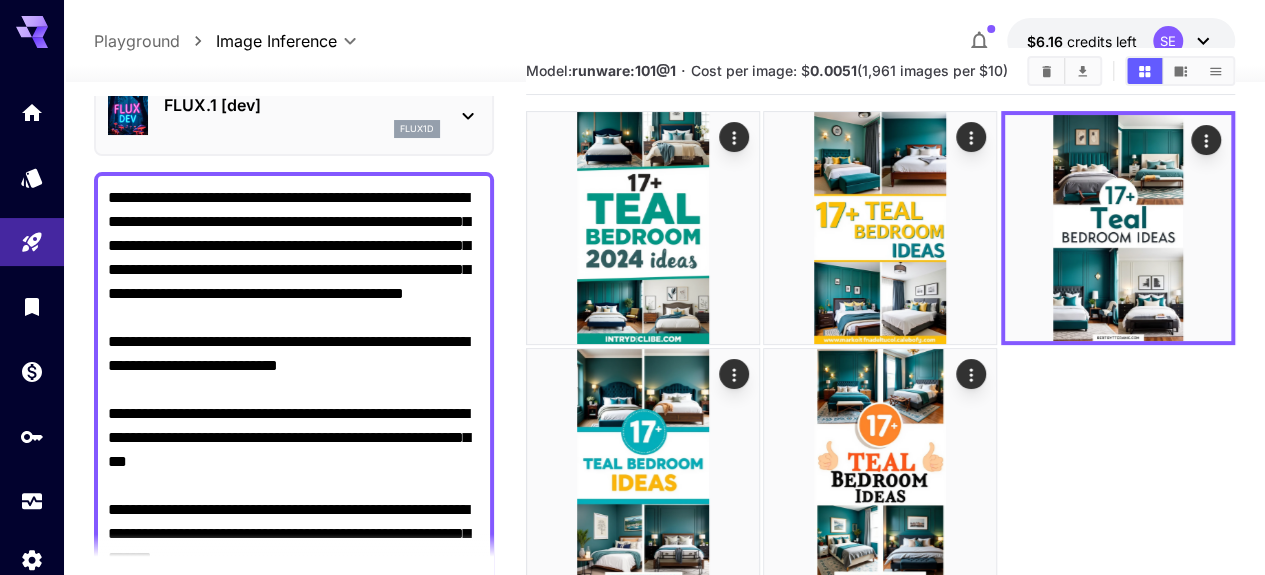 click 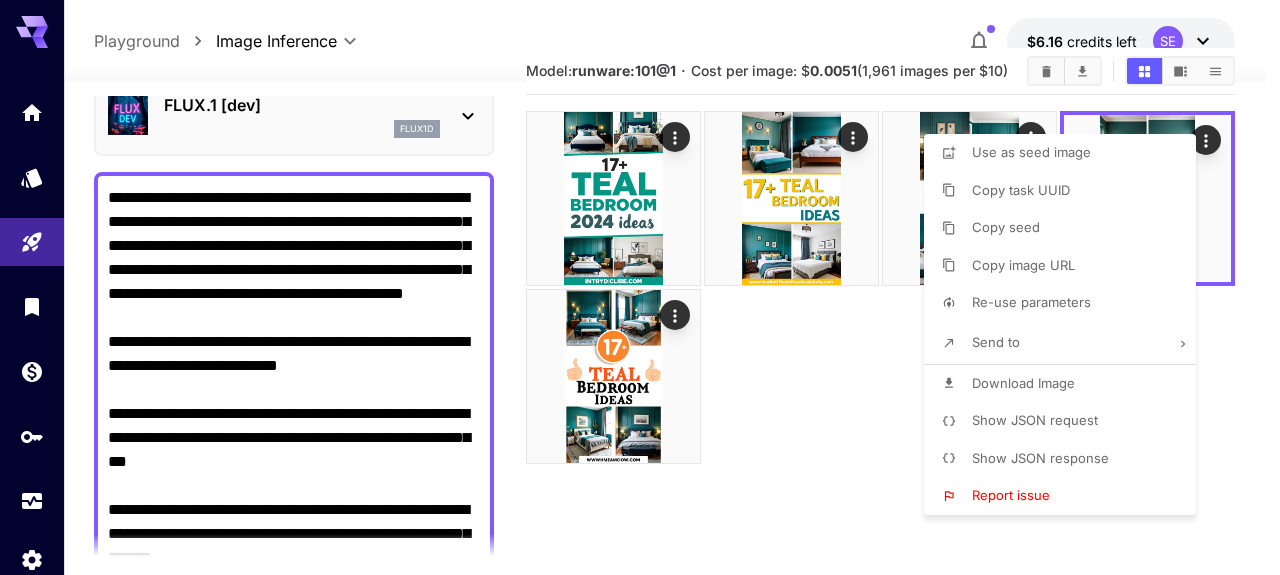 click on "Download Image" at bounding box center [1023, 383] 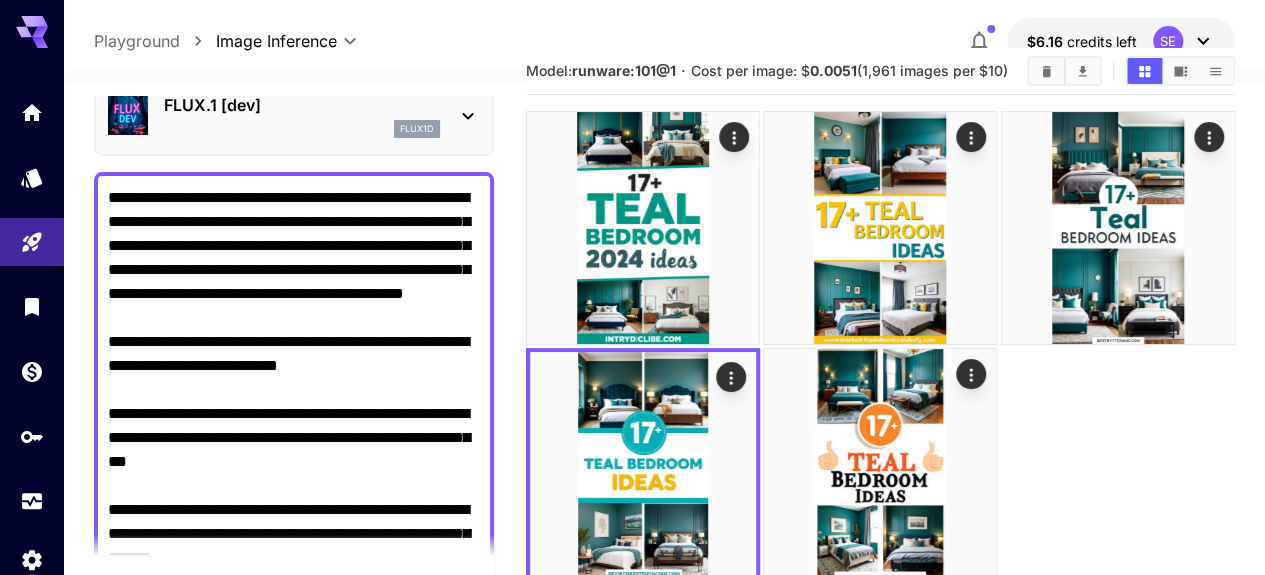 click 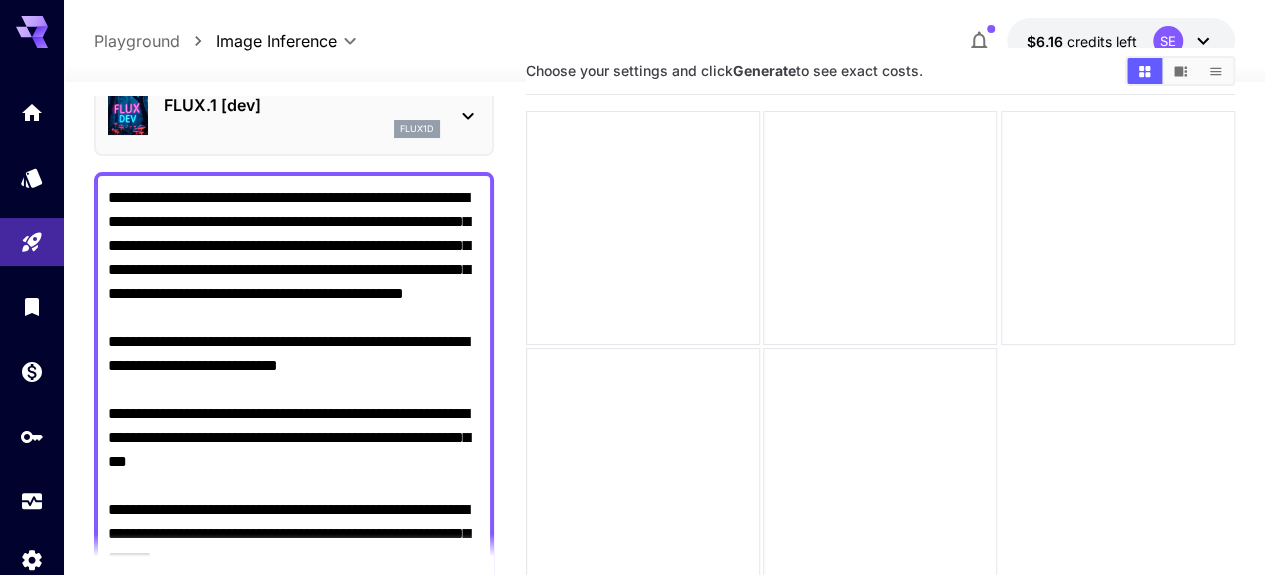 click on "**********" at bounding box center (294, 522) 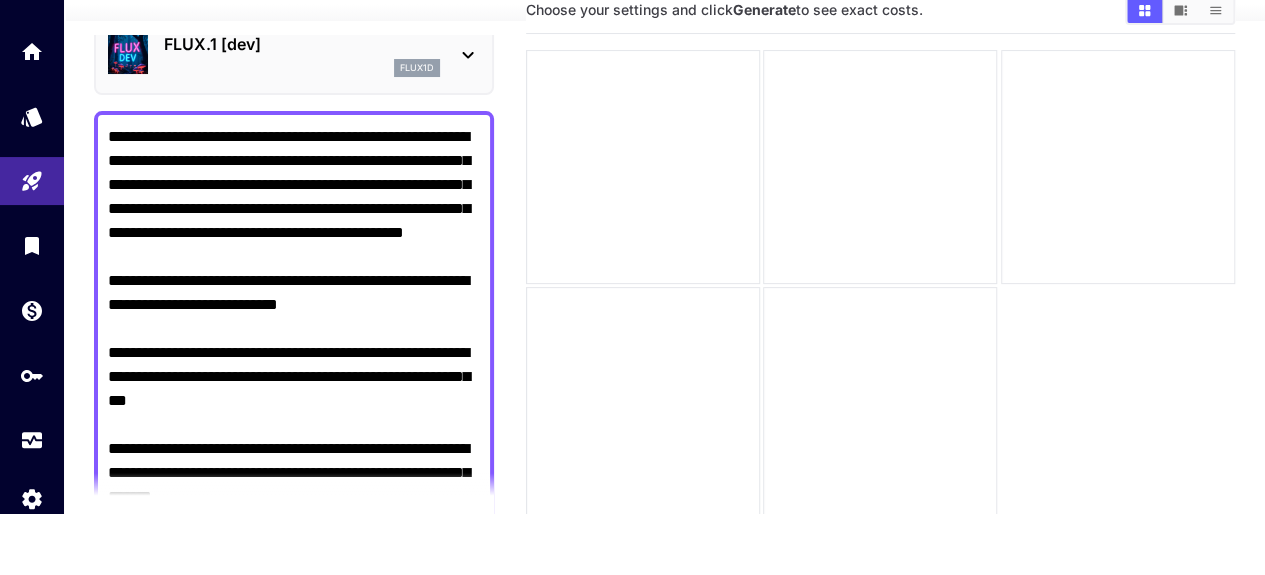 scroll, scrollTop: 50, scrollLeft: 0, axis: vertical 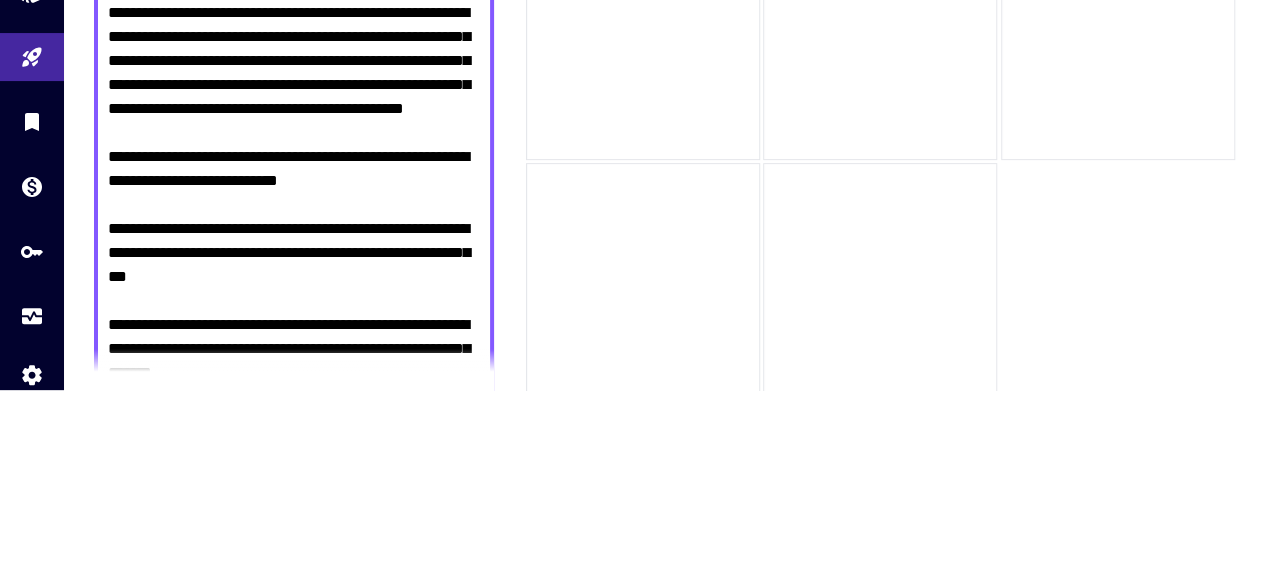 paste on "**********" 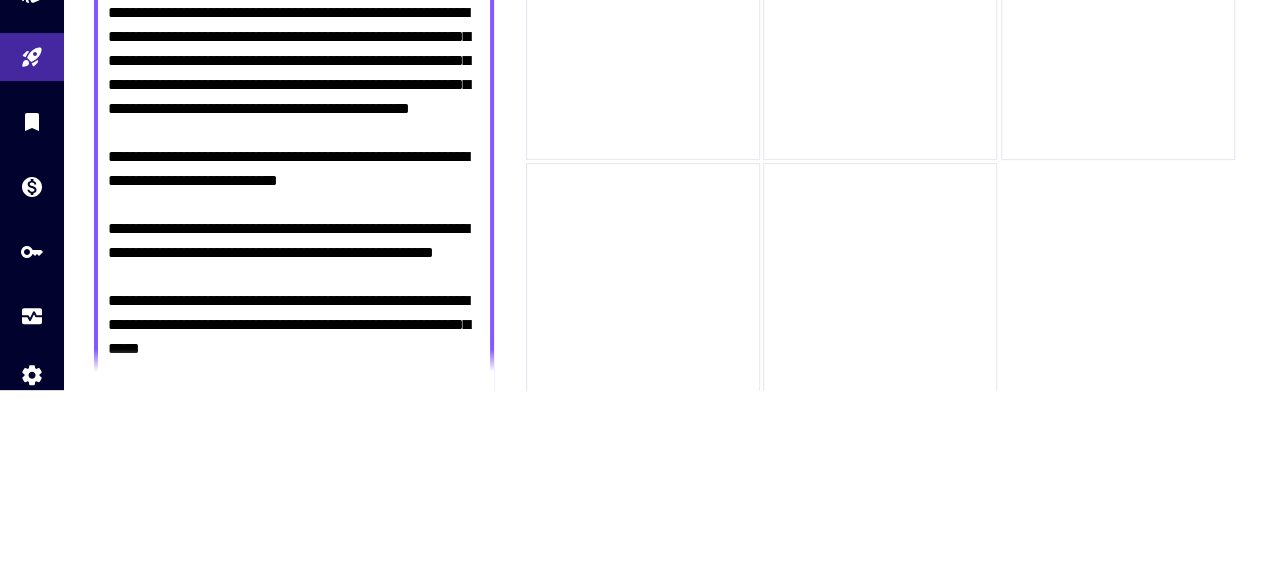 scroll, scrollTop: 60, scrollLeft: 0, axis: vertical 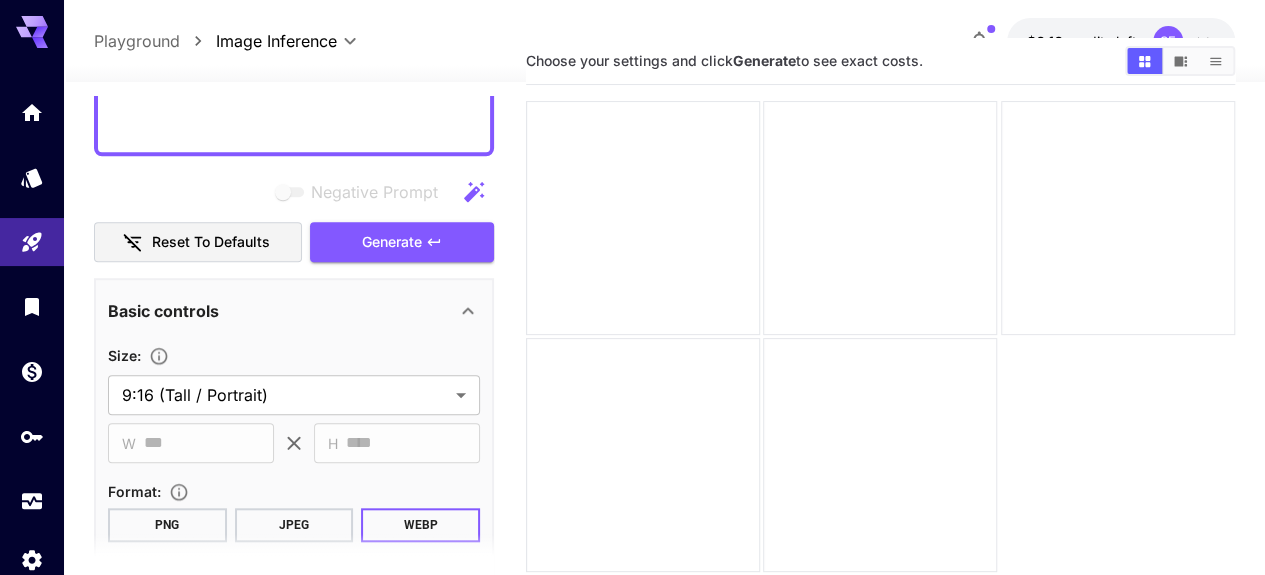click on "Generate" at bounding box center (392, 242) 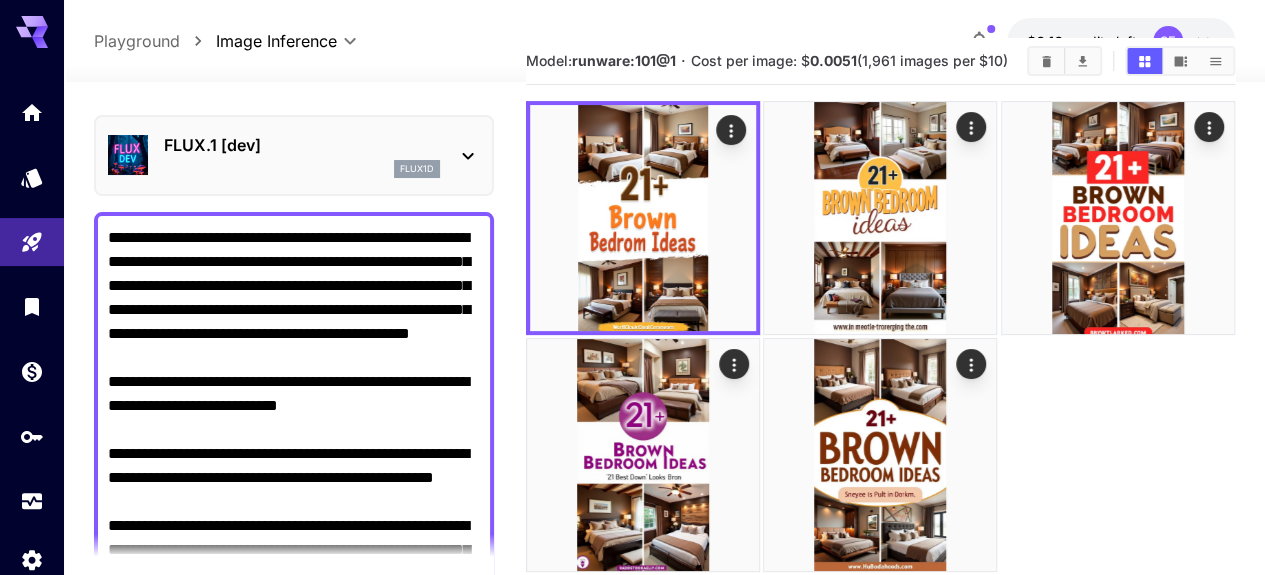 scroll, scrollTop: 52, scrollLeft: 0, axis: vertical 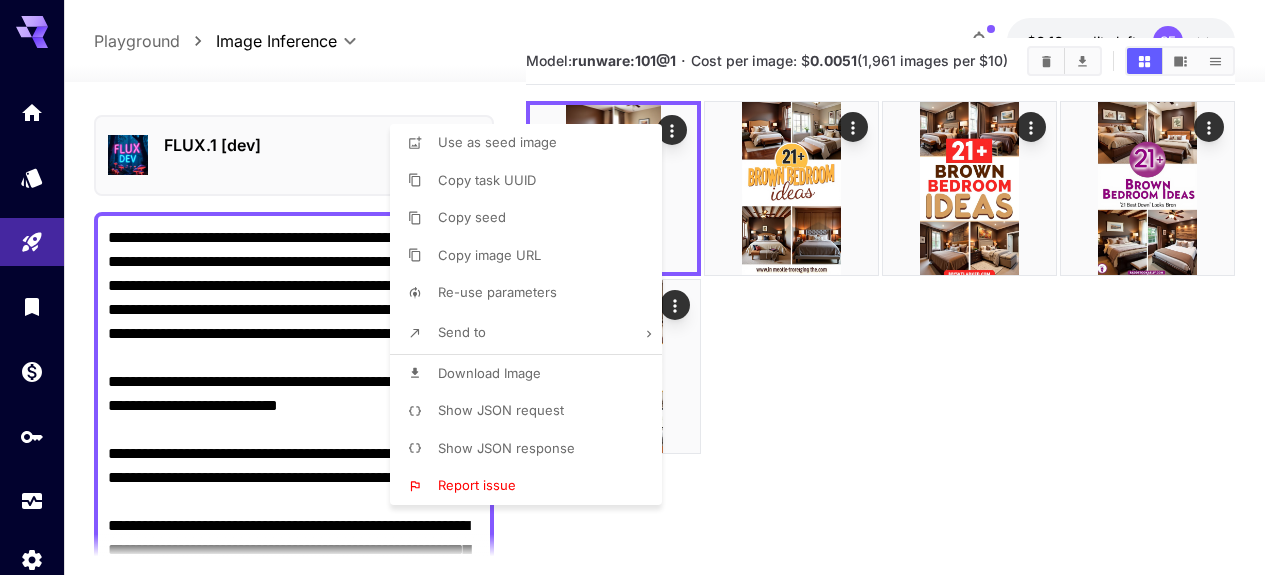 click on "Download Image" at bounding box center (489, 373) 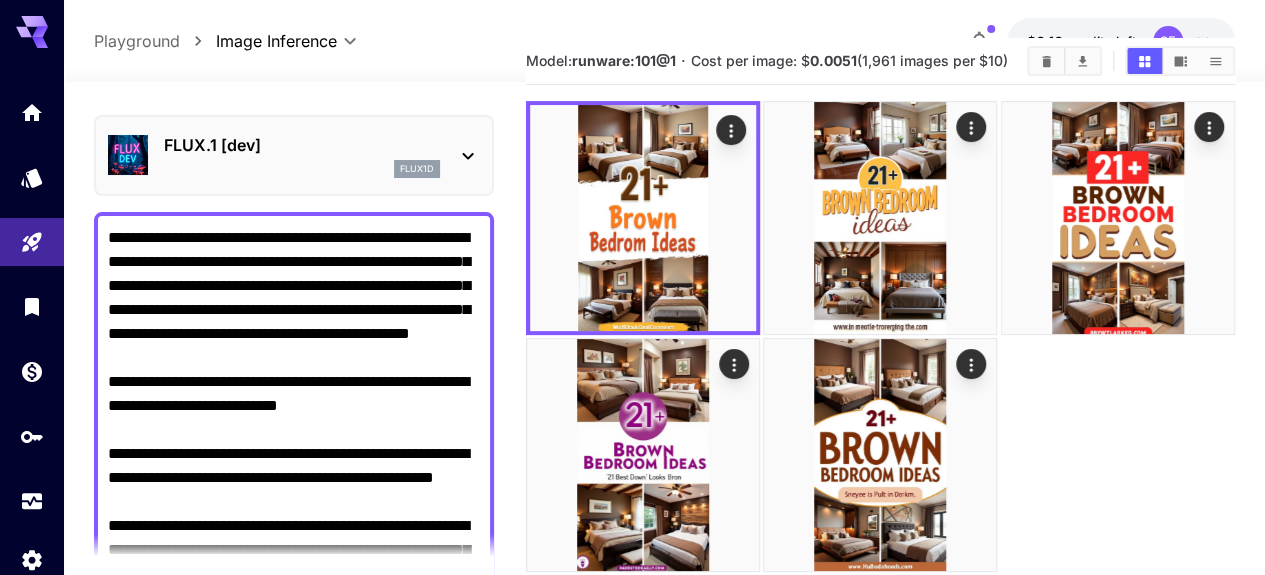 click 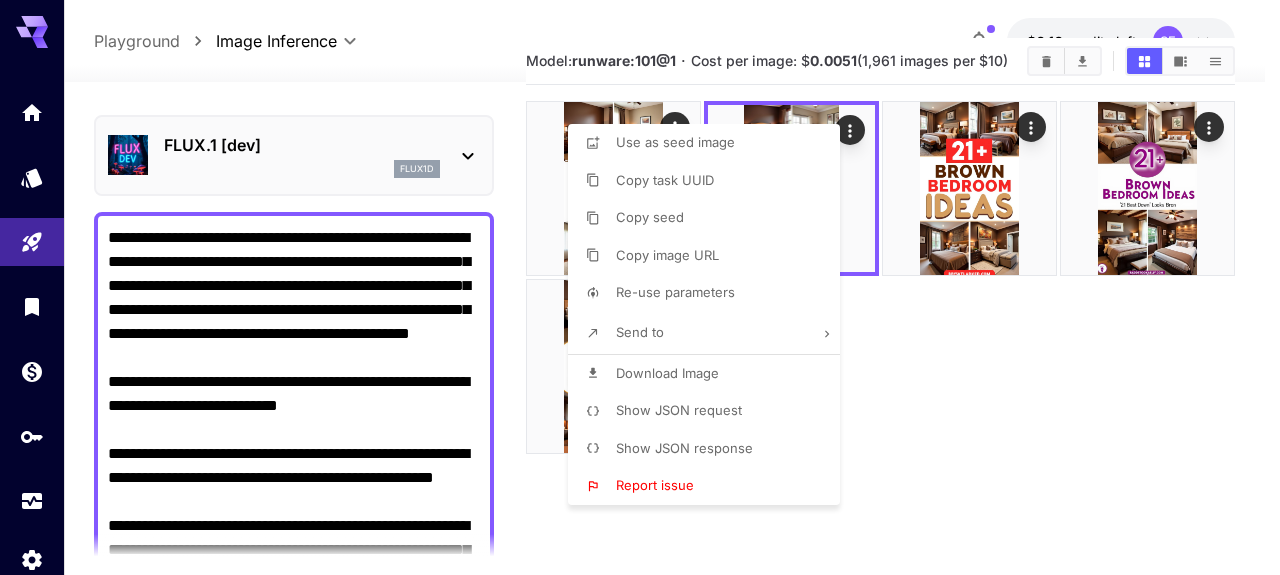 click on "Download Image" at bounding box center [667, 373] 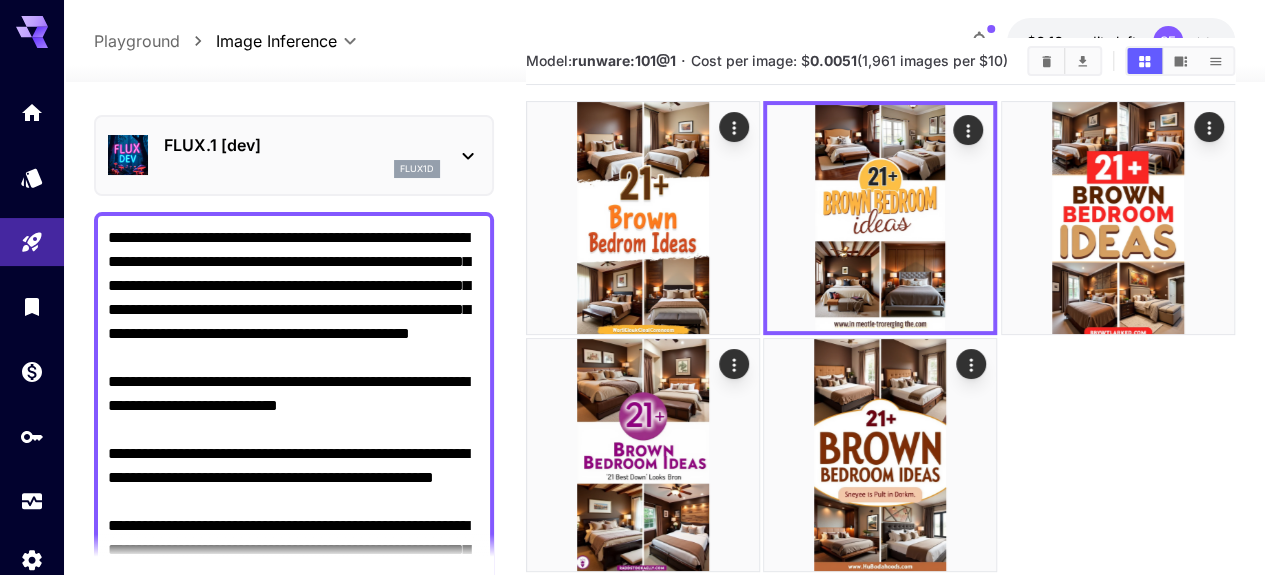 click at bounding box center [1118, 218] 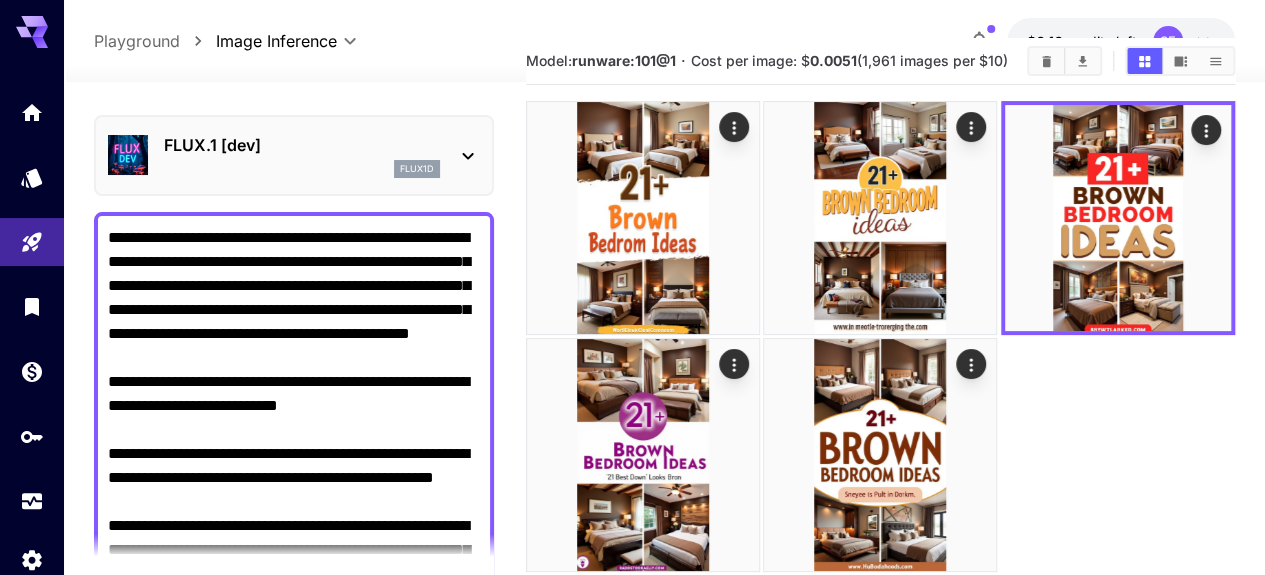 click 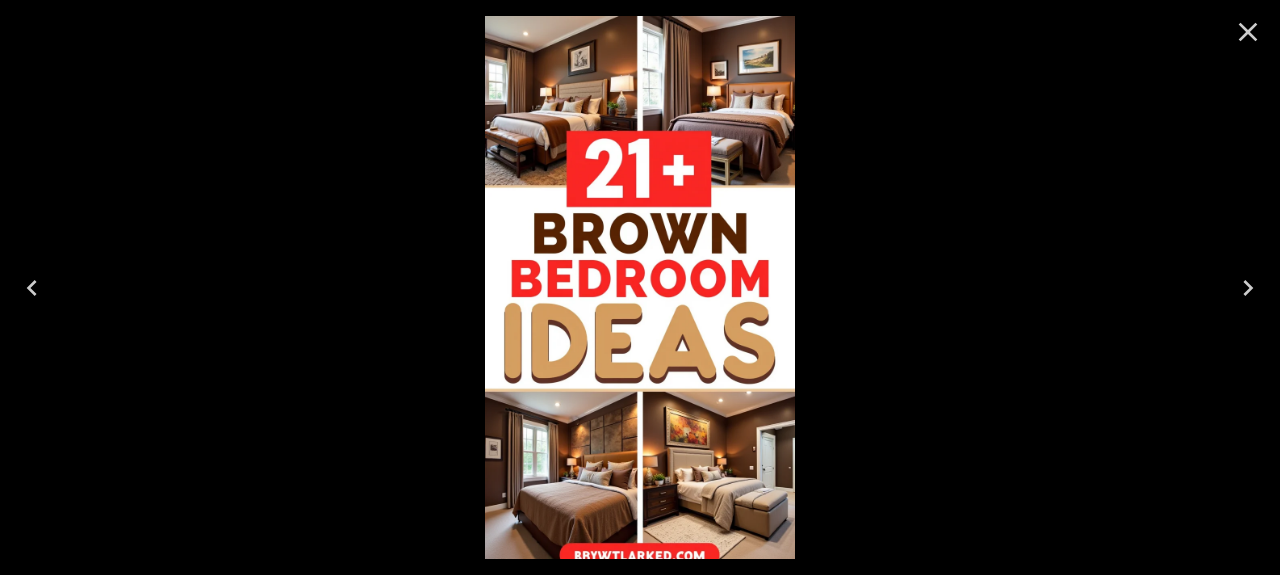 click 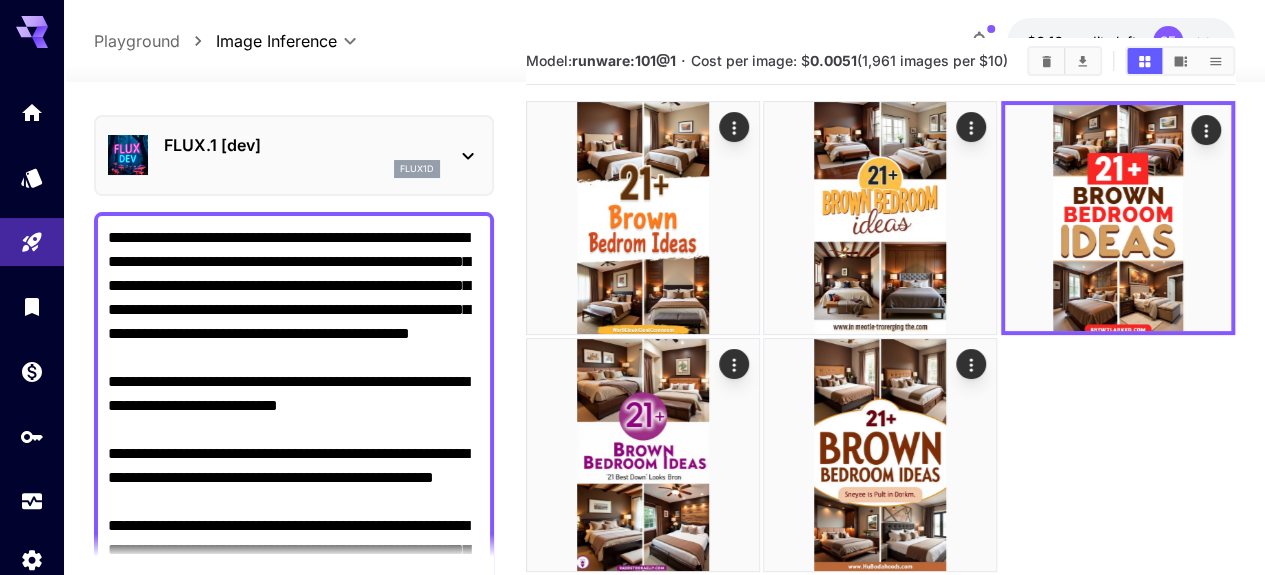 click at bounding box center (880, 218) 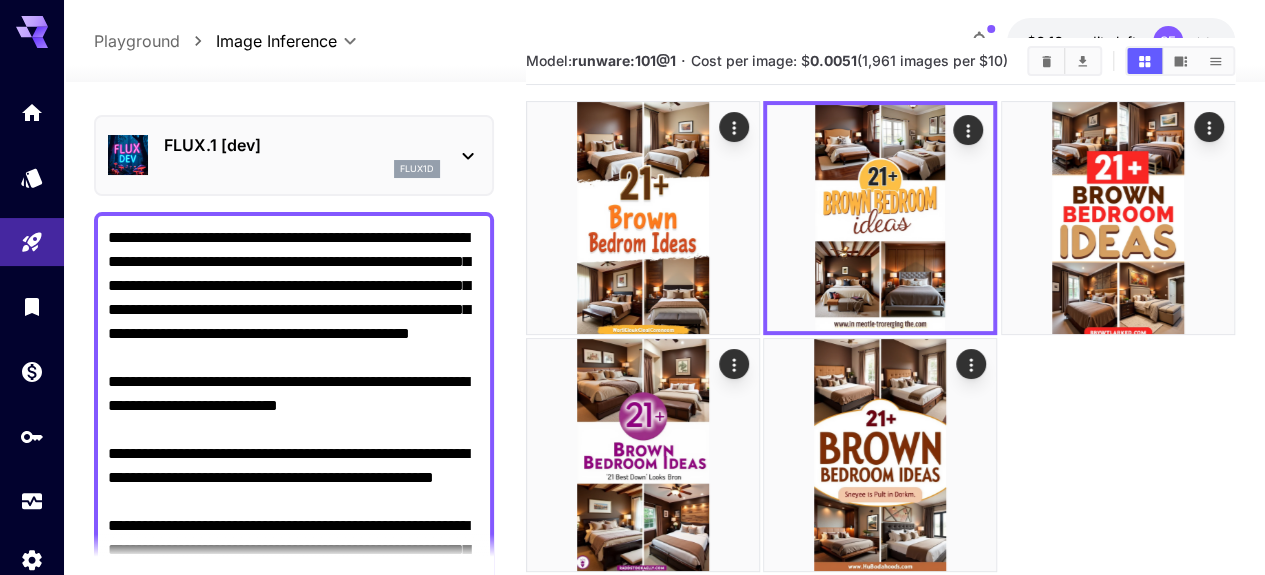 click 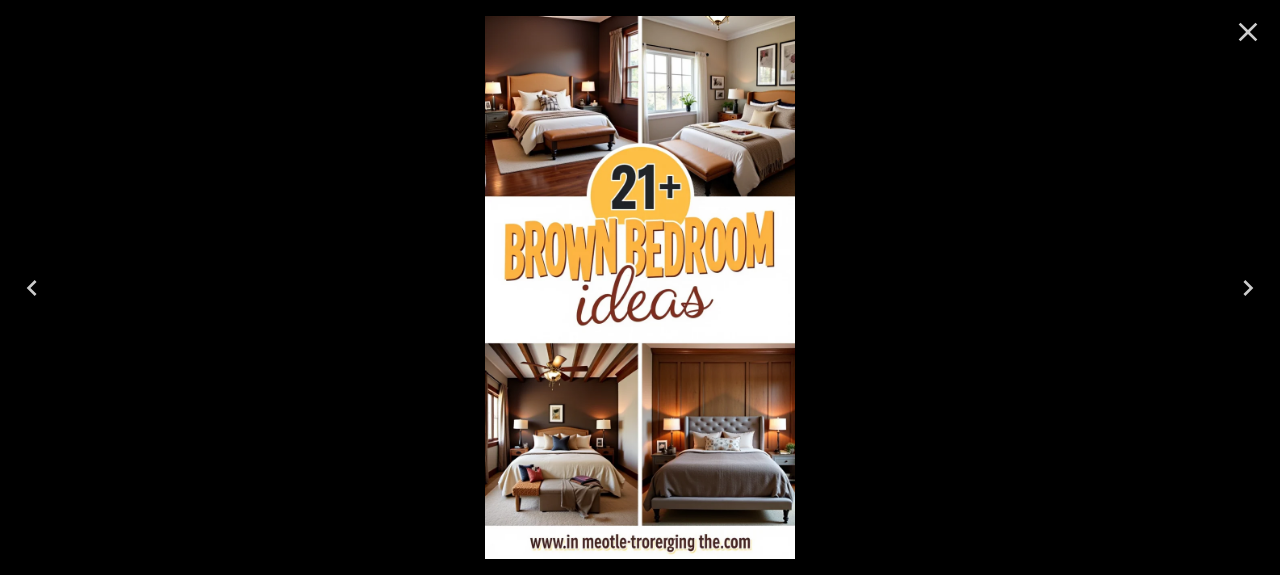 click 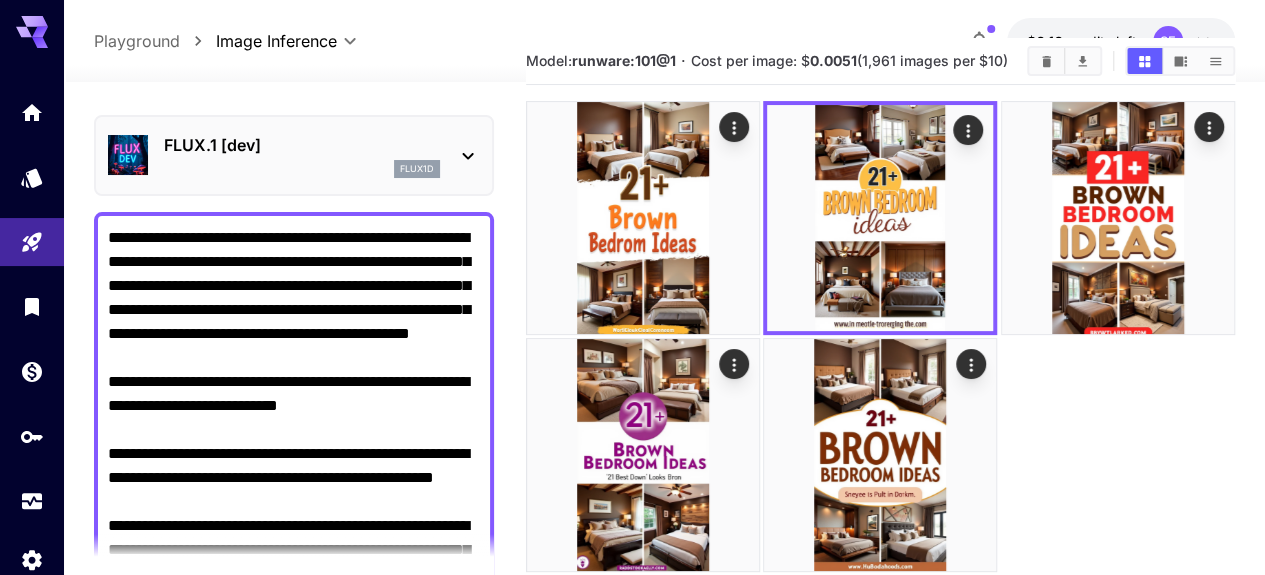 click 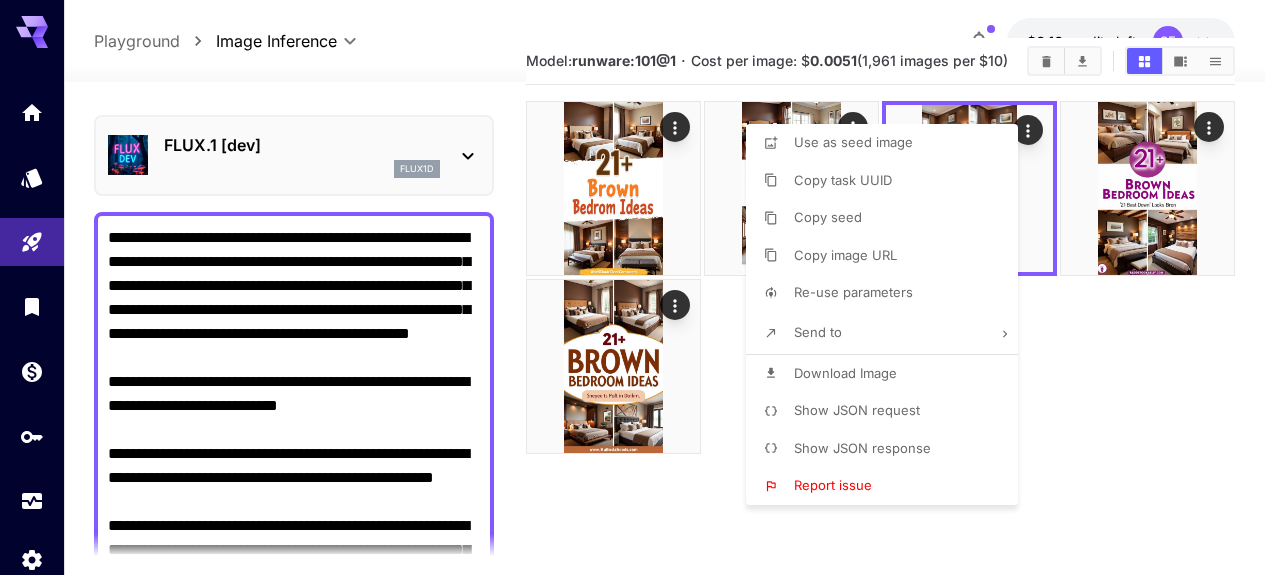 click on "Download Image" at bounding box center [845, 373] 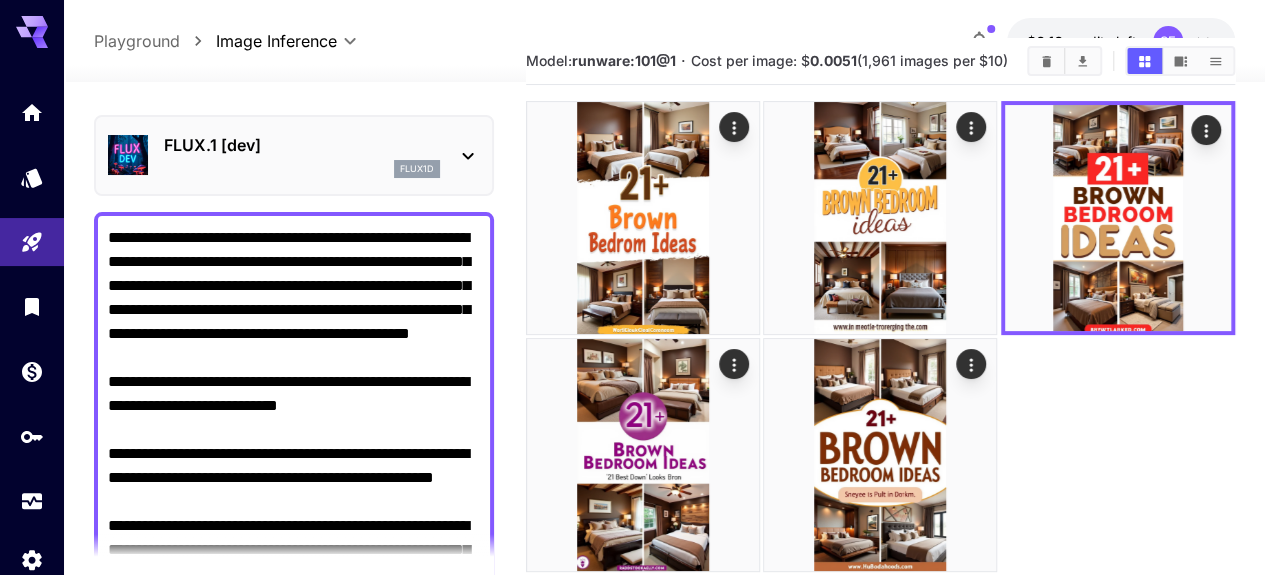 click 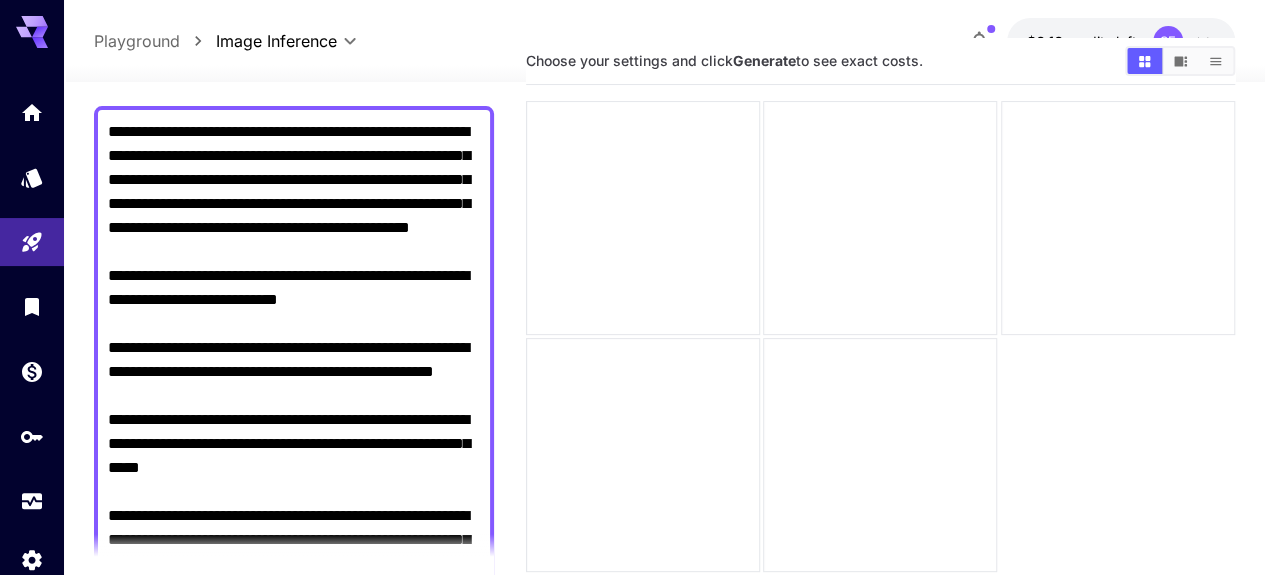scroll, scrollTop: 161, scrollLeft: 0, axis: vertical 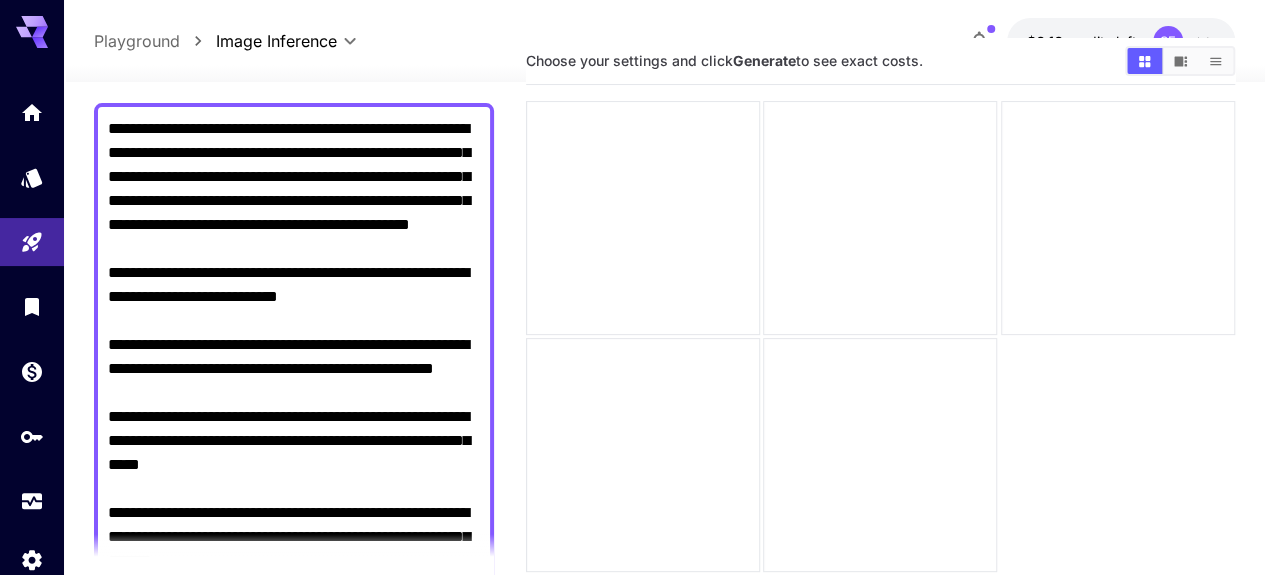 click on "**********" at bounding box center (294, 453) 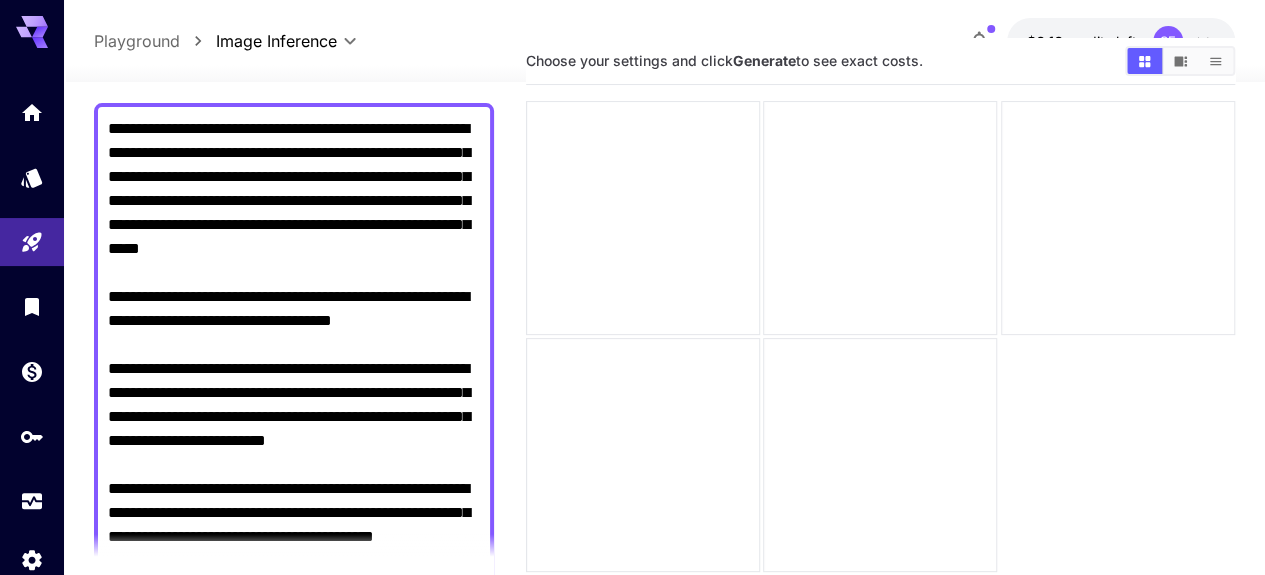 scroll, scrollTop: 70, scrollLeft: 0, axis: vertical 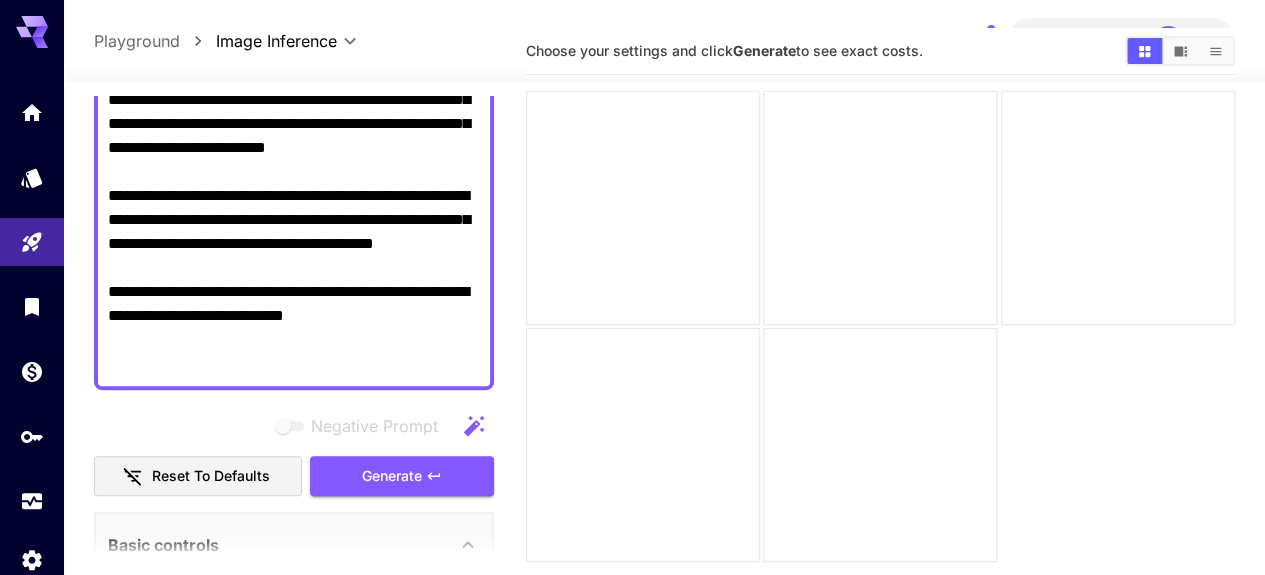 type on "**********" 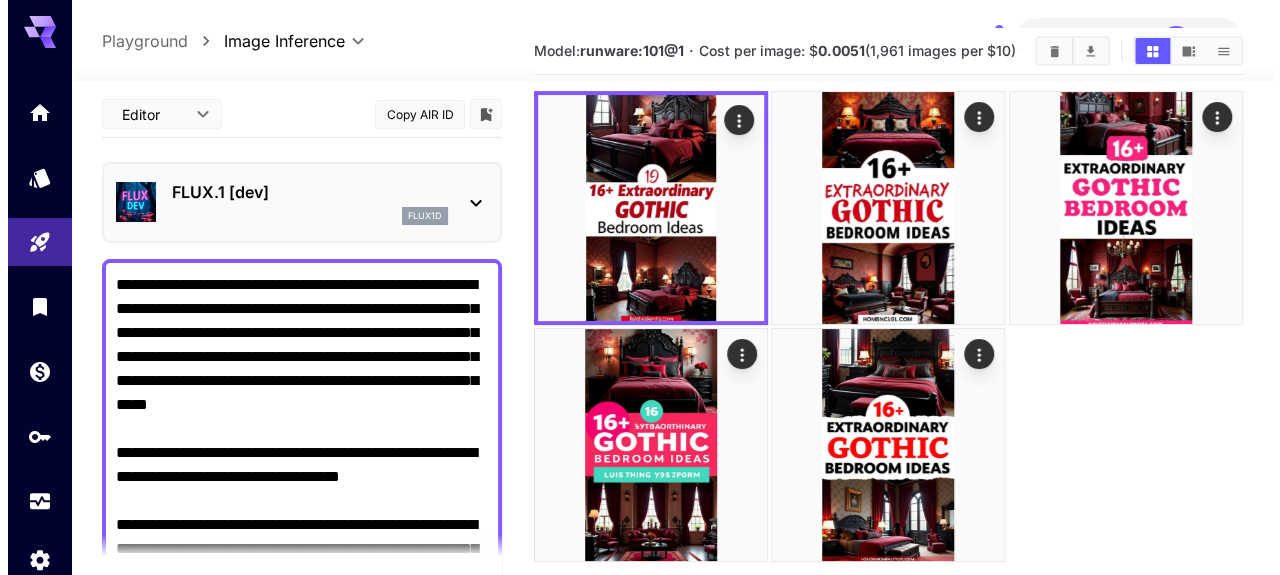 scroll, scrollTop: 3, scrollLeft: 0, axis: vertical 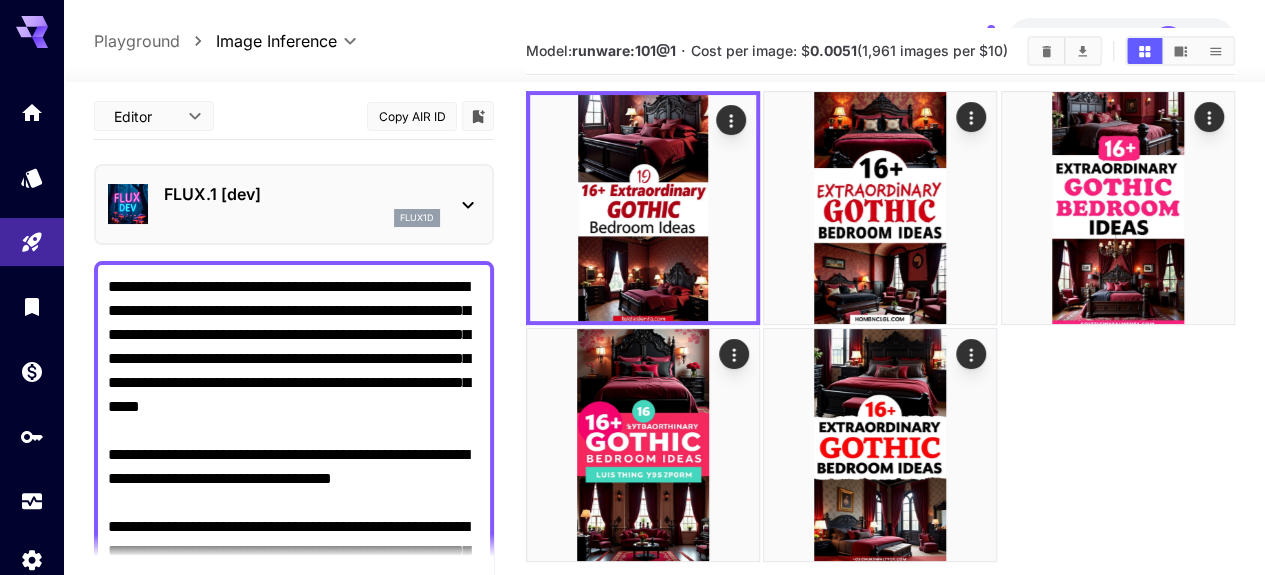 click at bounding box center (880, 208) 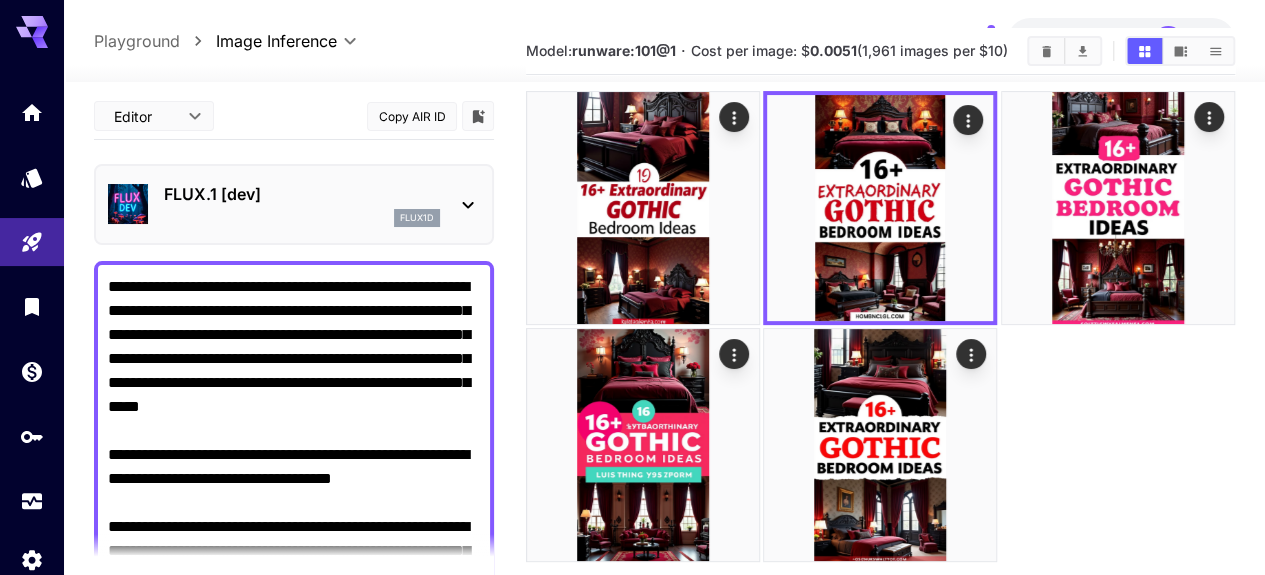 click 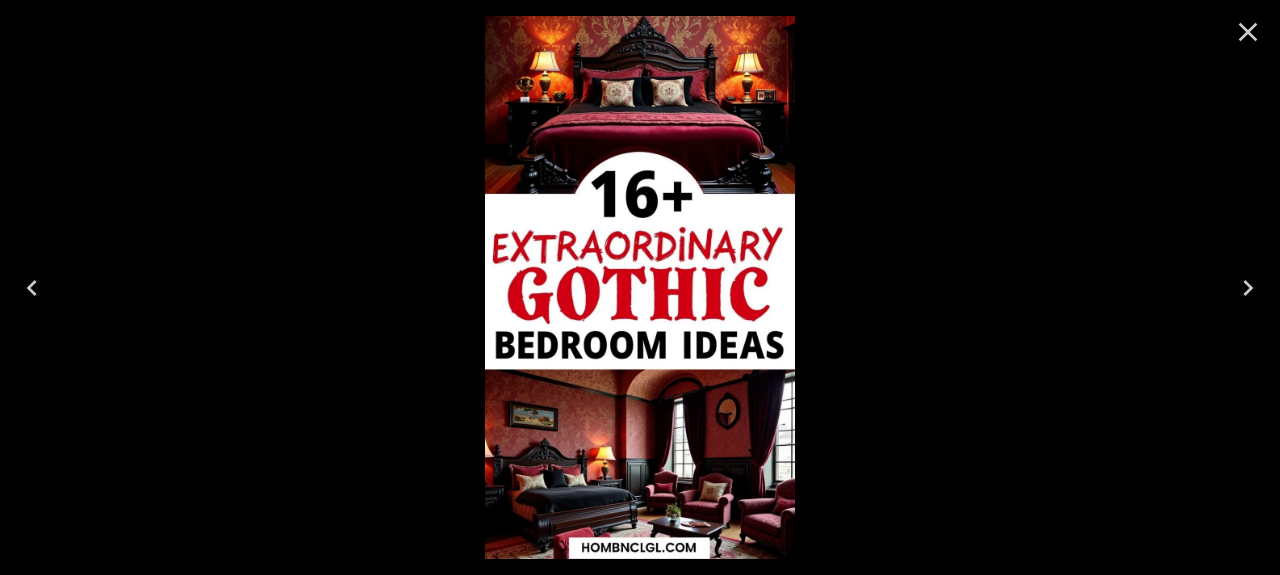 scroll, scrollTop: 70, scrollLeft: 0, axis: vertical 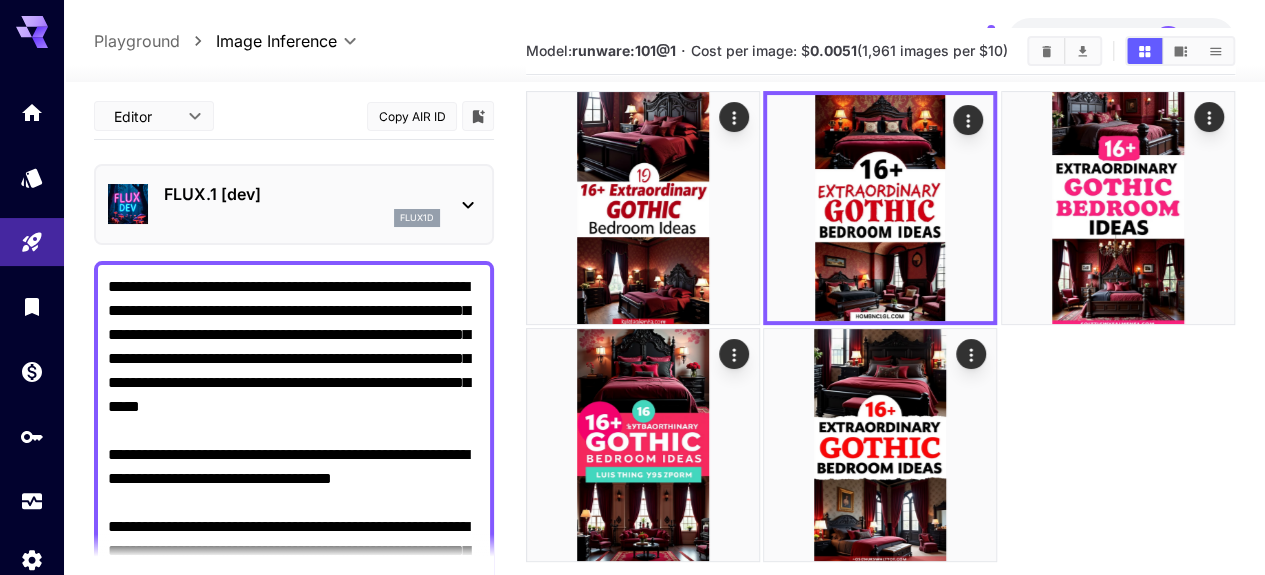 click at bounding box center (1118, 208) 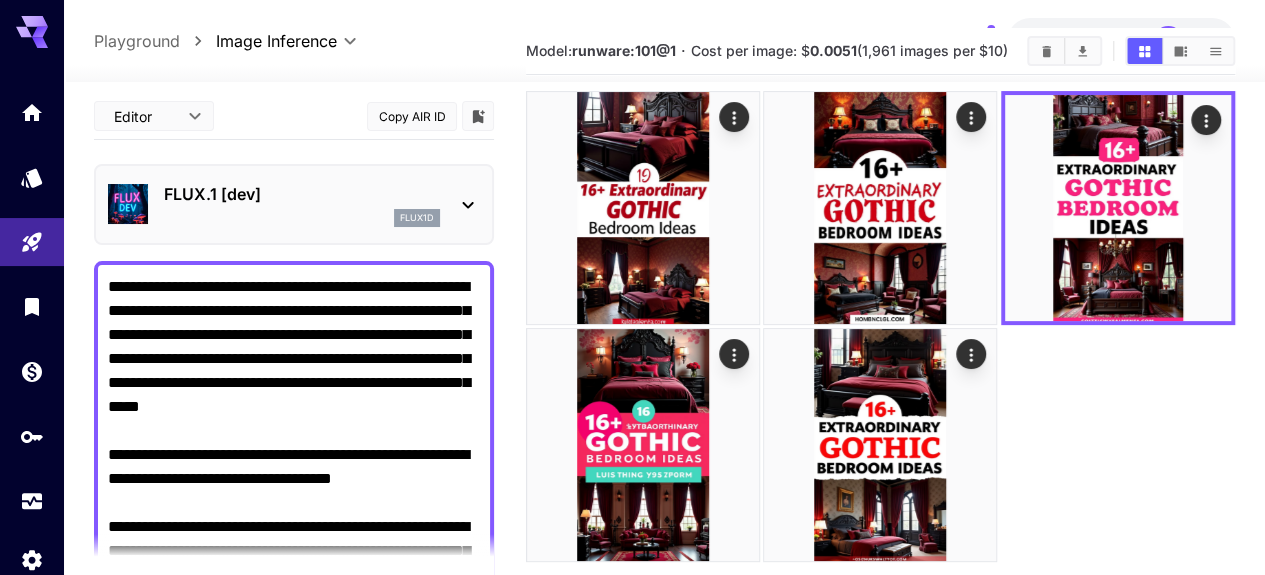 click 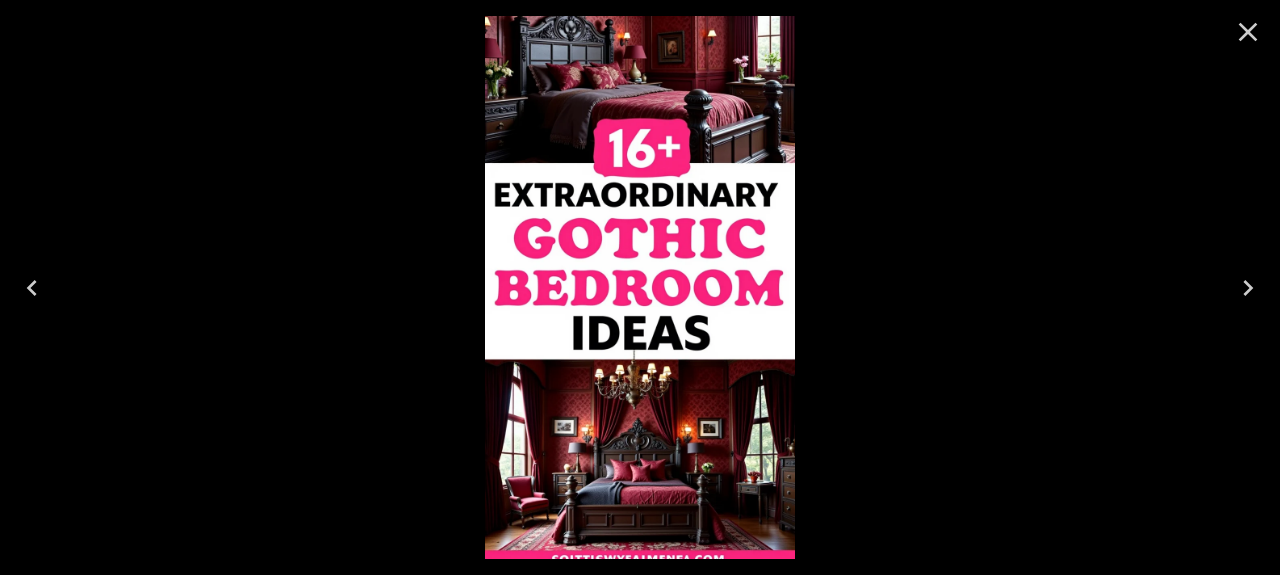 click 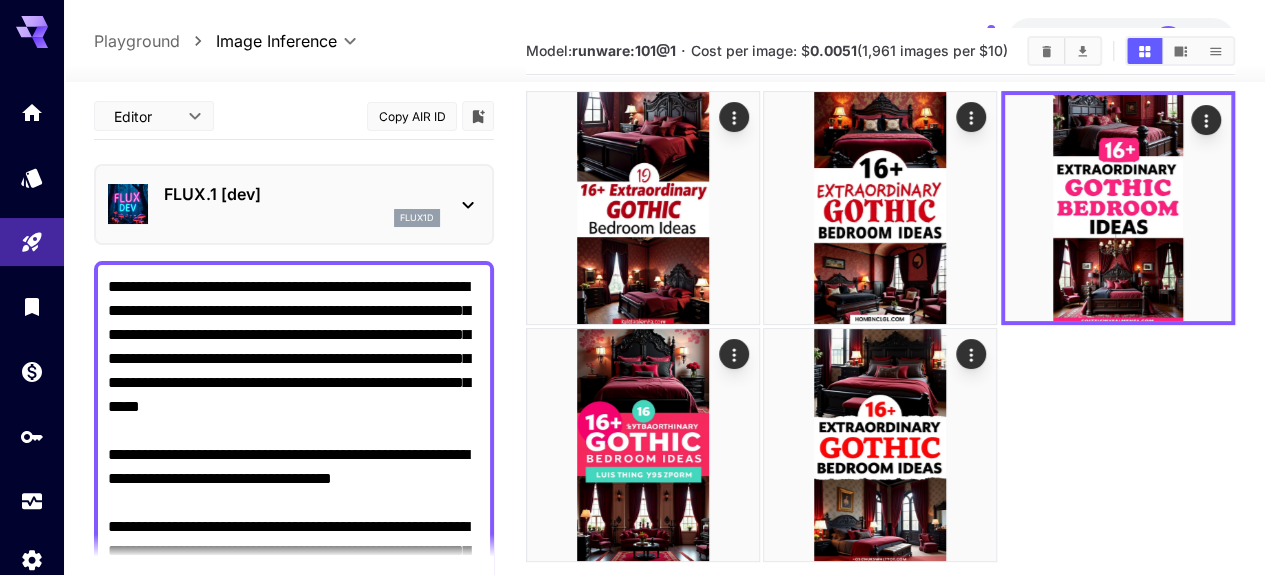click at bounding box center (880, 445) 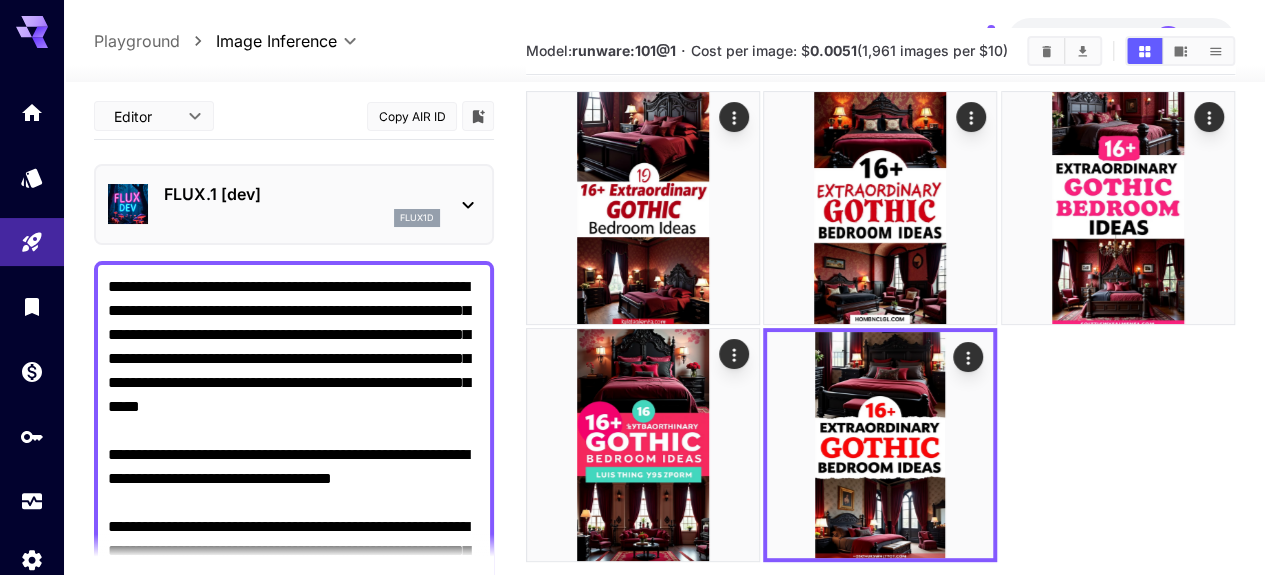 click 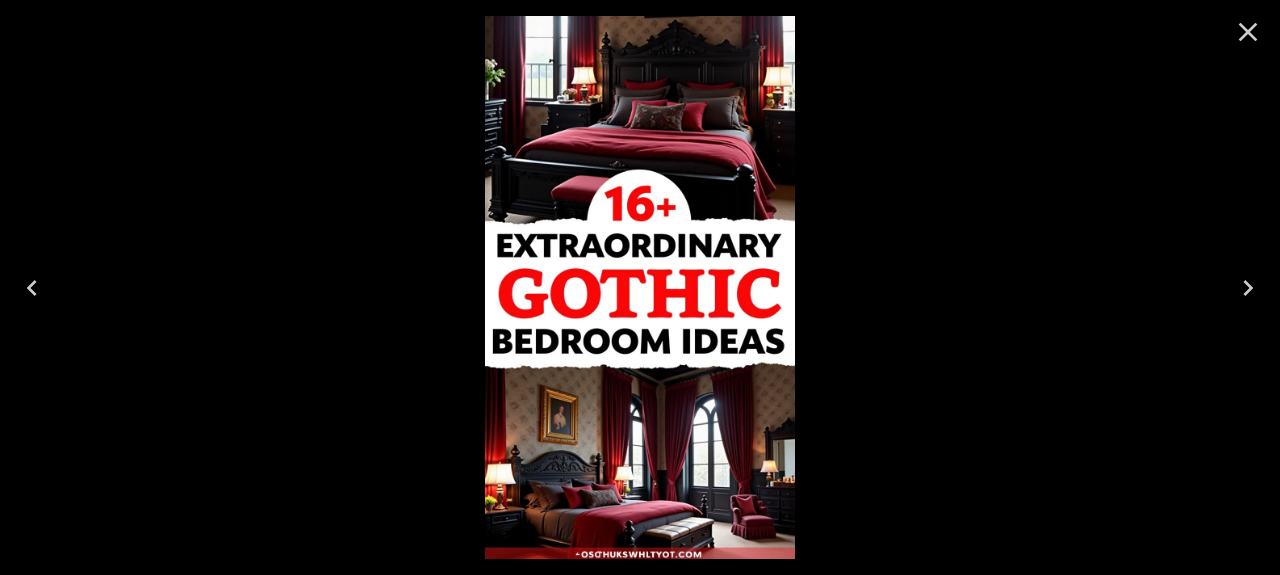 click 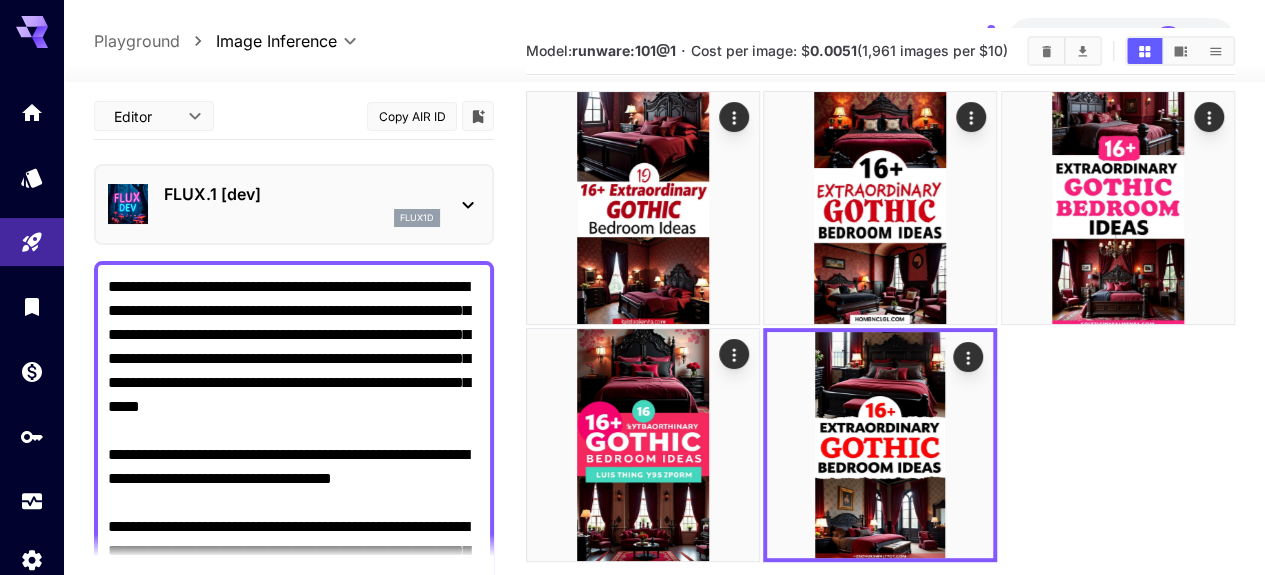 click 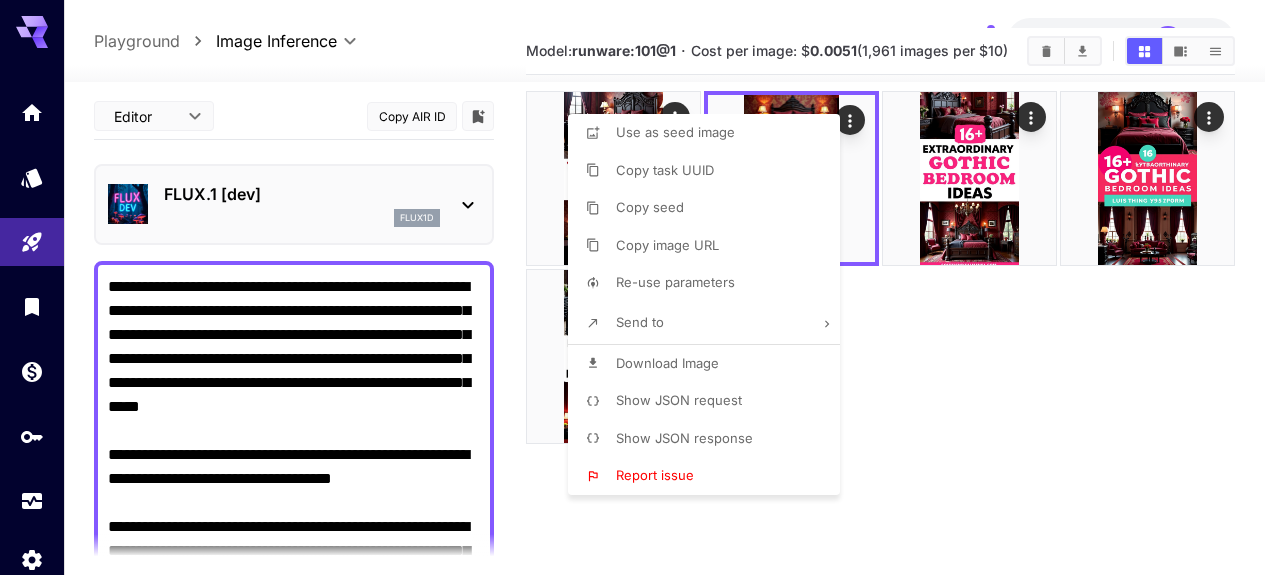 click on "Download Image" at bounding box center (667, 363) 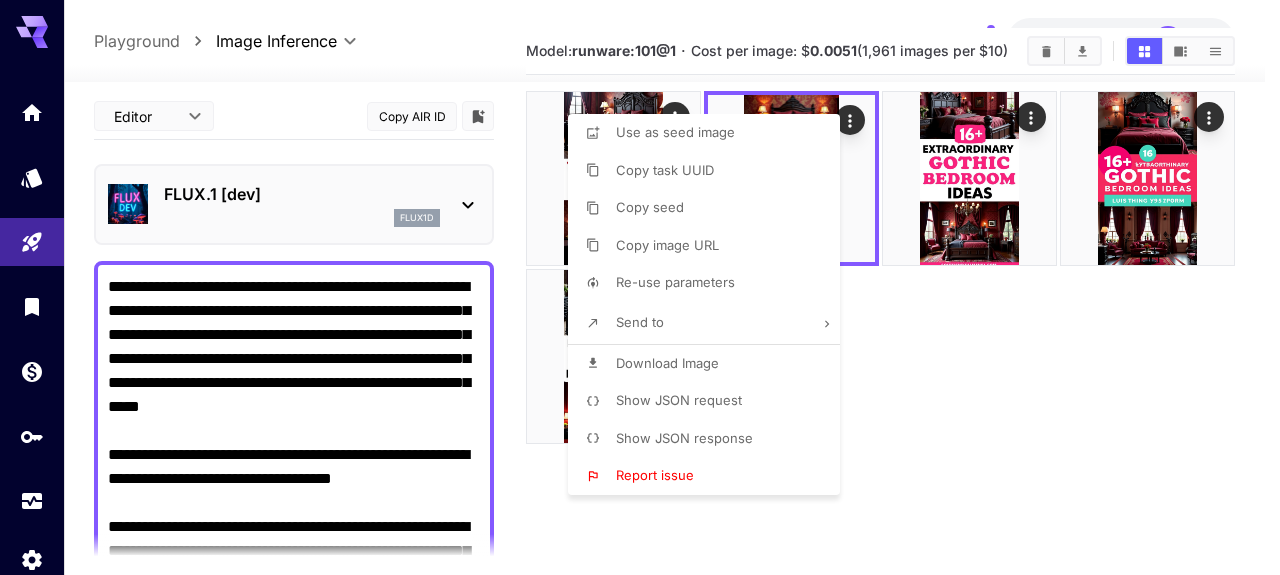 click at bounding box center [640, 287] 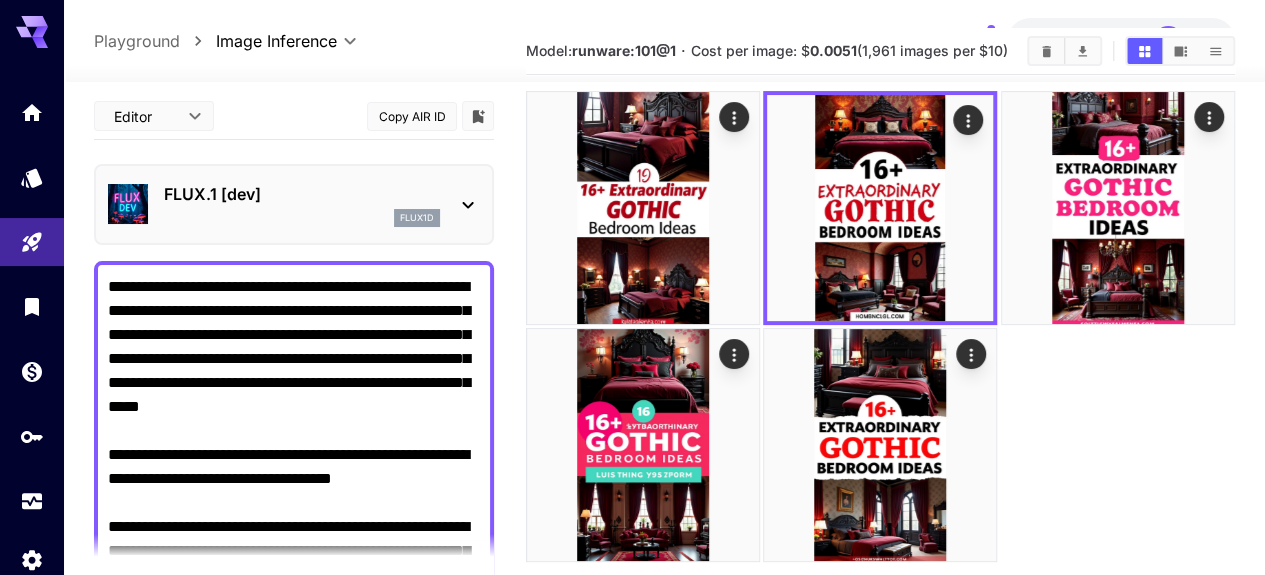 click 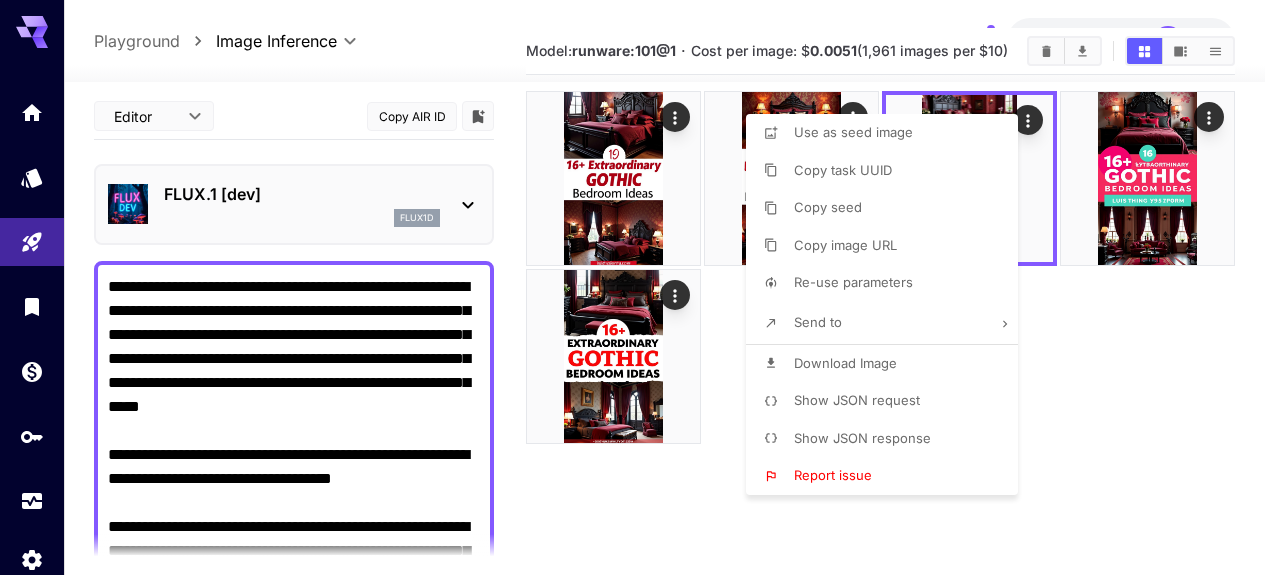 click on "Download Image" at bounding box center (845, 363) 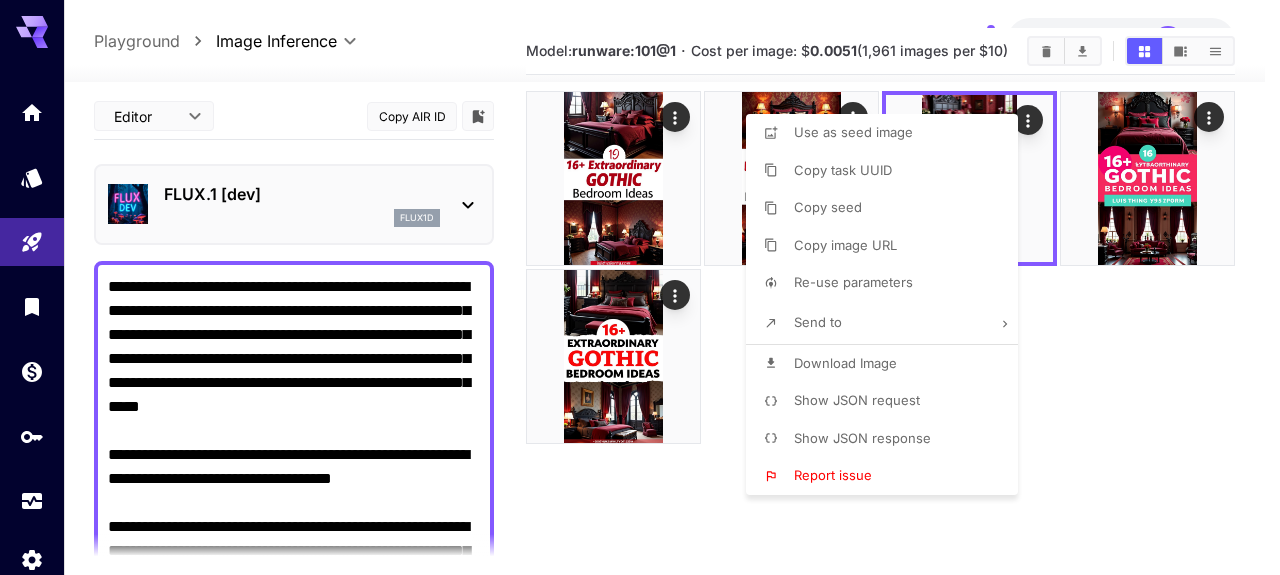 click at bounding box center [640, 287] 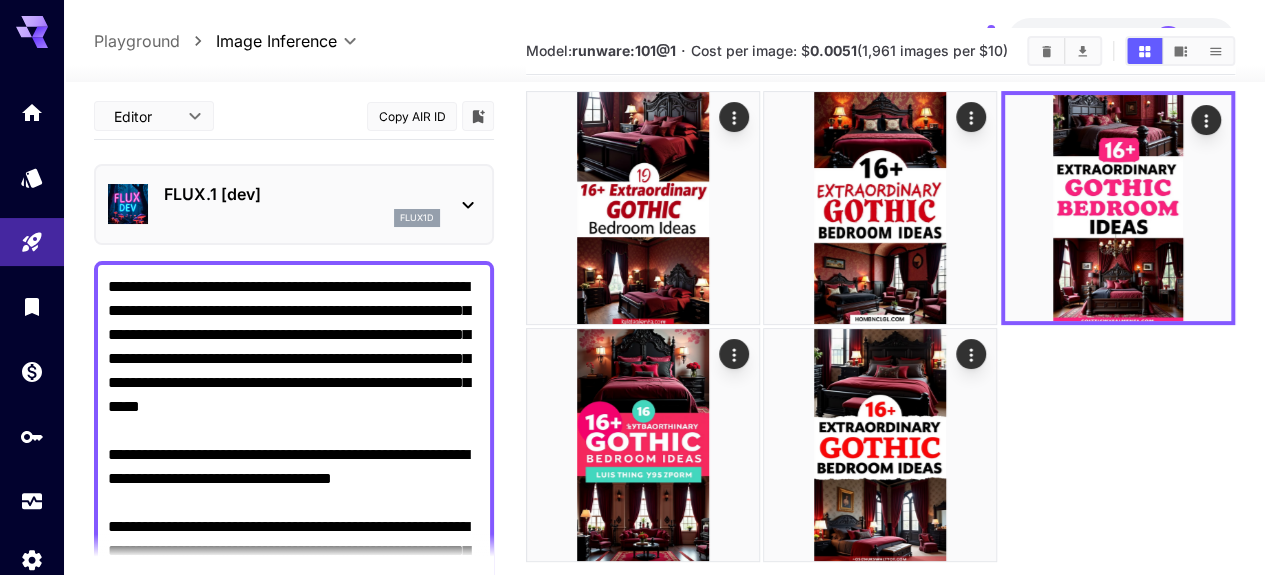 click 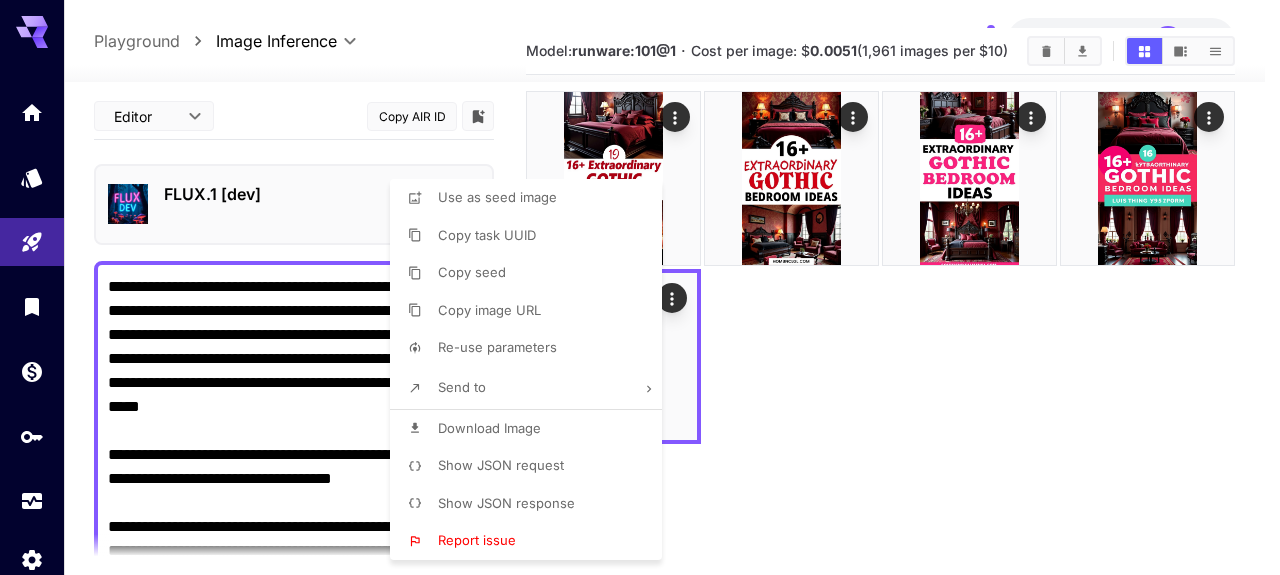 click on "Download Image" at bounding box center [532, 429] 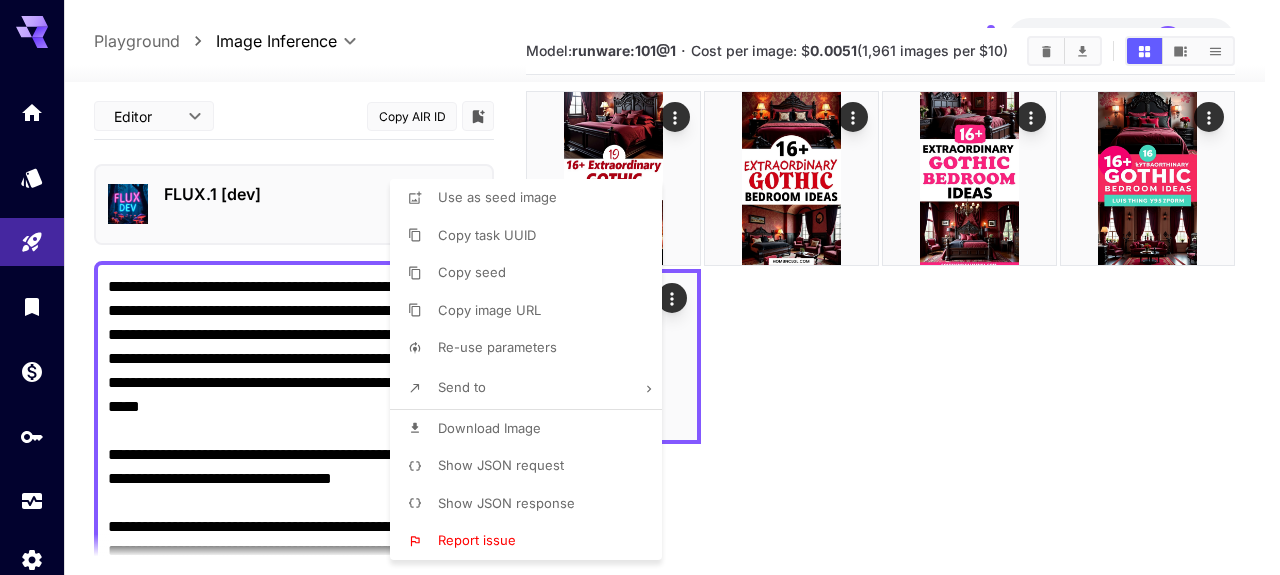 click at bounding box center (640, 287) 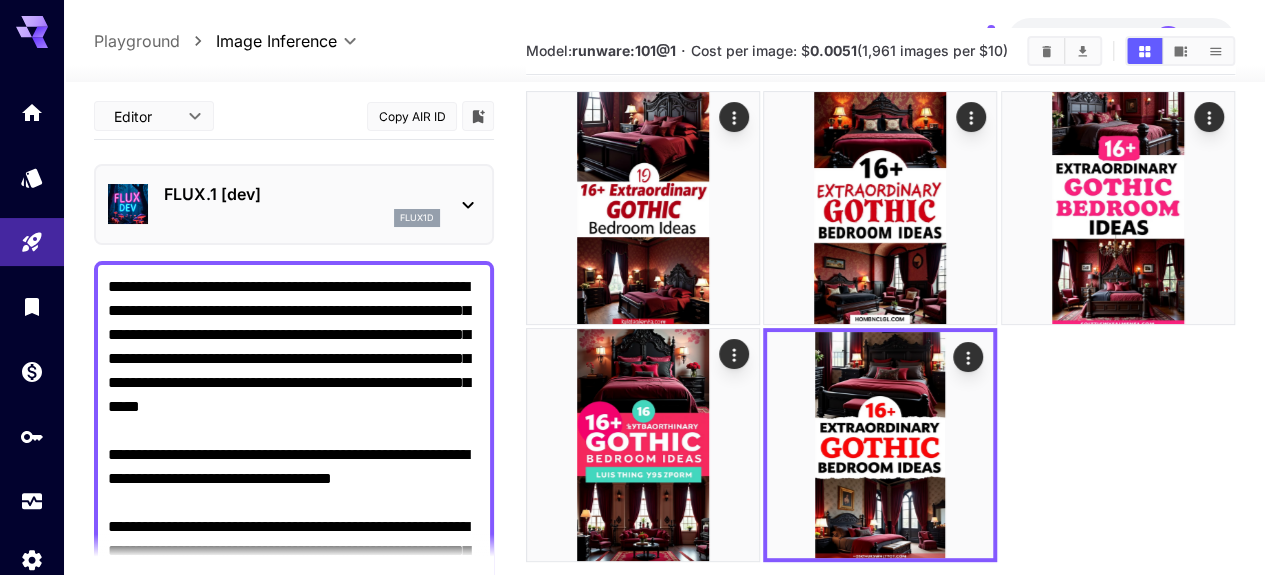 click 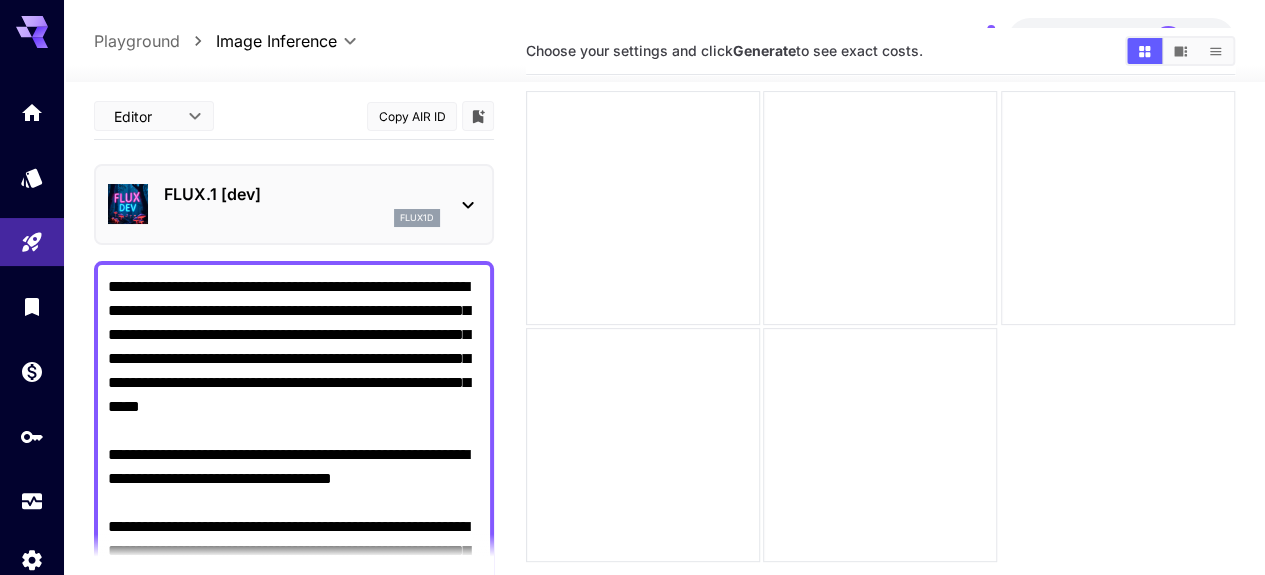 click on "**********" at bounding box center (294, 551) 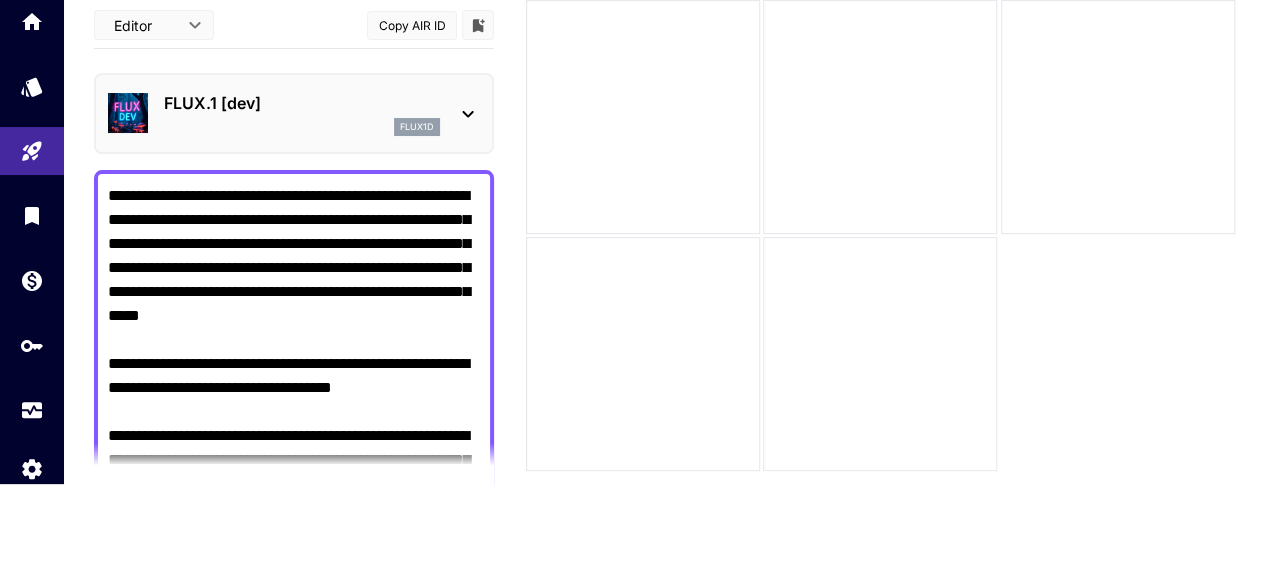 scroll, scrollTop: 70, scrollLeft: 0, axis: vertical 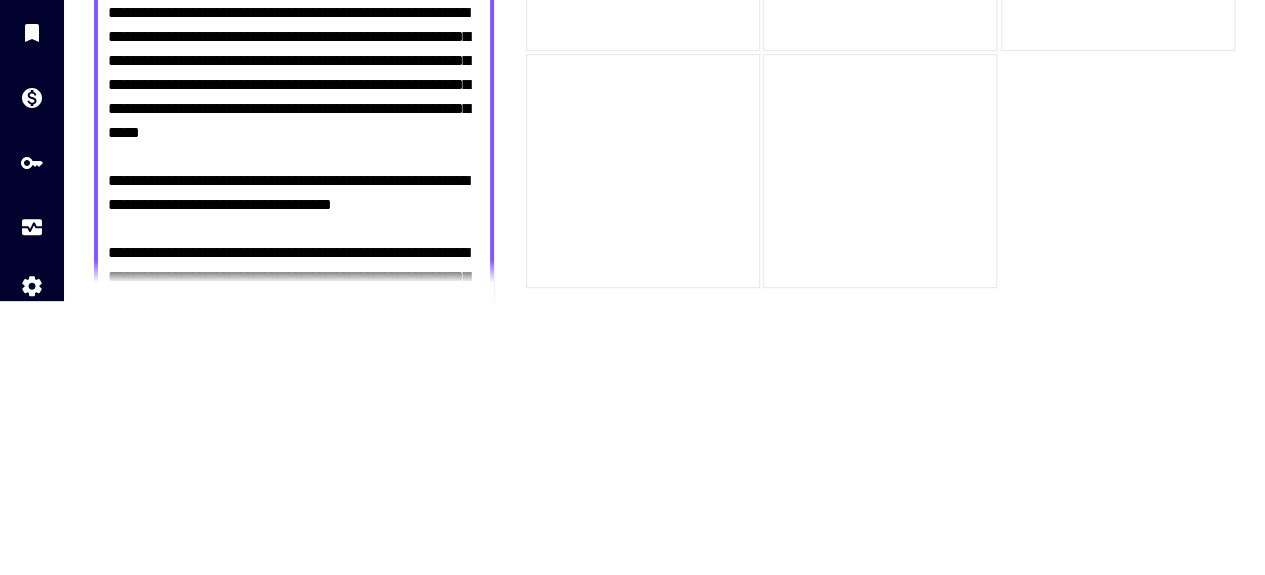 paste on "**********" 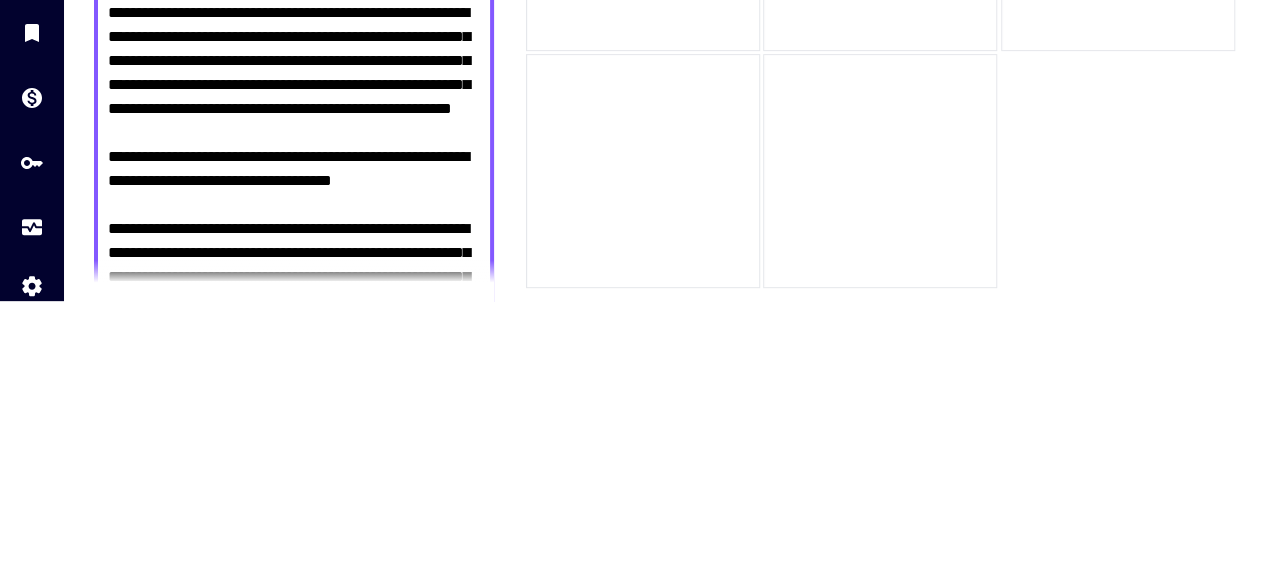 scroll, scrollTop: 80, scrollLeft: 0, axis: vertical 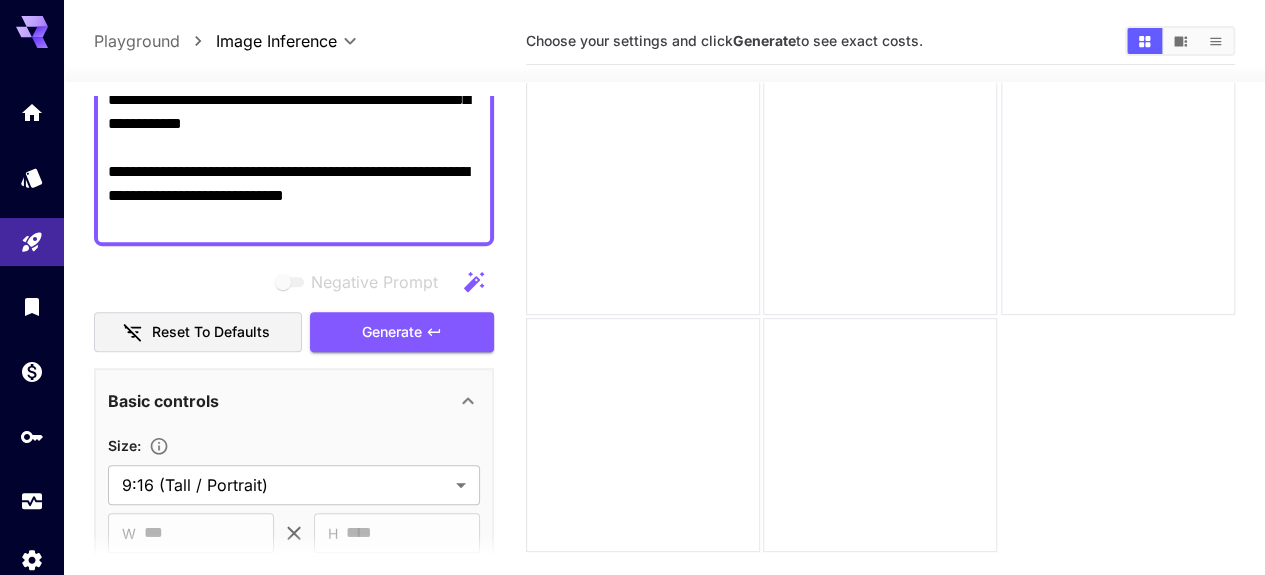 type on "**********" 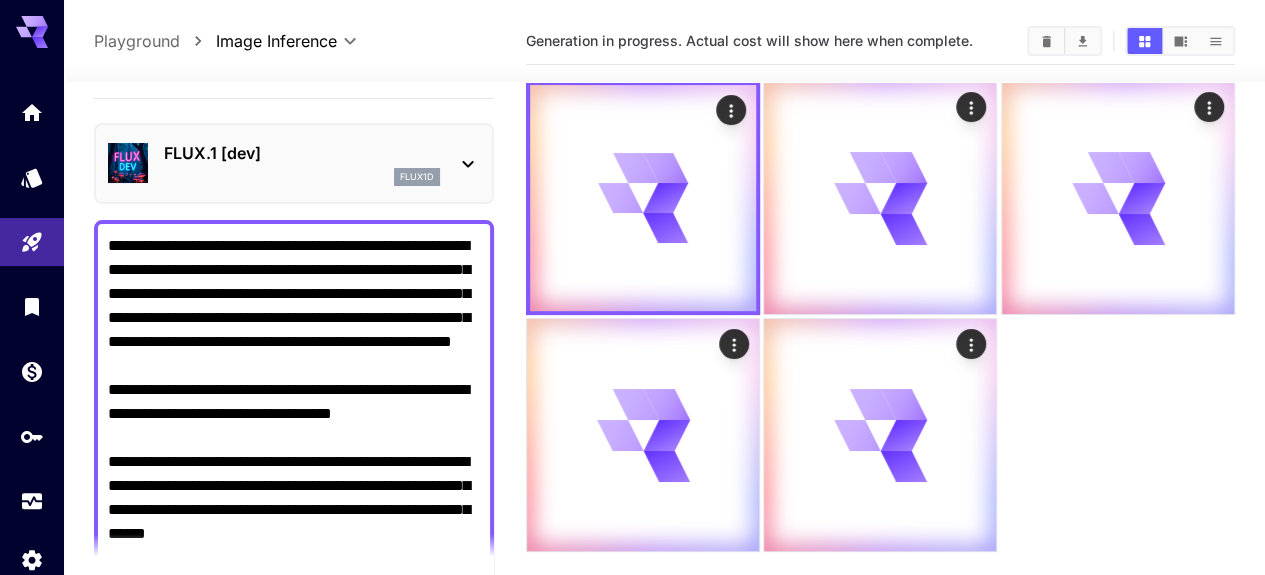 scroll, scrollTop: 34, scrollLeft: 0, axis: vertical 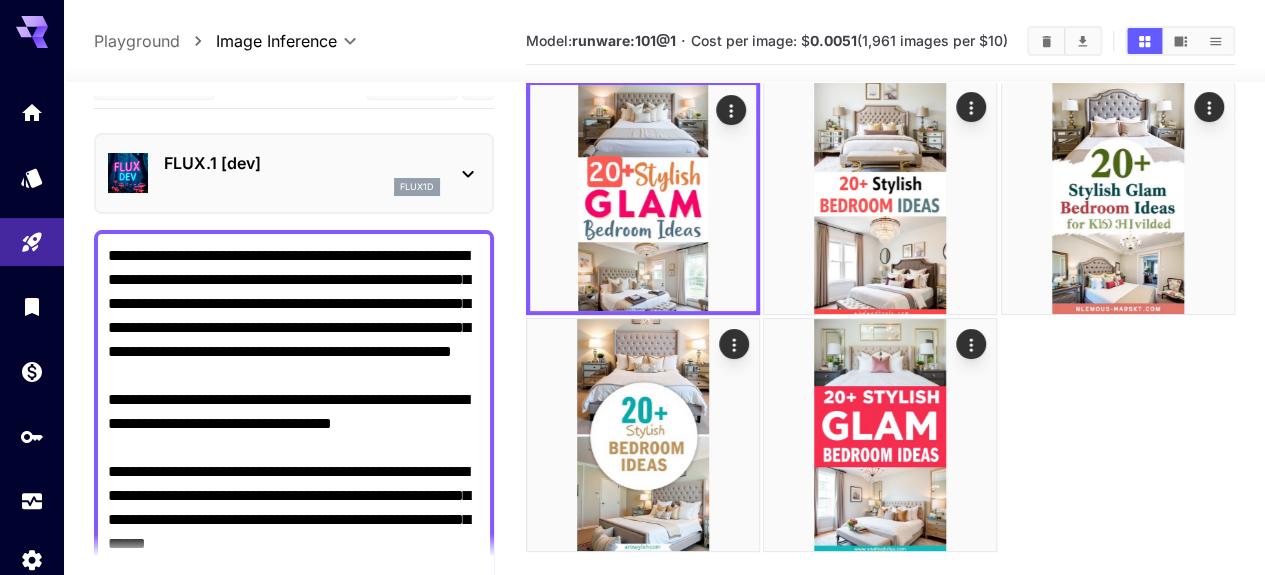 click 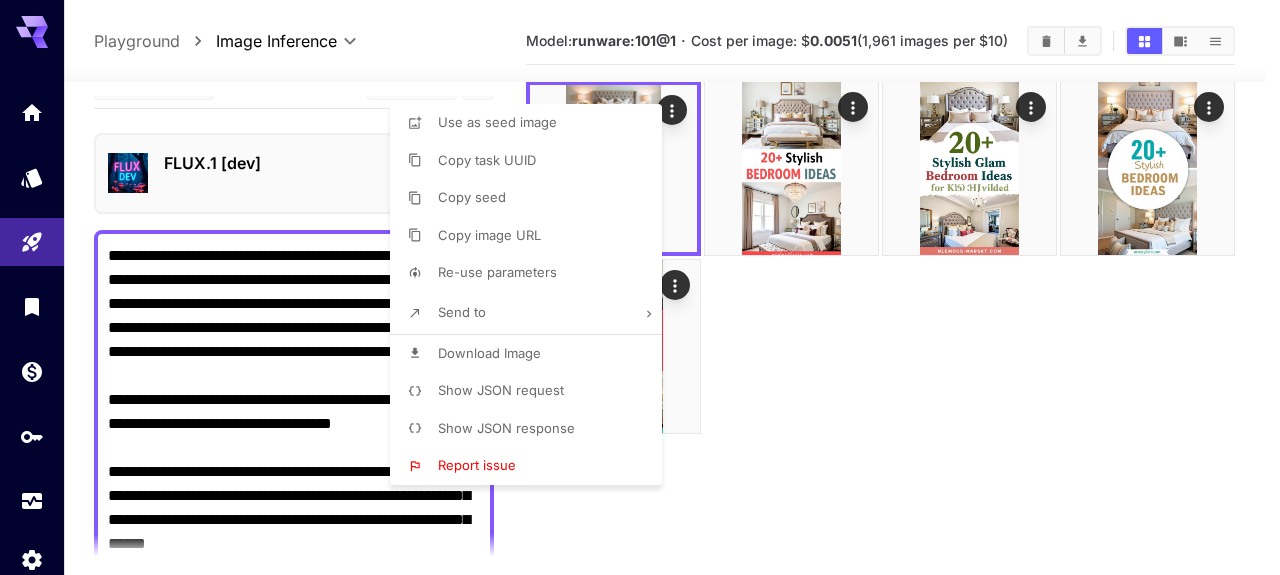 click on "Download Image" at bounding box center (489, 353) 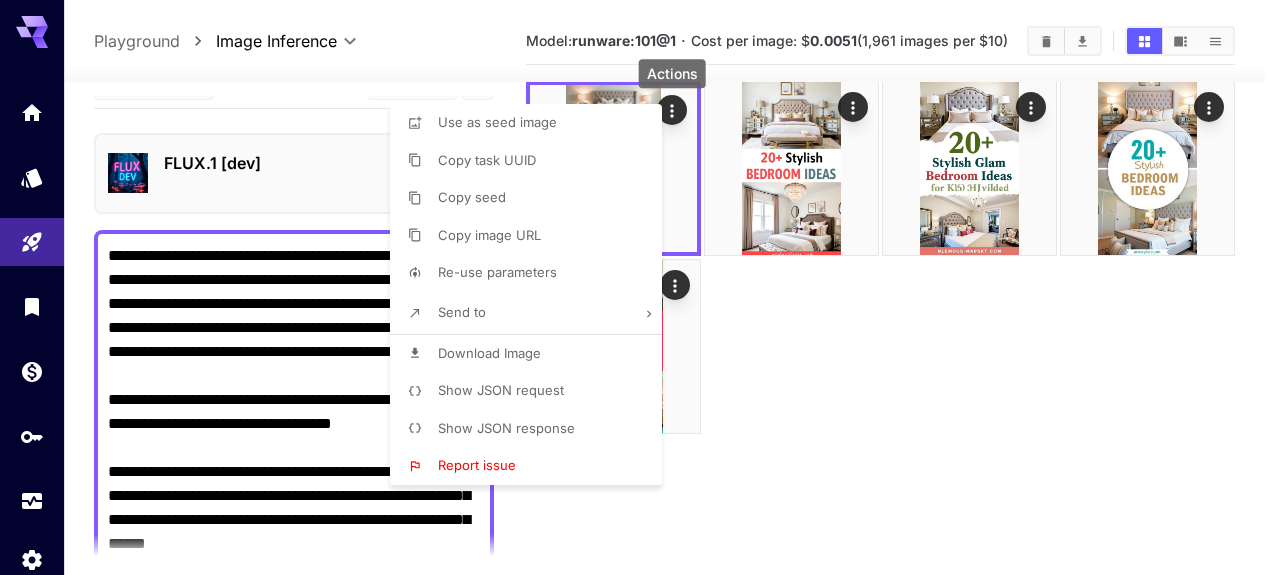 click at bounding box center [640, 287] 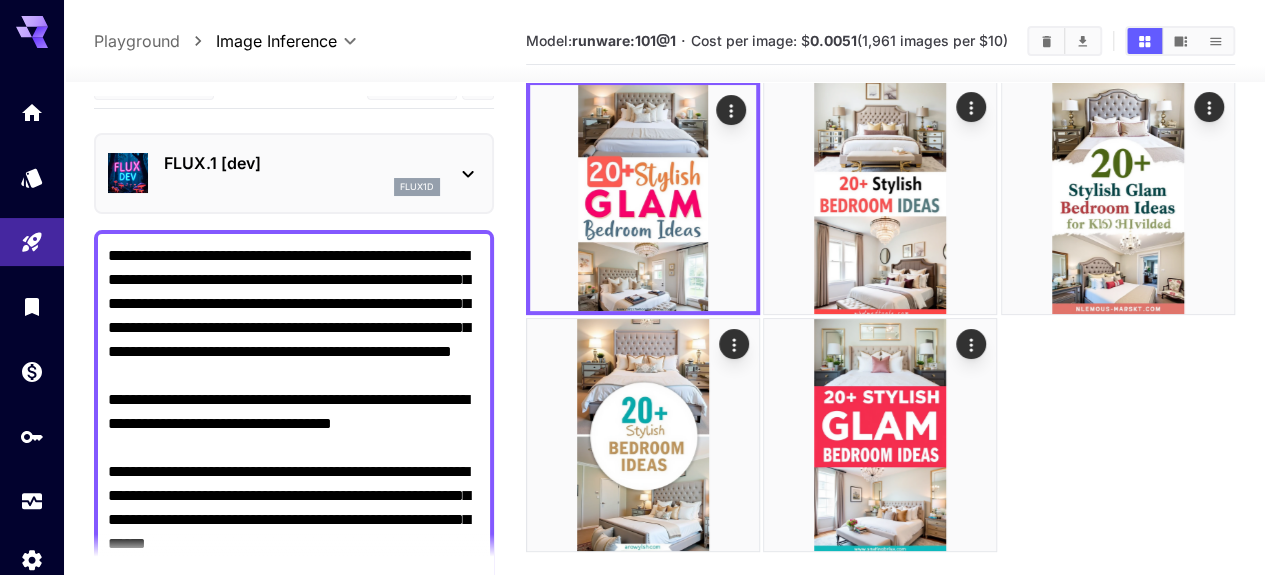 click 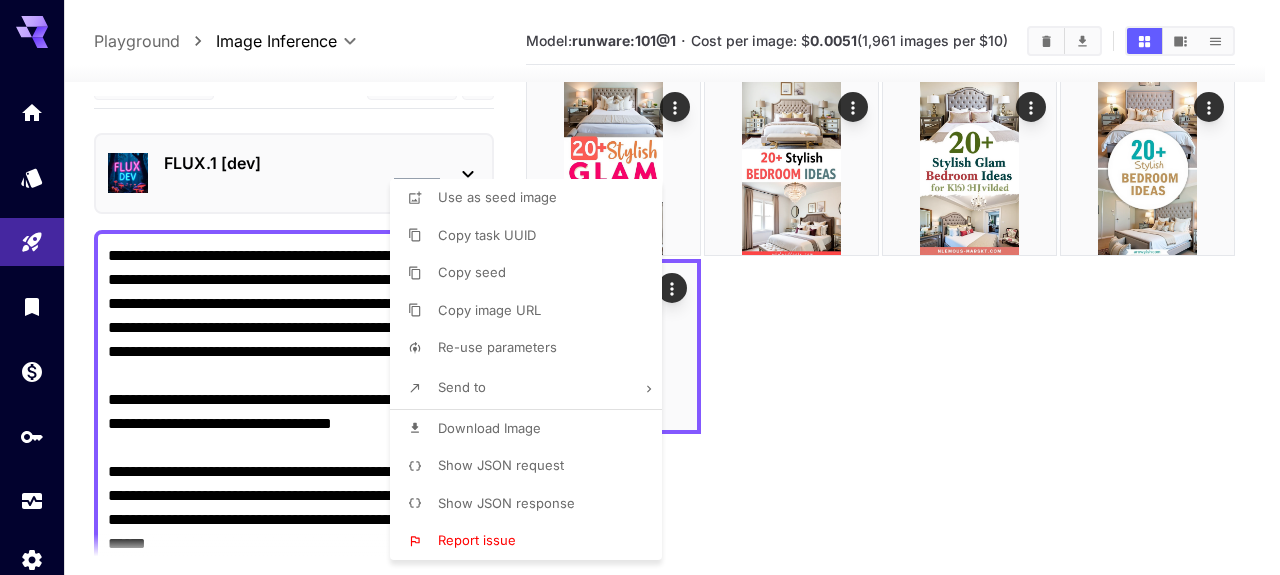 click on "Download Image" at bounding box center [489, 428] 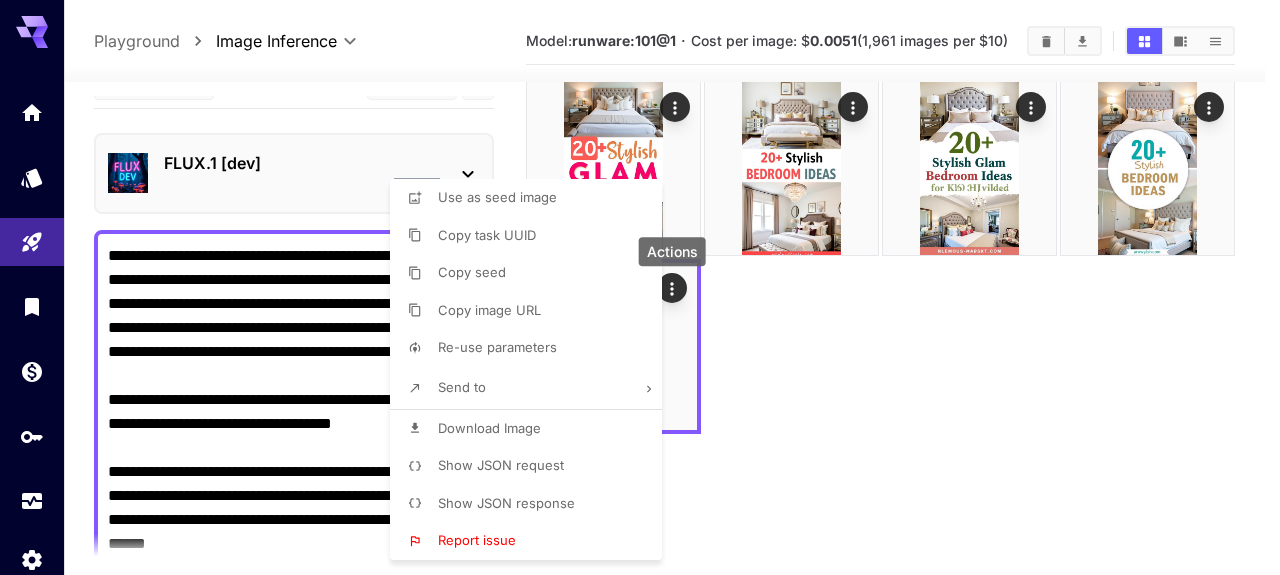 click on "Download Image" at bounding box center [489, 428] 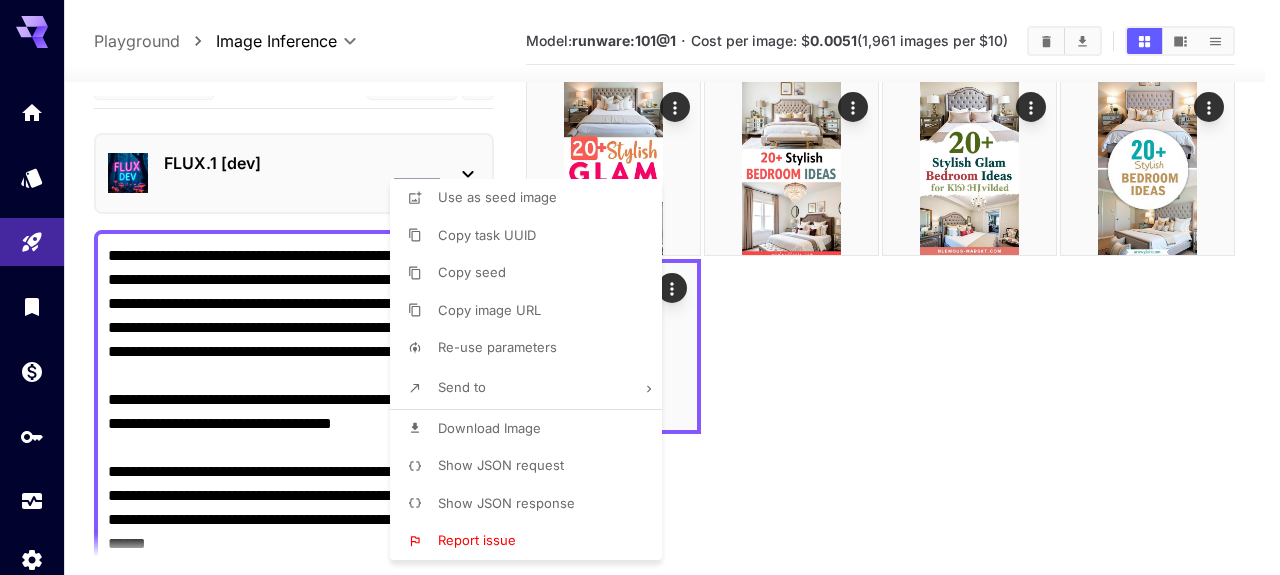 click at bounding box center (640, 287) 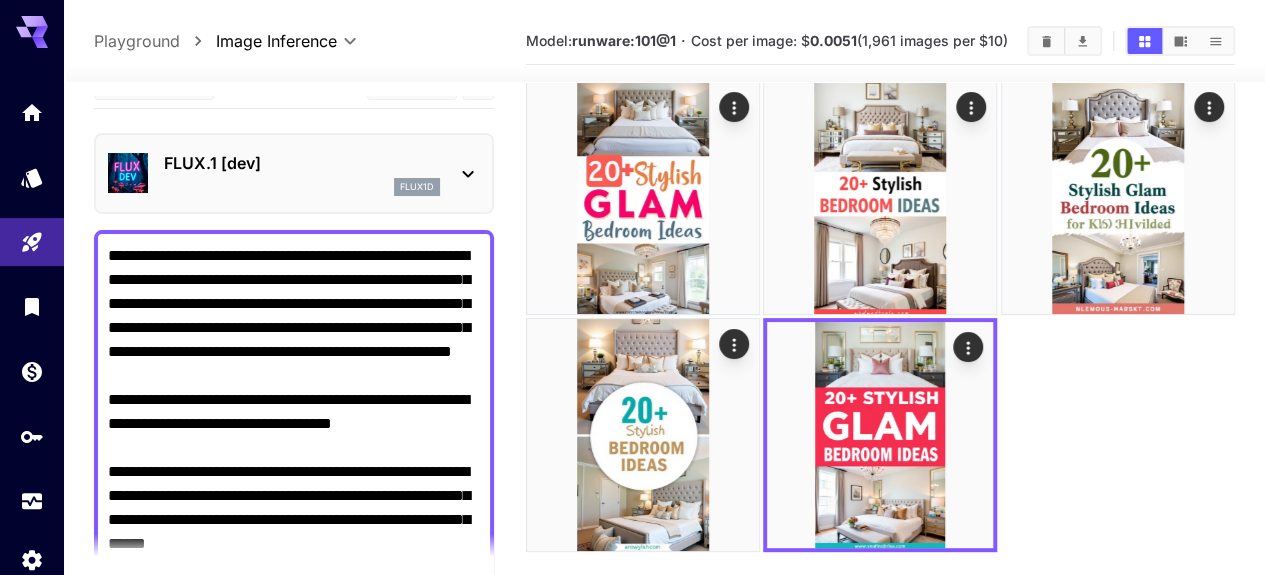 click 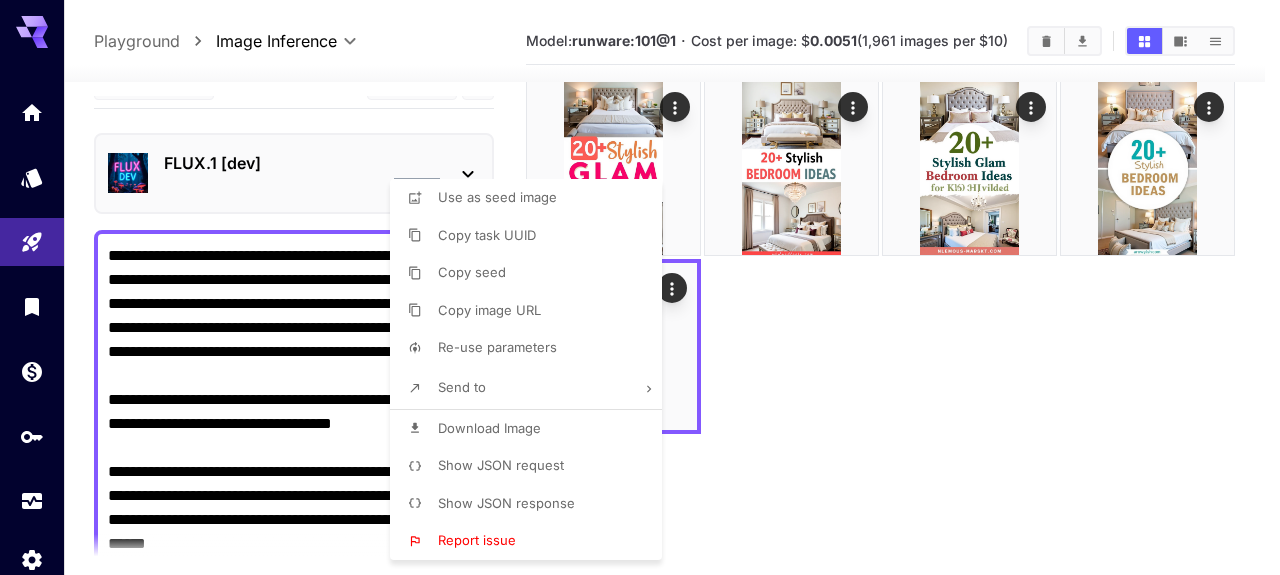 click on "Download Image" at bounding box center [489, 428] 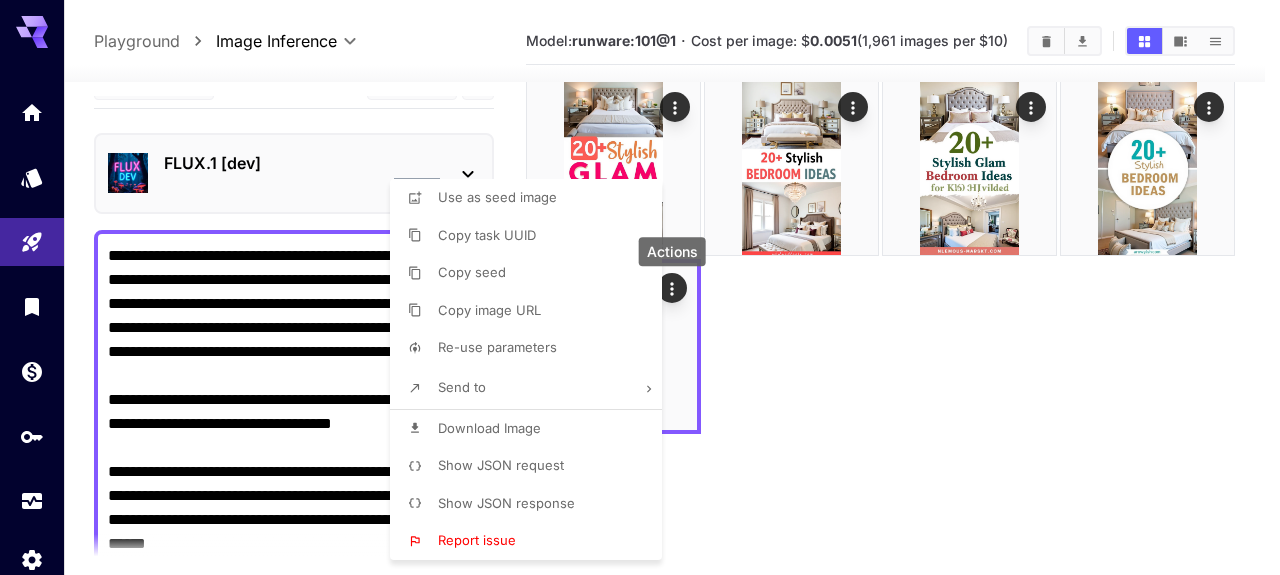 click at bounding box center (640, 287) 